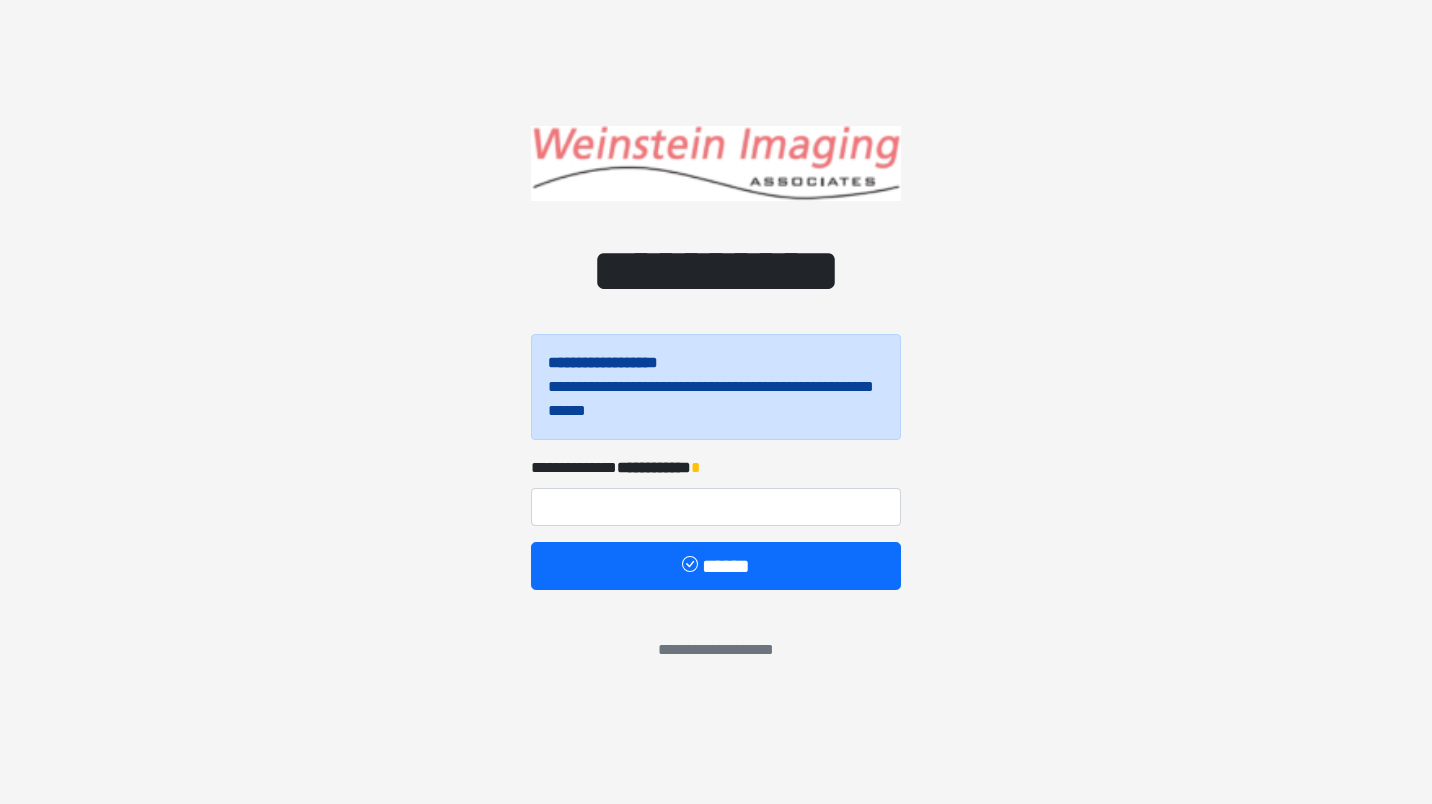 scroll, scrollTop: 0, scrollLeft: 0, axis: both 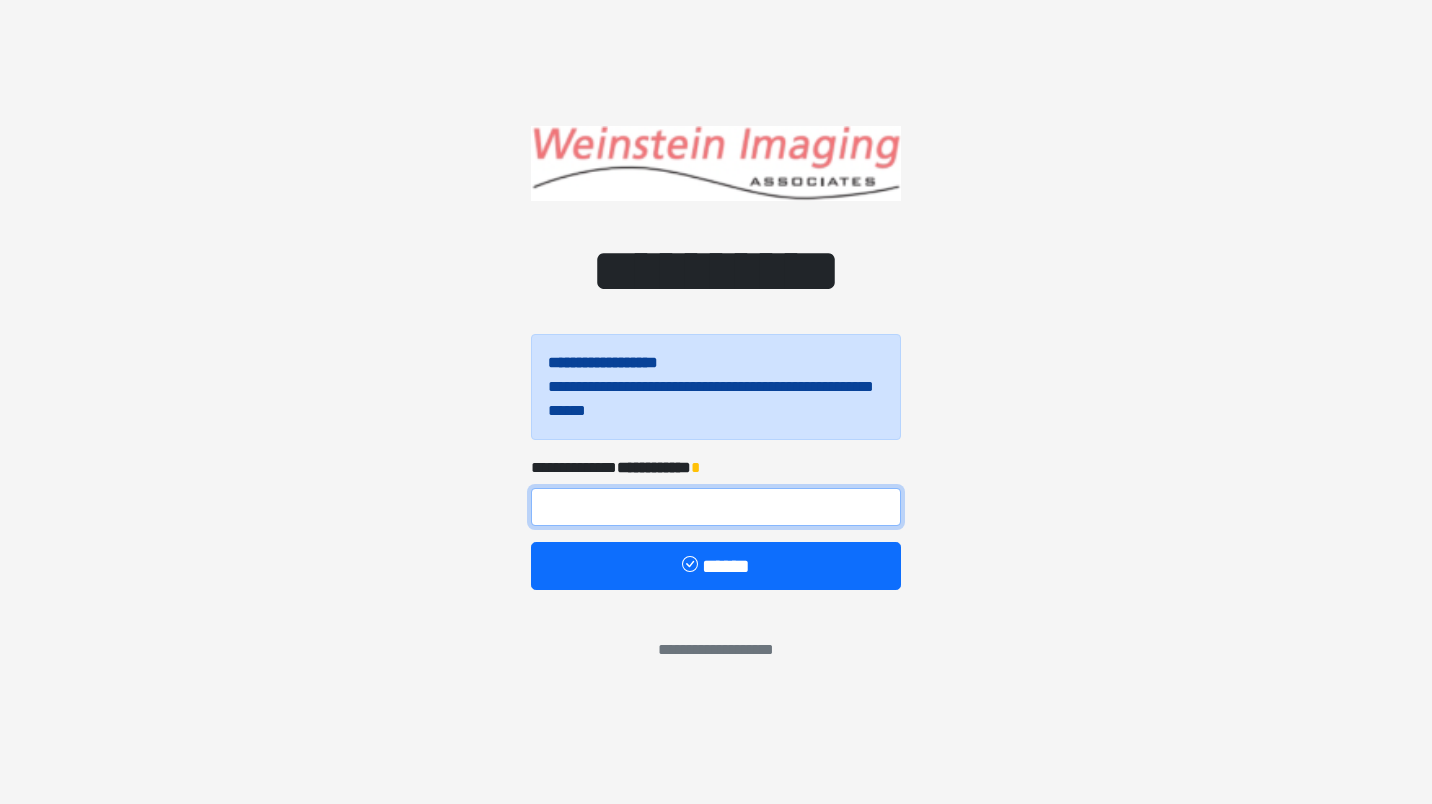 click at bounding box center [716, 507] 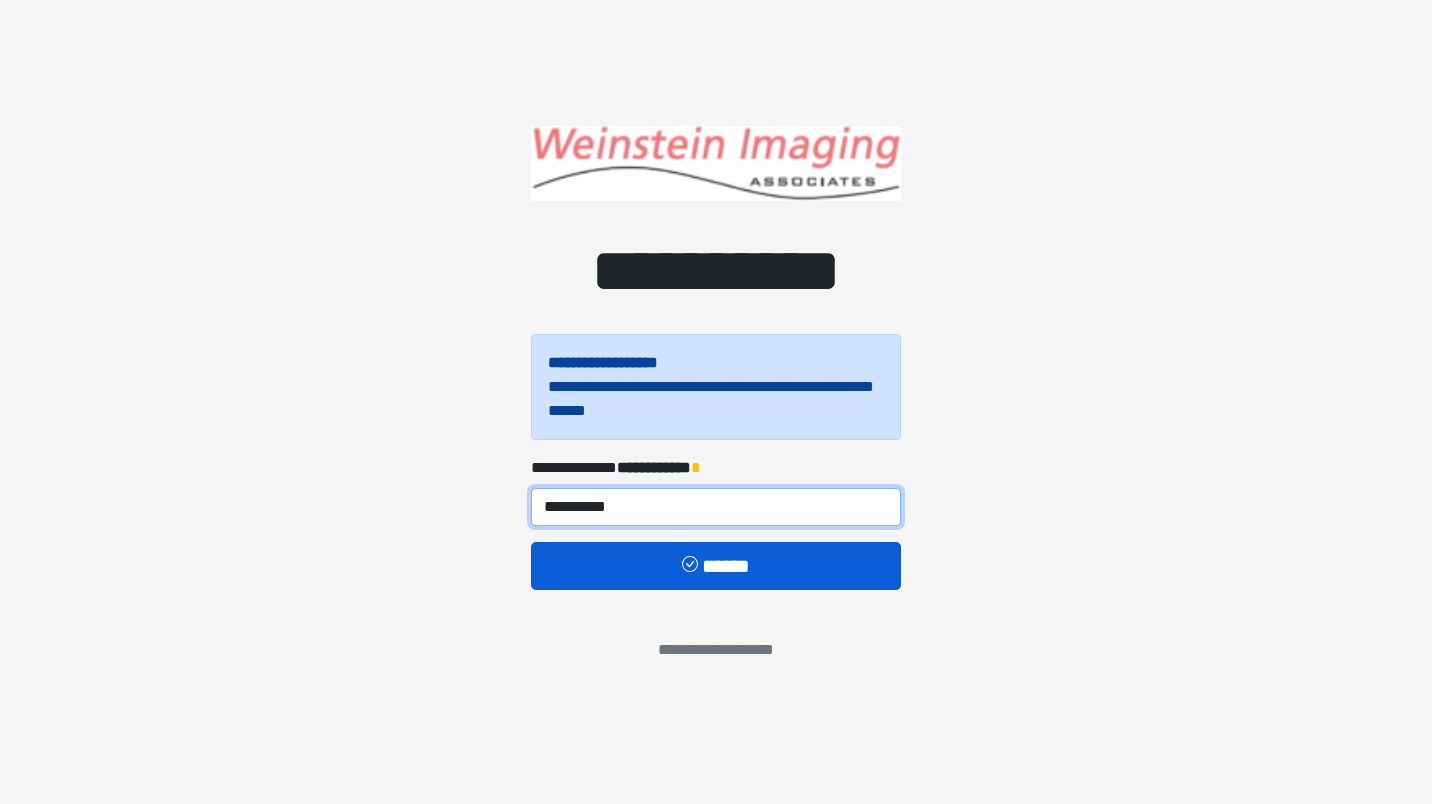type on "**********" 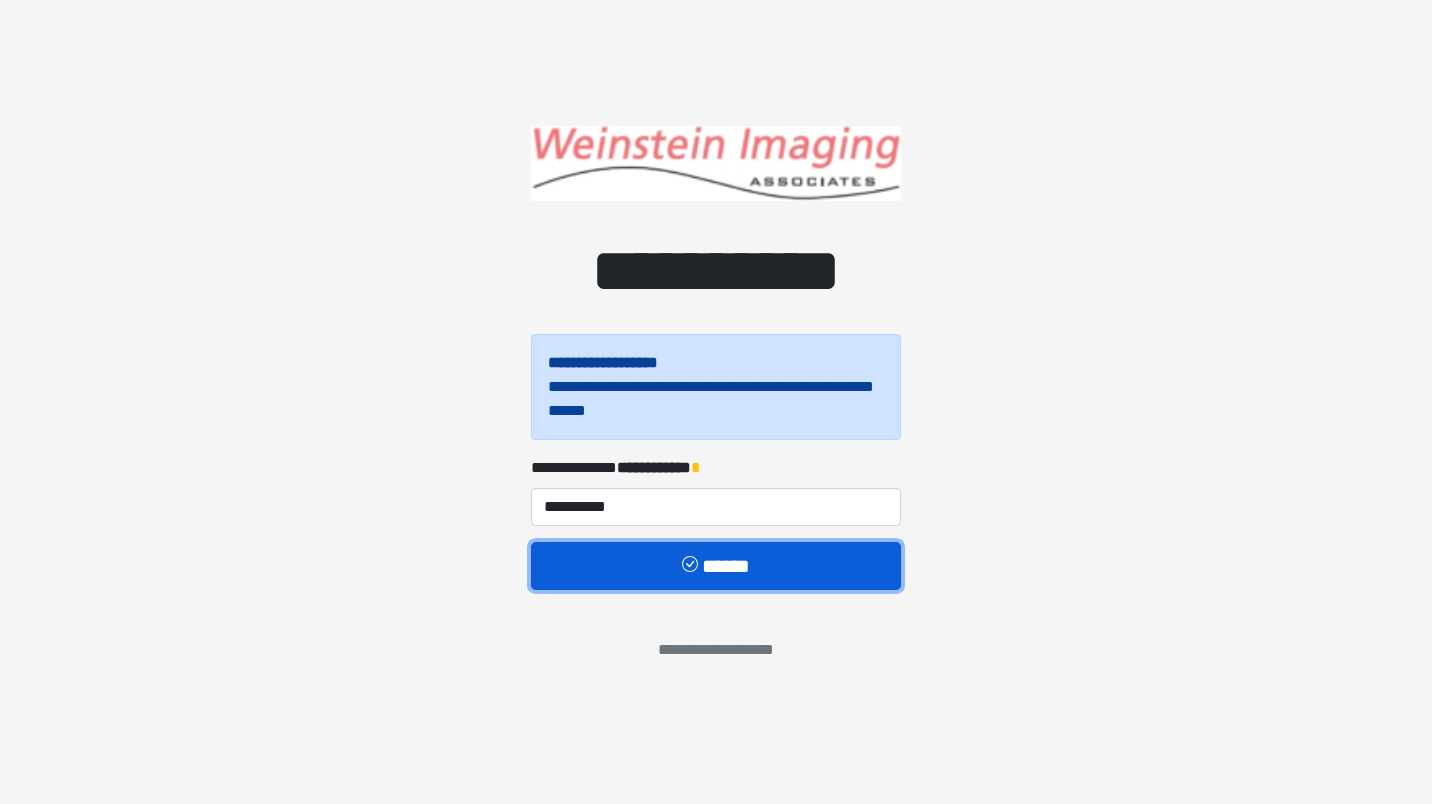 click on "******" at bounding box center [716, 566] 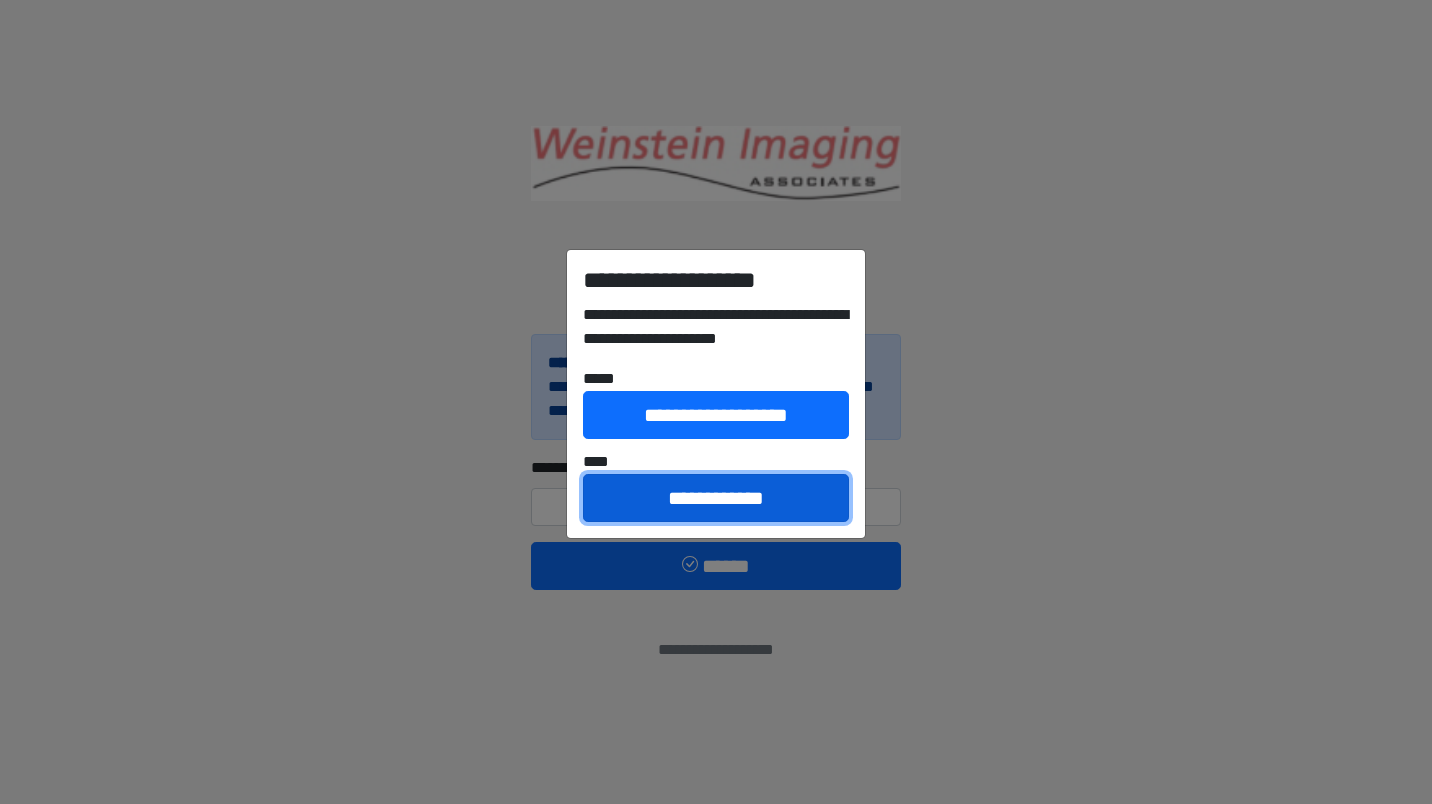 click on "**********" at bounding box center (716, 498) 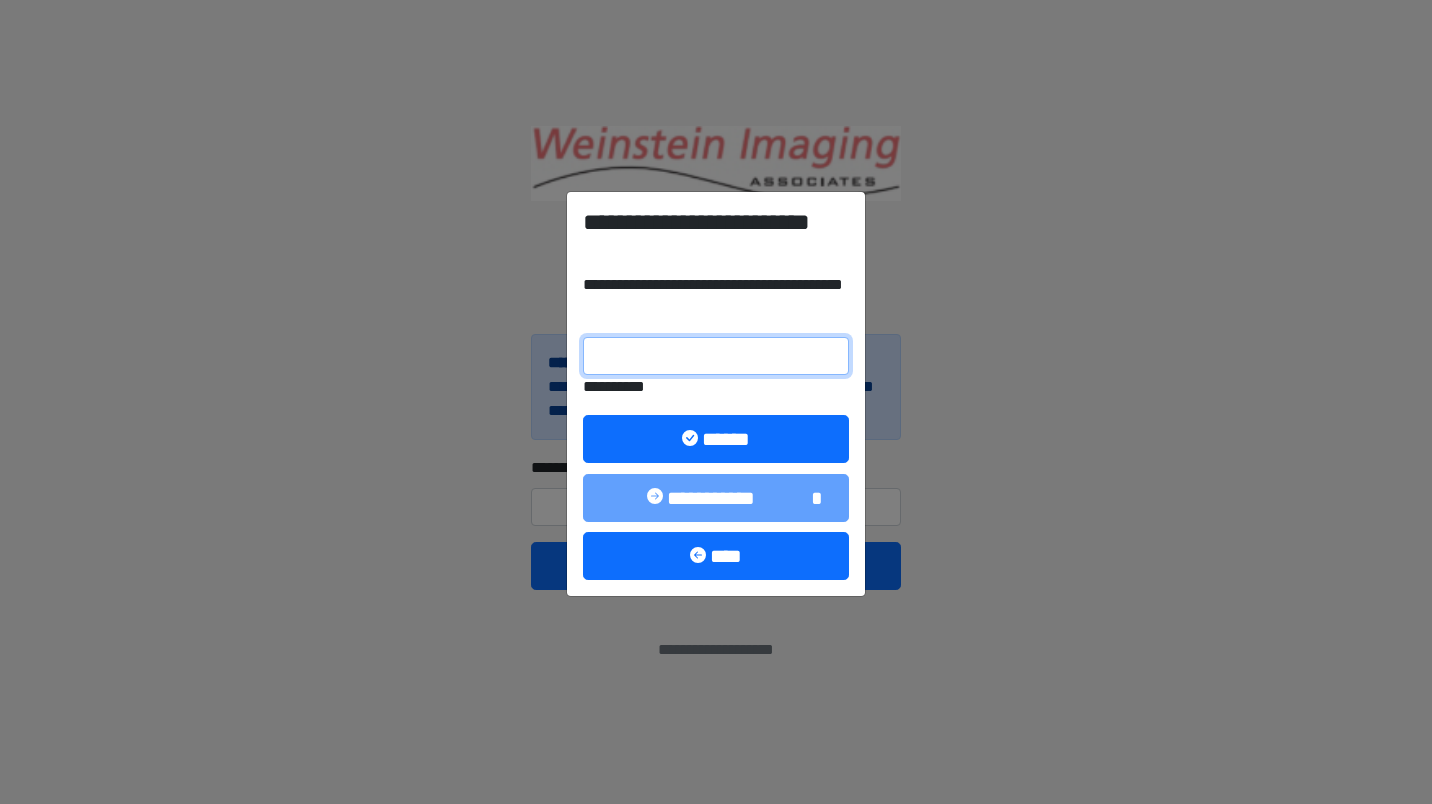 click on "**********" at bounding box center (716, 356) 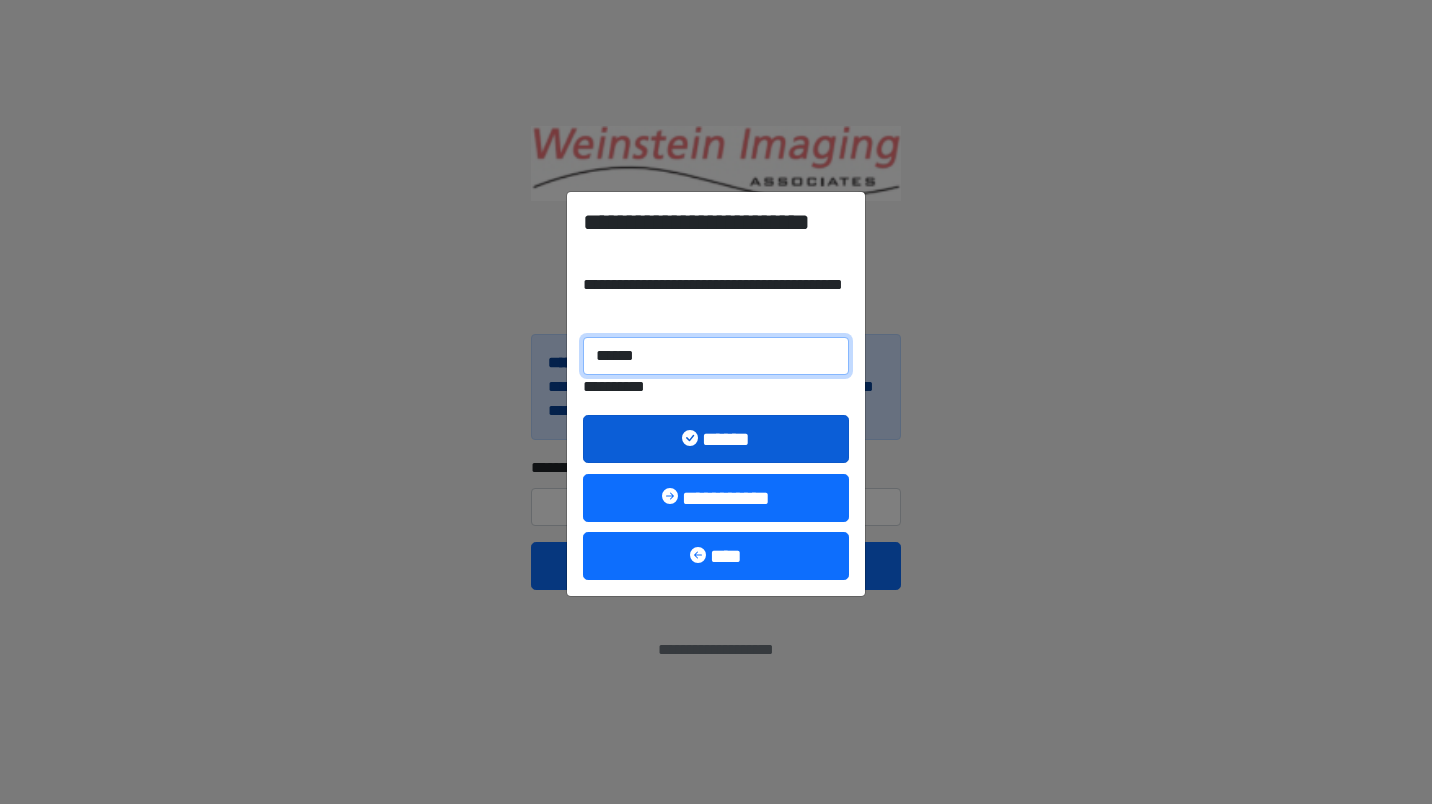 type on "******" 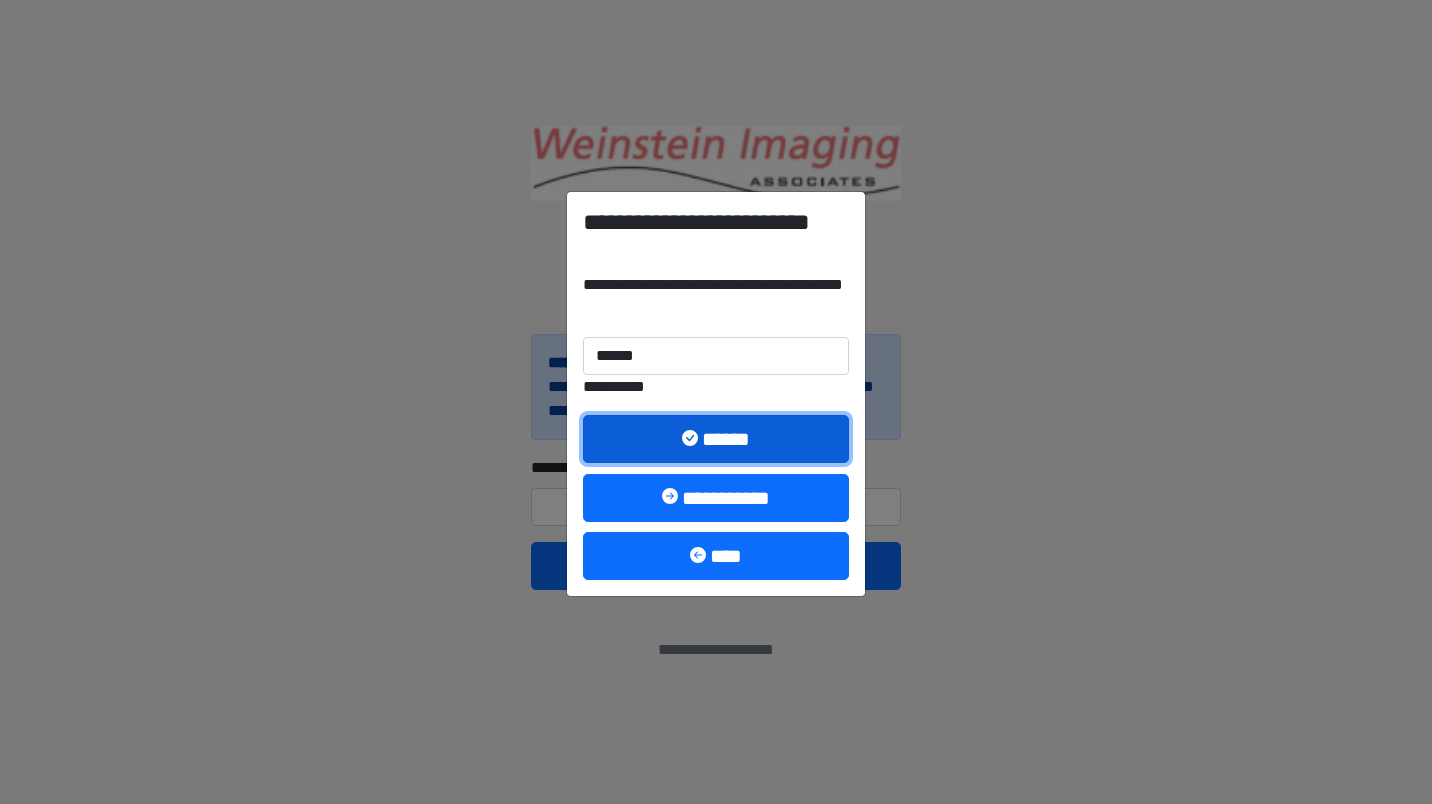 click on "******" at bounding box center (716, 439) 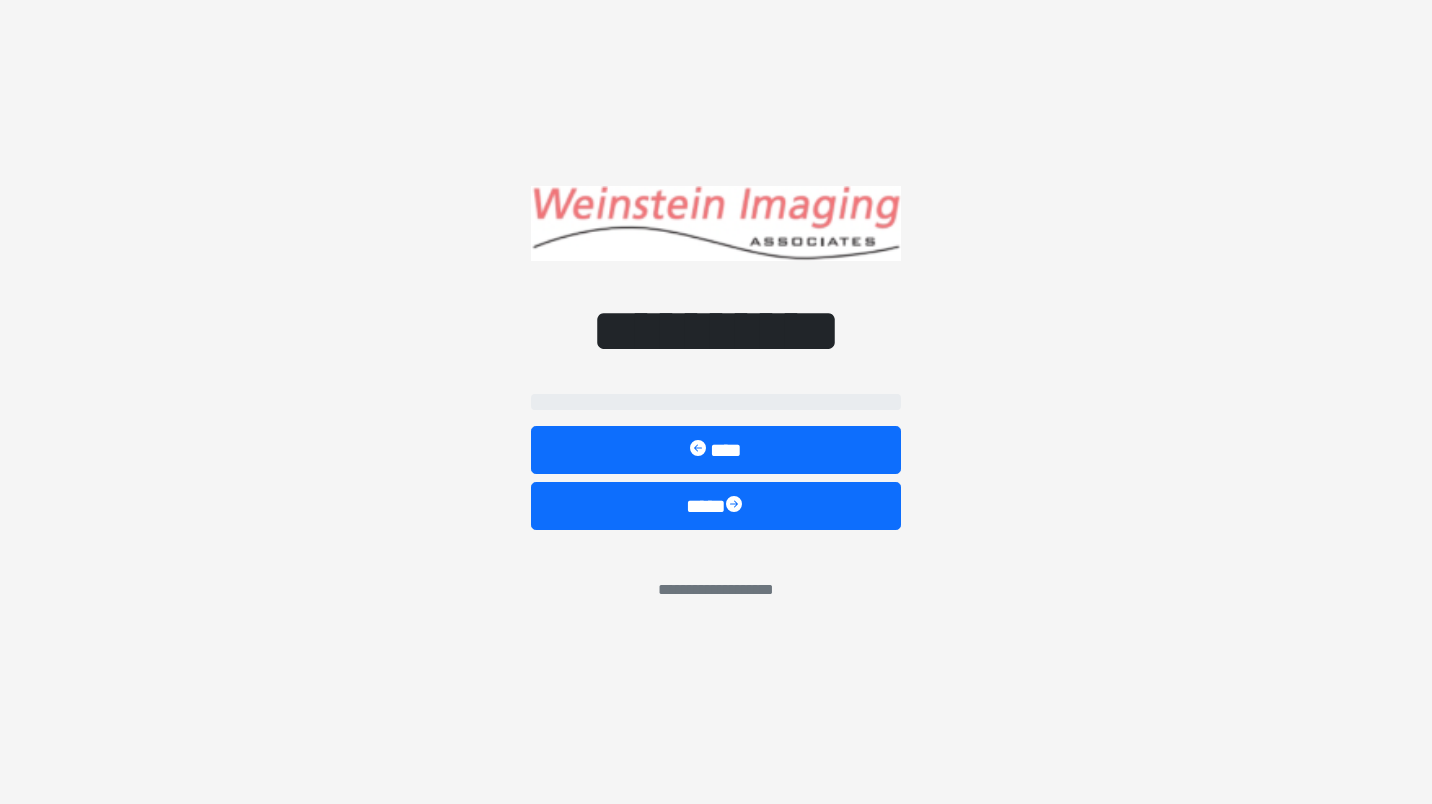 select on "*****" 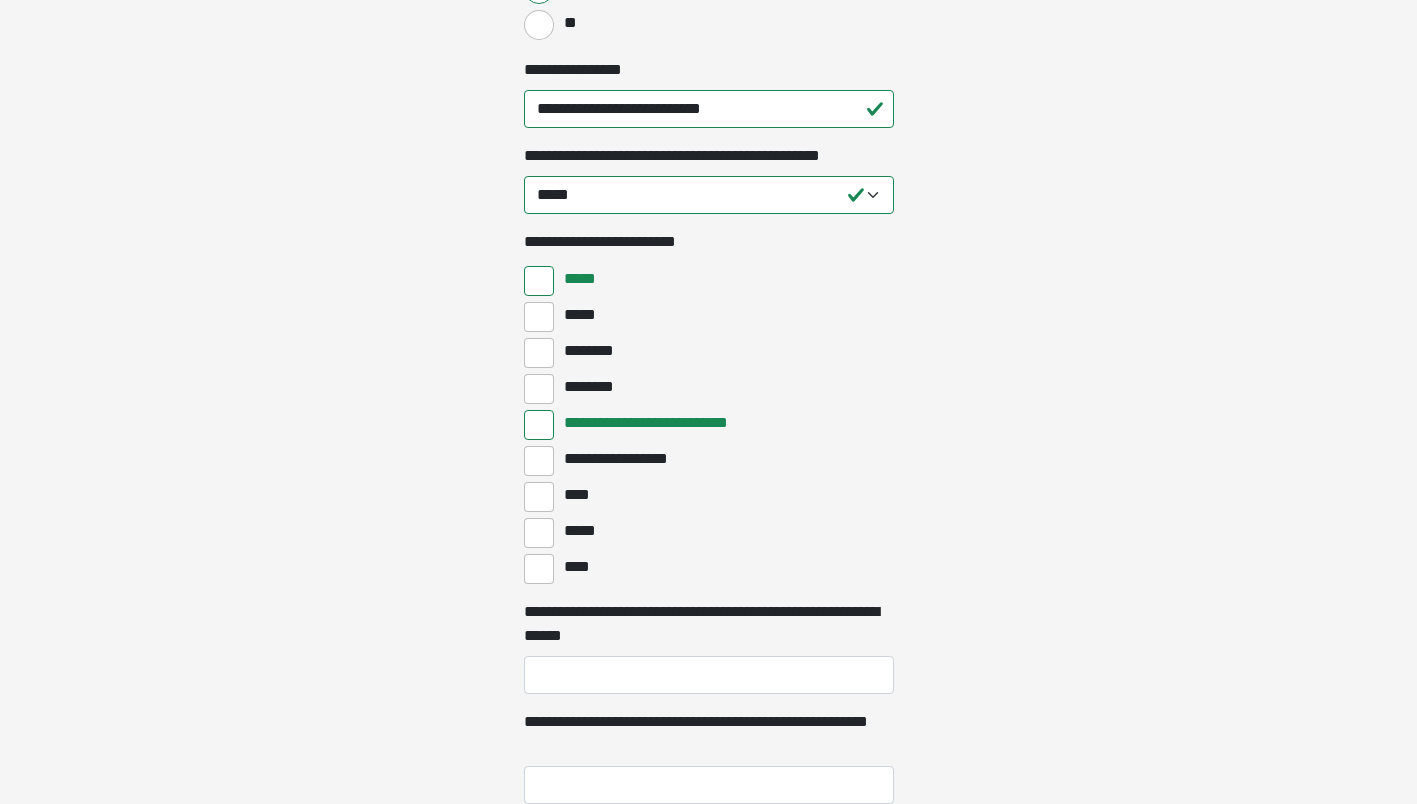 scroll, scrollTop: 800, scrollLeft: 0, axis: vertical 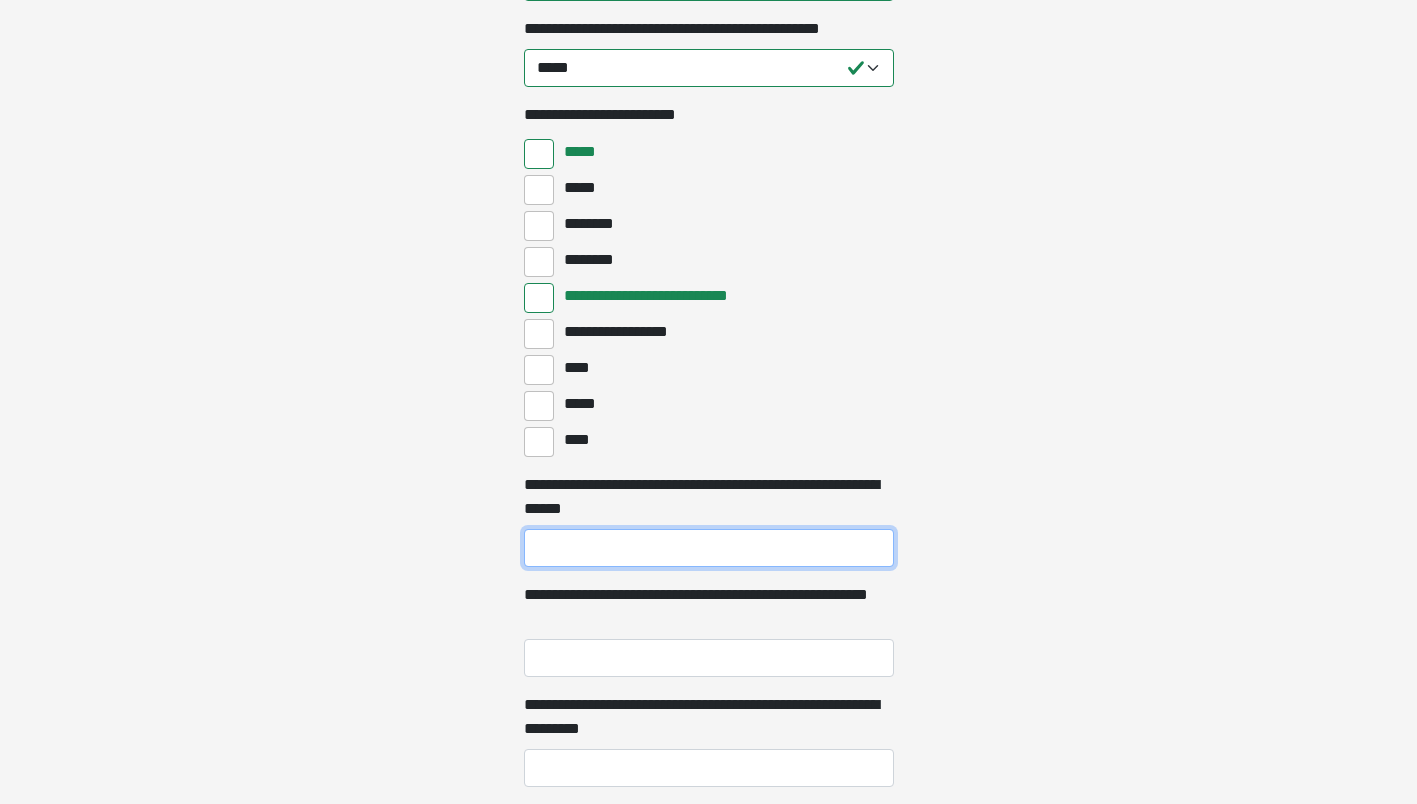 click on "**********" at bounding box center (709, 548) 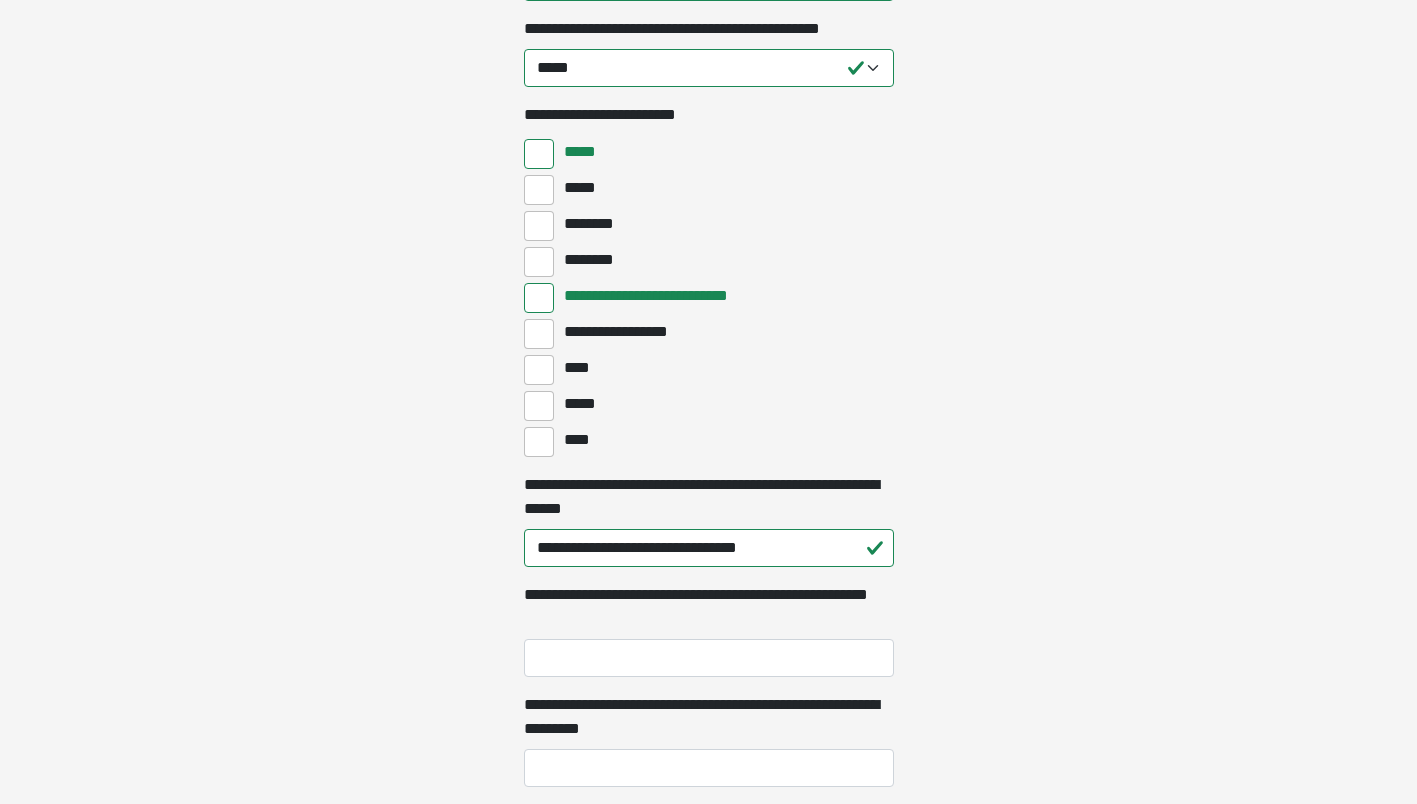 click on "**********" at bounding box center [709, 395] 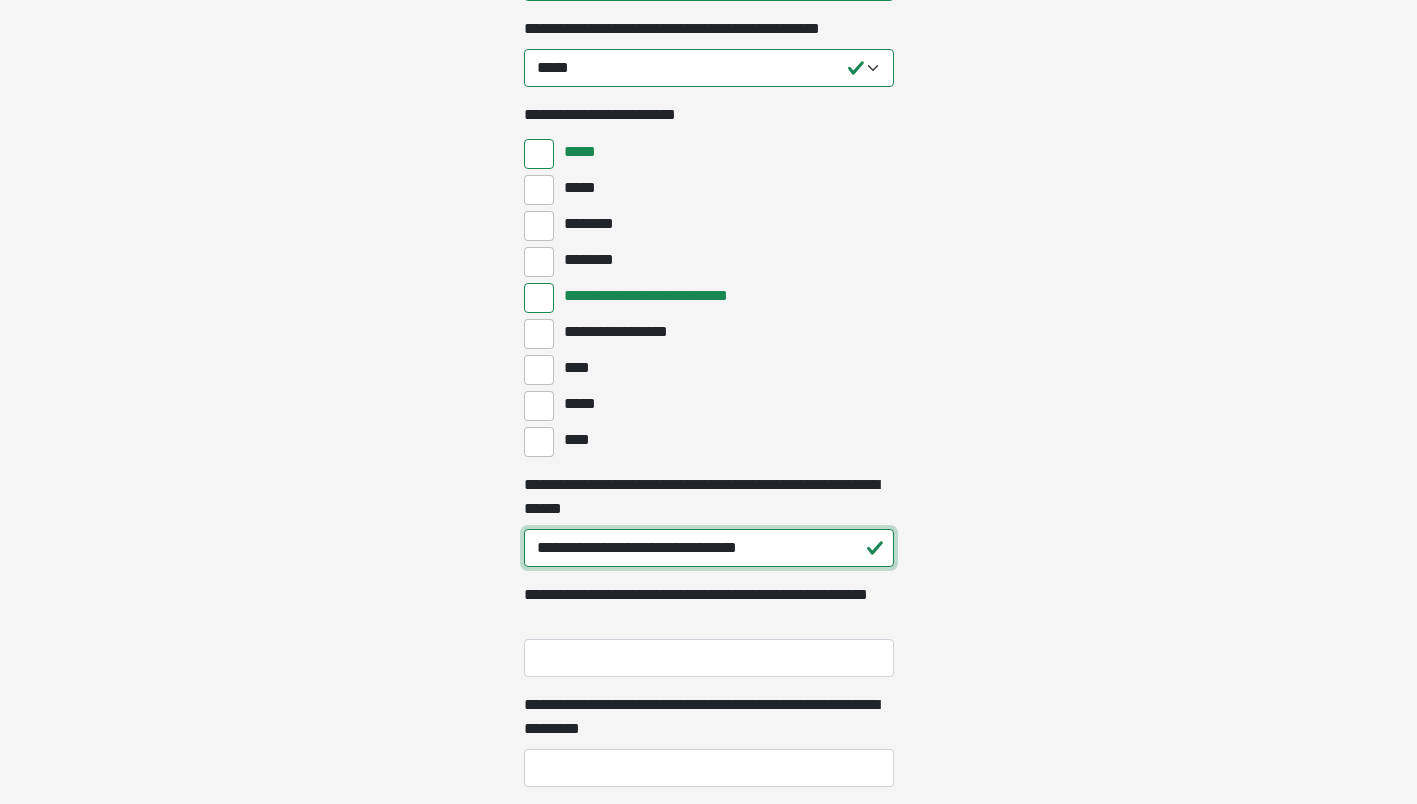 click on "**********" at bounding box center [709, 548] 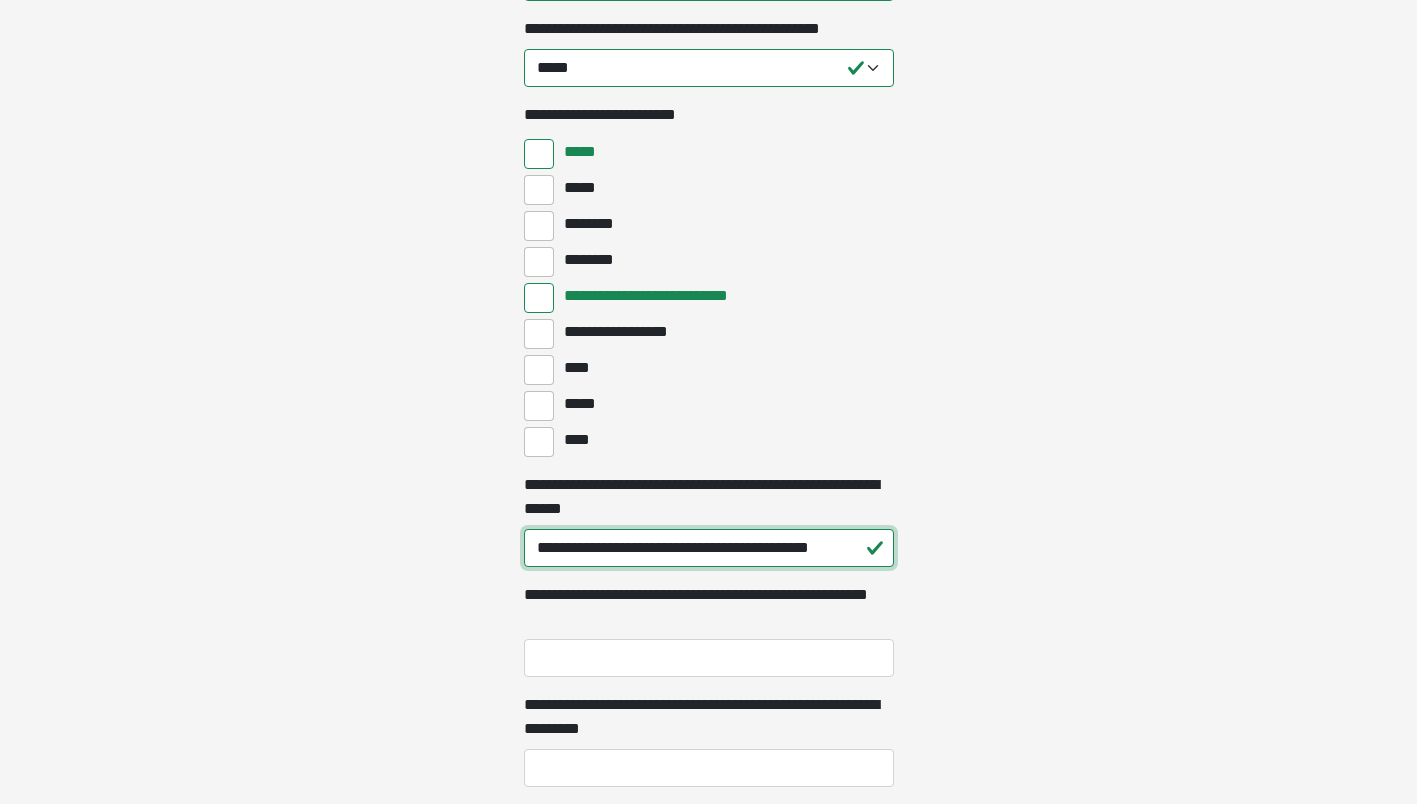 scroll, scrollTop: 0, scrollLeft: 0, axis: both 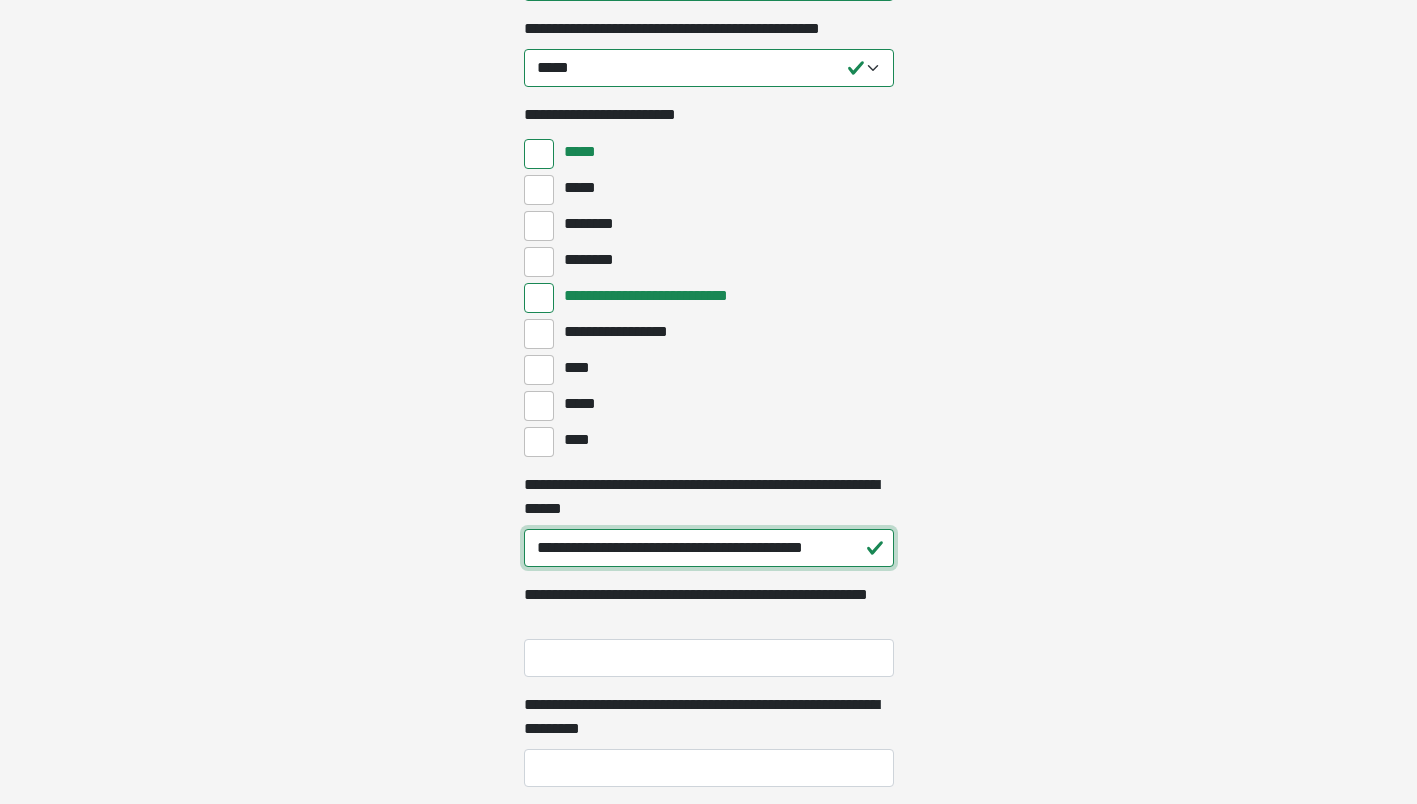 click on "**********" at bounding box center (709, 548) 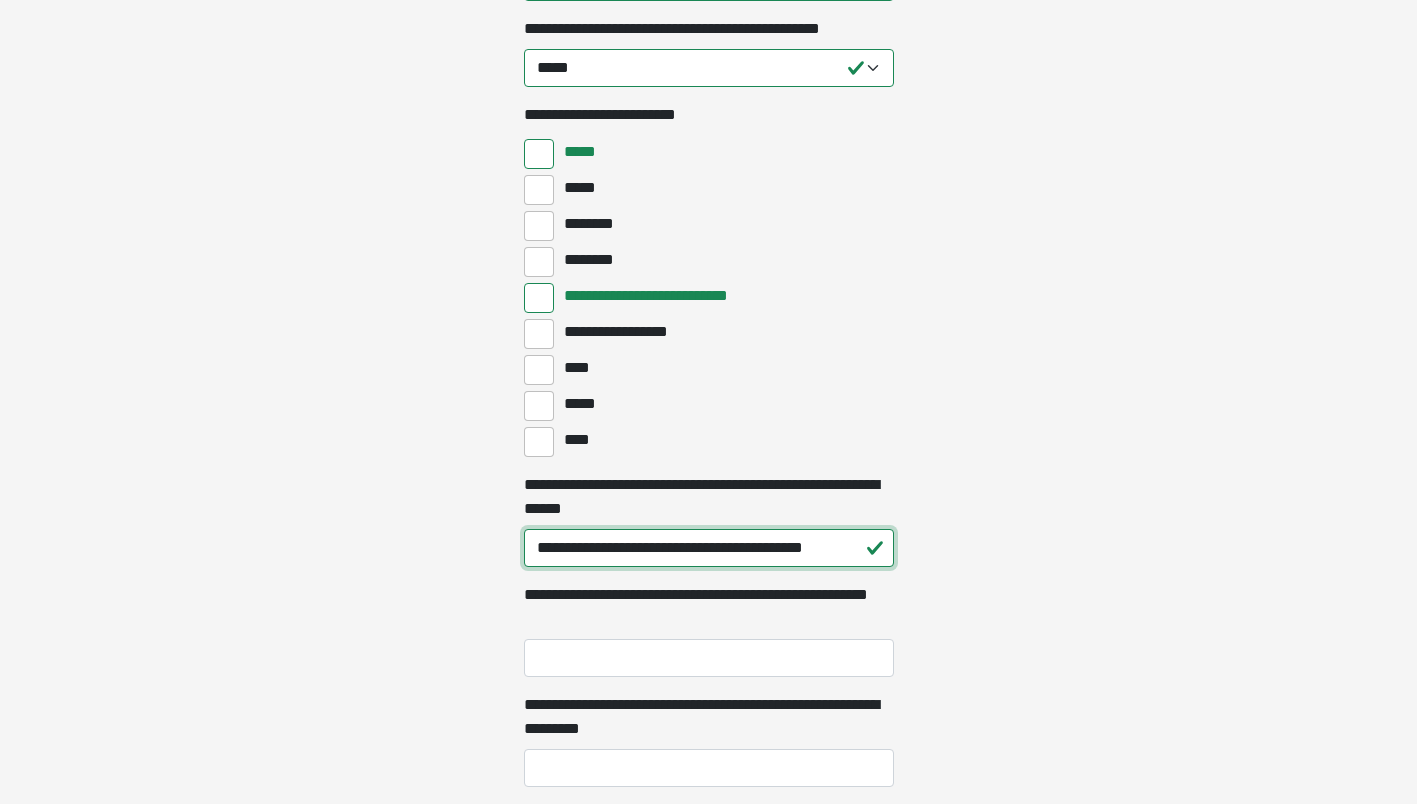 click on "**********" at bounding box center [709, 548] 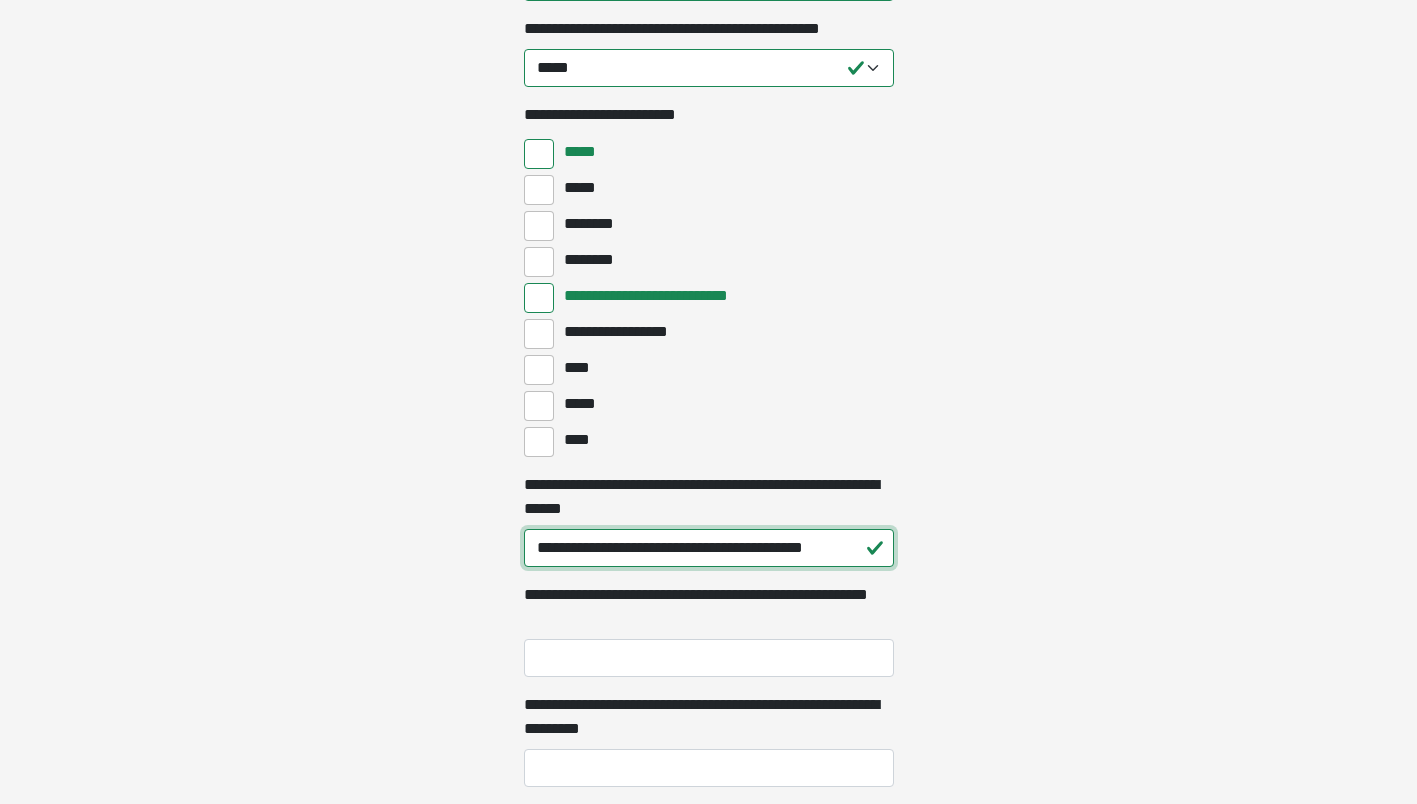click on "**********" at bounding box center (709, 548) 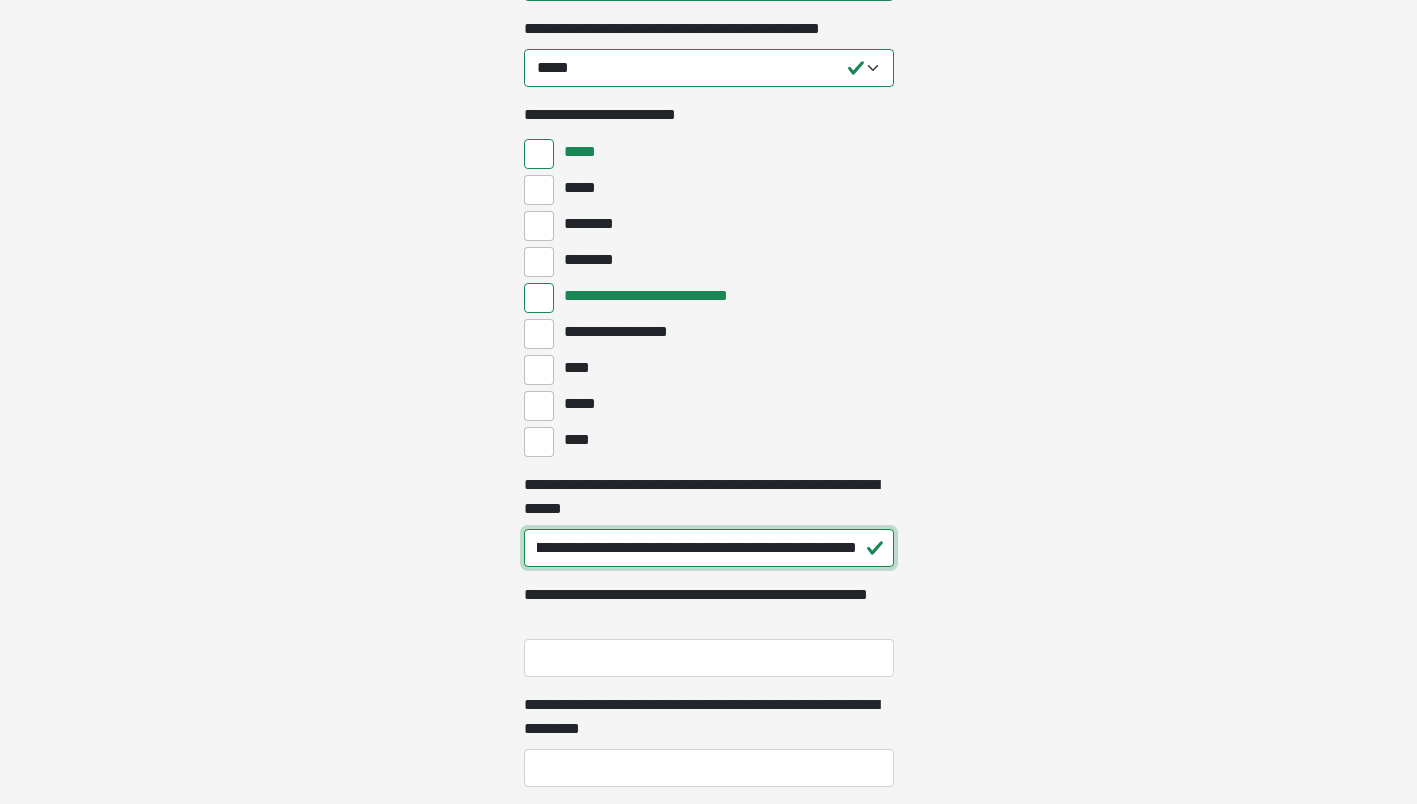 scroll, scrollTop: 0, scrollLeft: 96, axis: horizontal 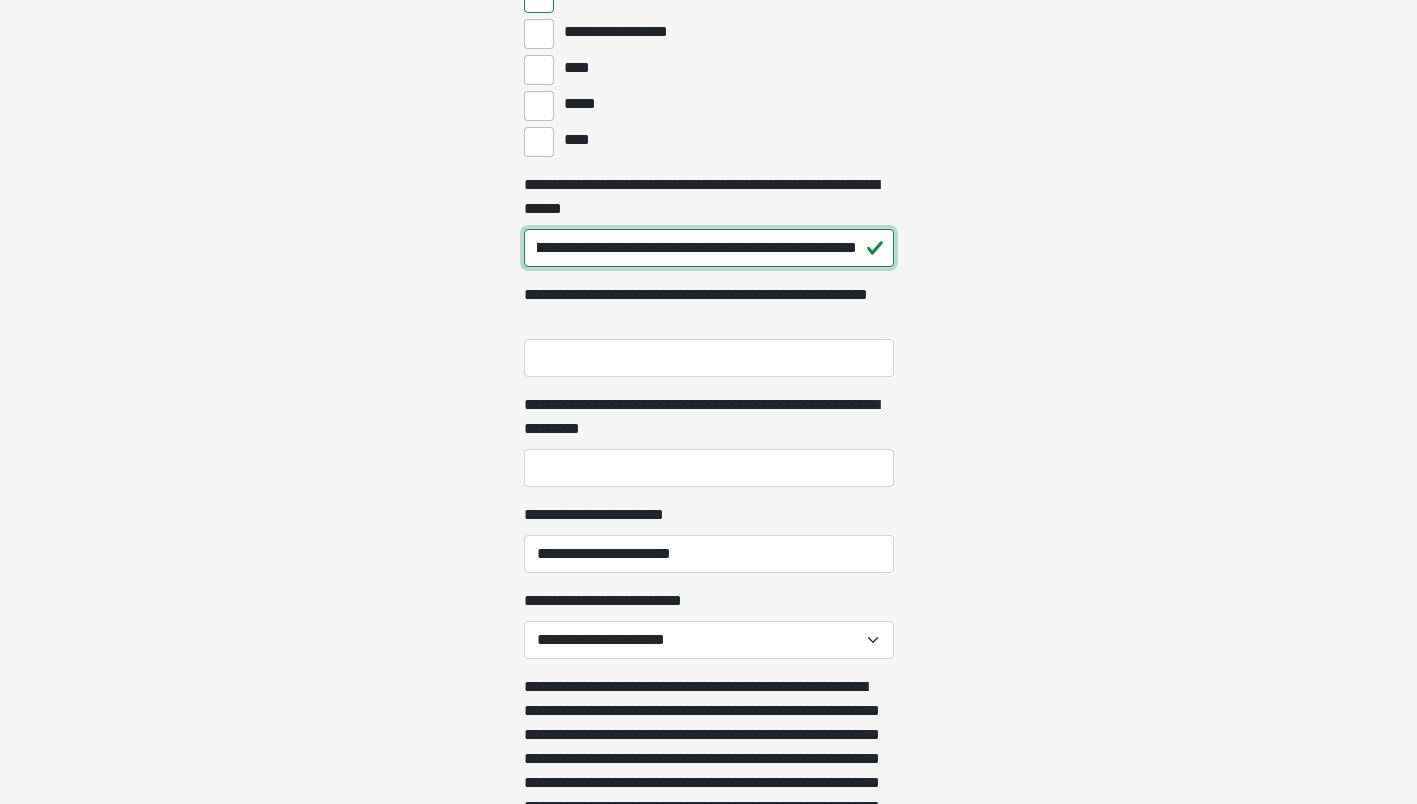 type on "**********" 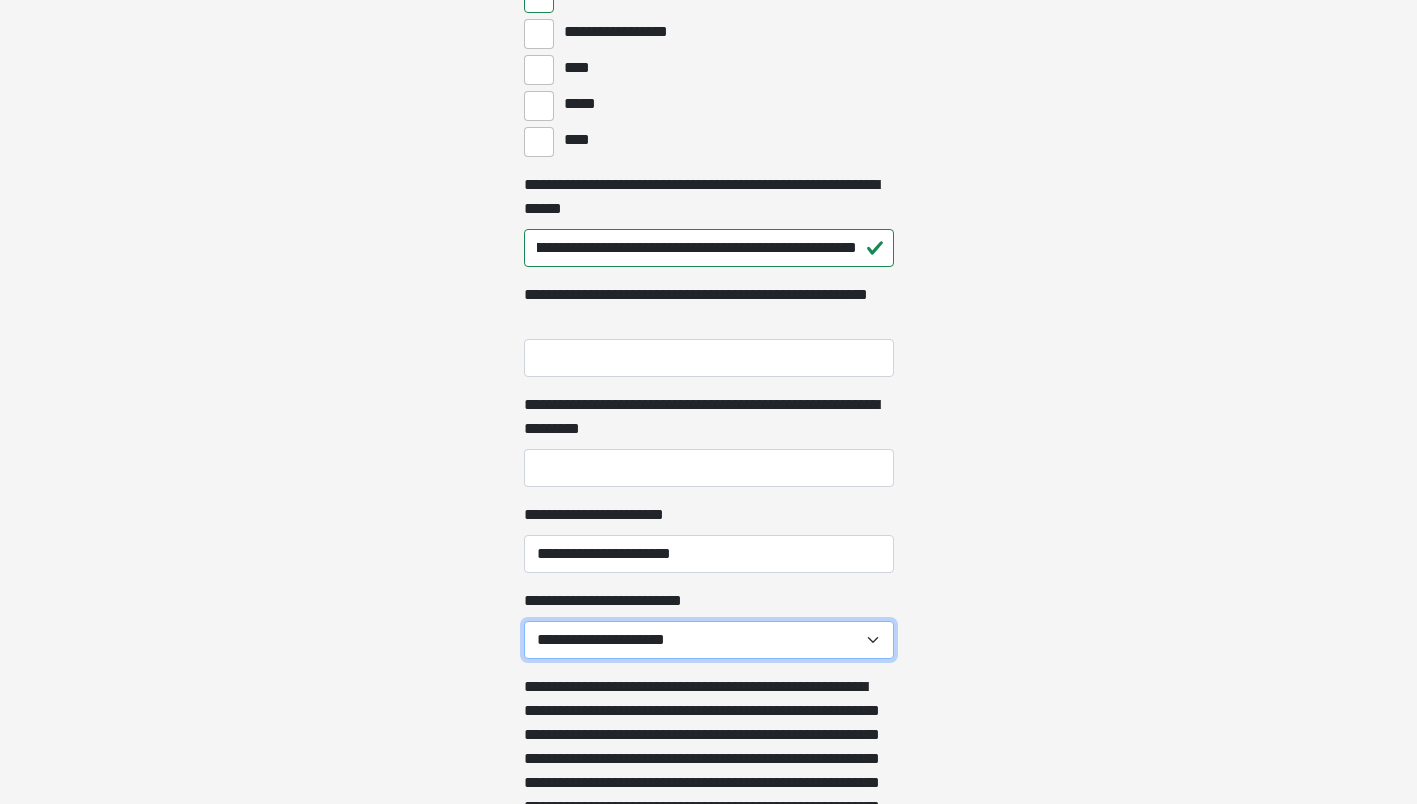 click on "**********" at bounding box center (709, 640) 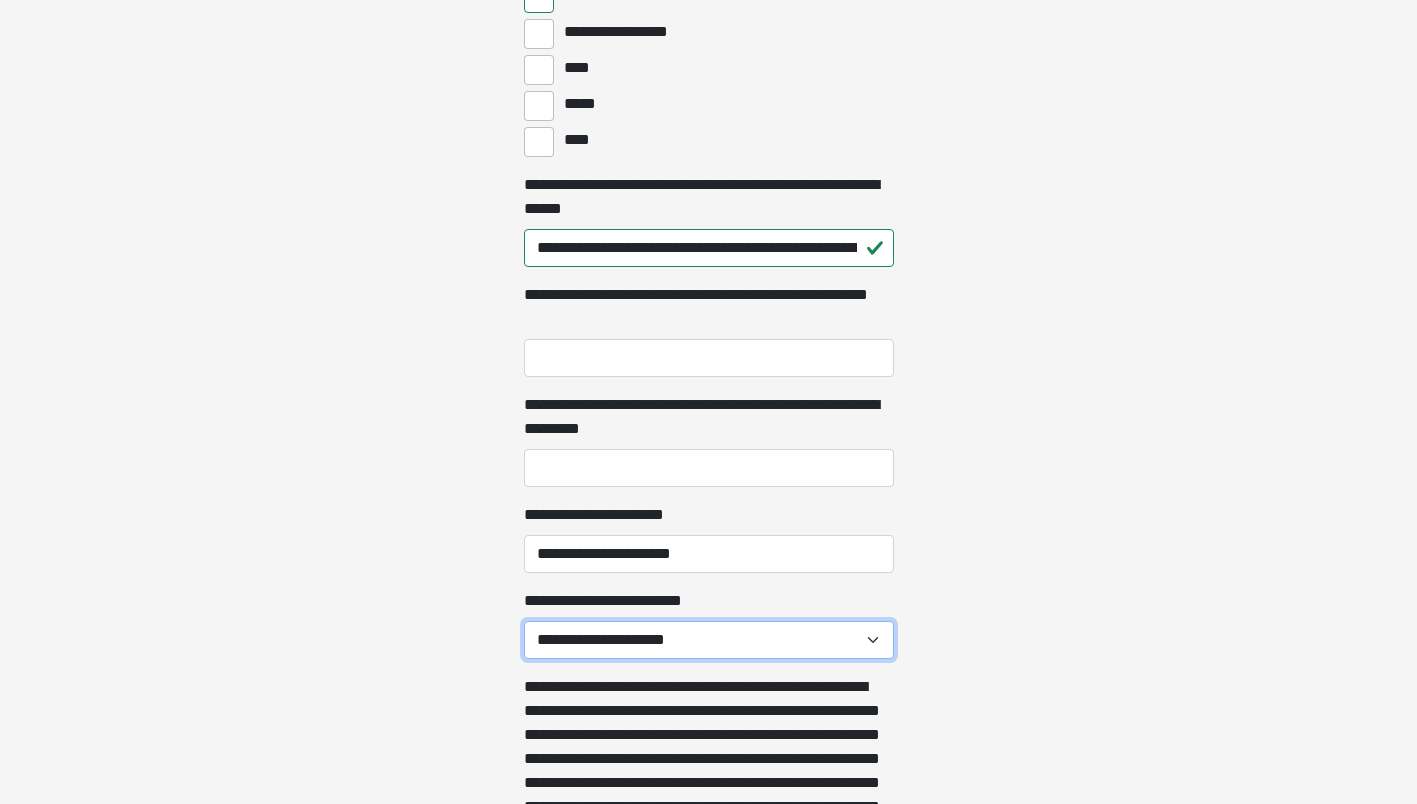select on "******" 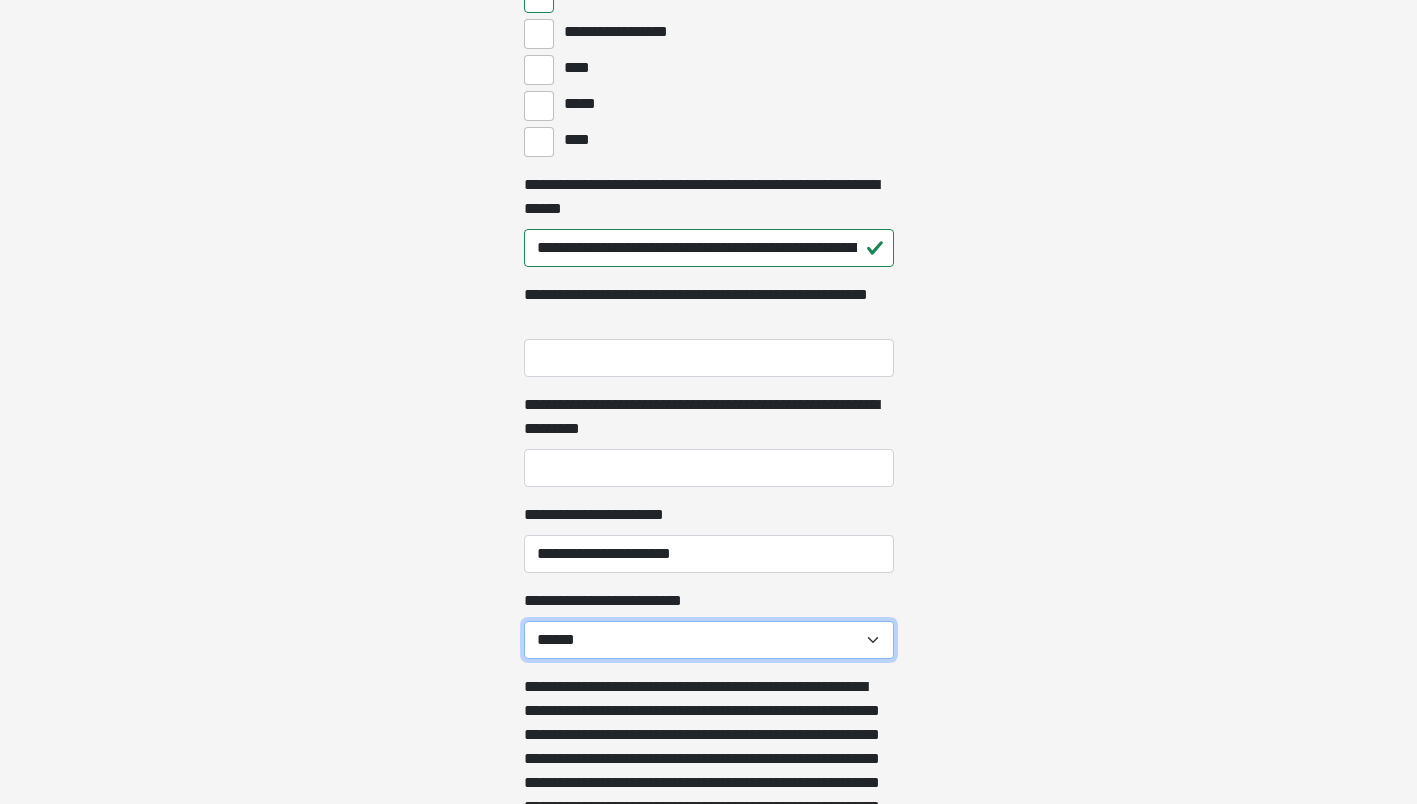 click on "**********" at bounding box center [709, 640] 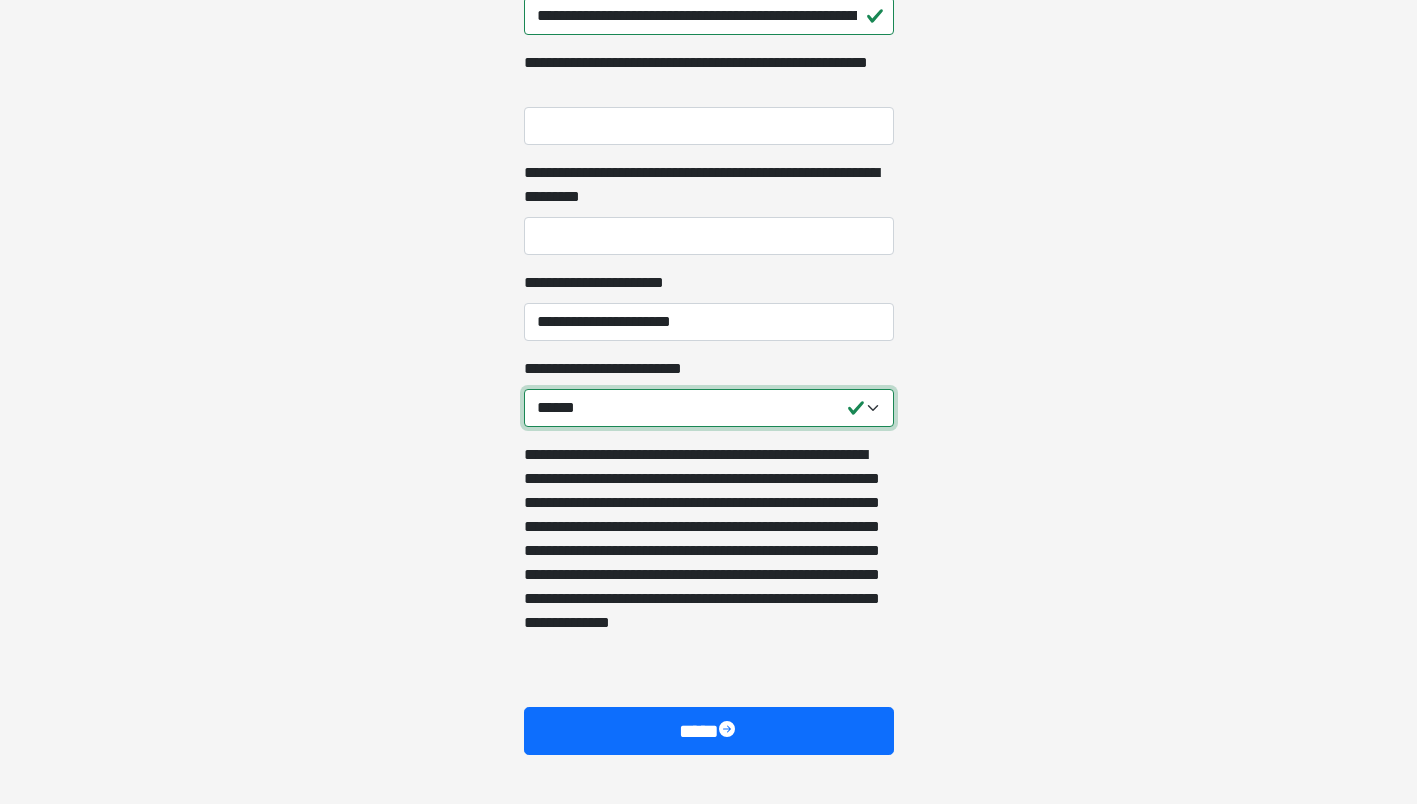 scroll, scrollTop: 1386, scrollLeft: 0, axis: vertical 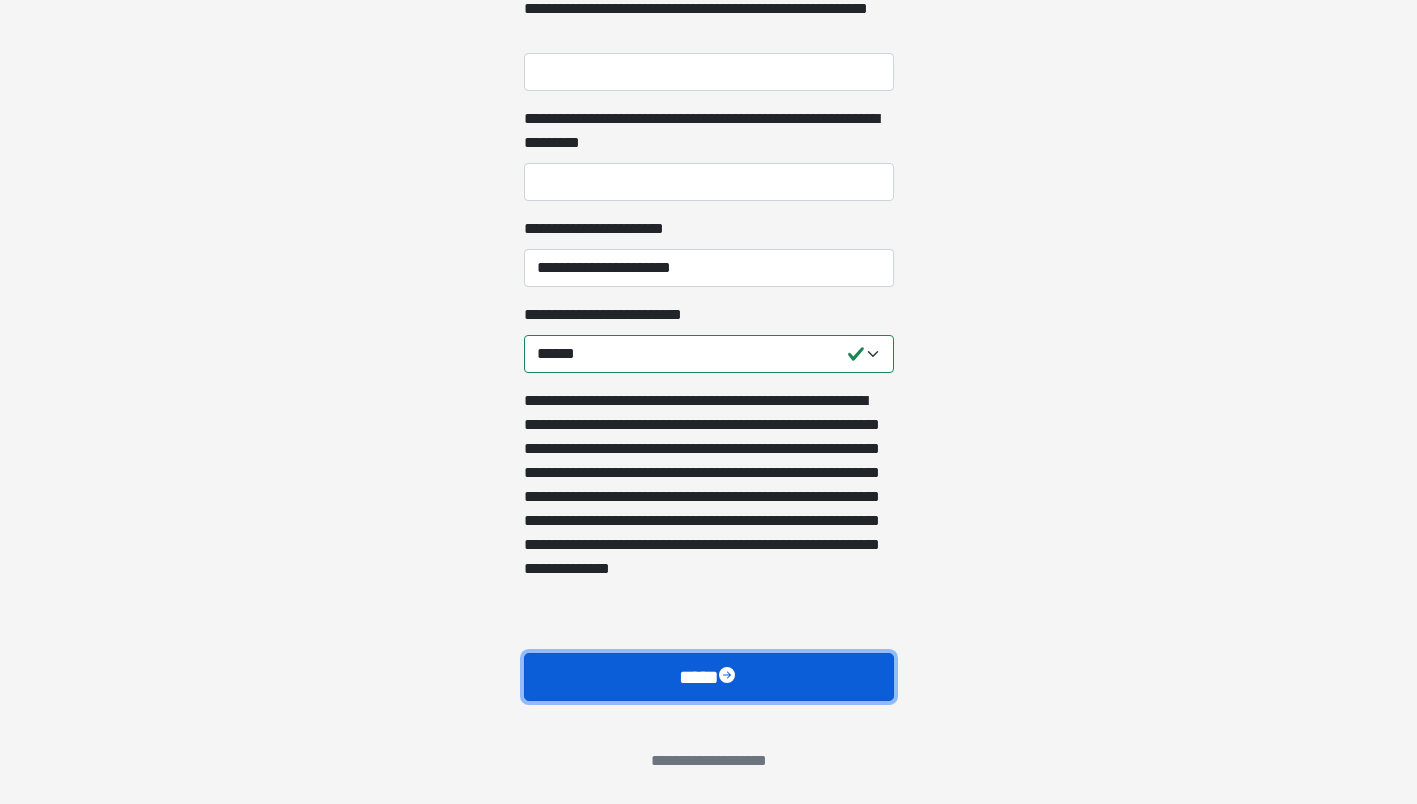 click on "****" at bounding box center (709, 677) 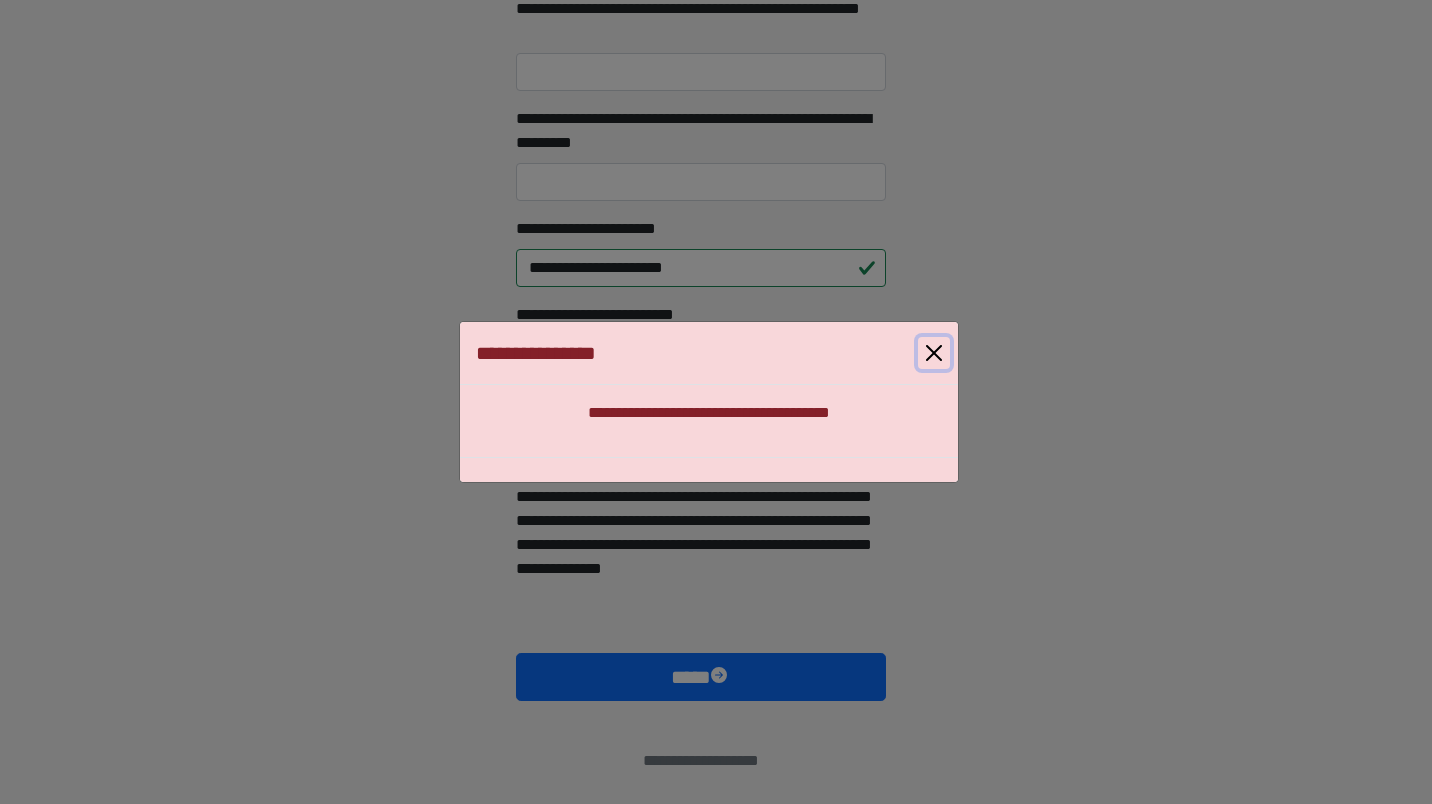 click at bounding box center (934, 353) 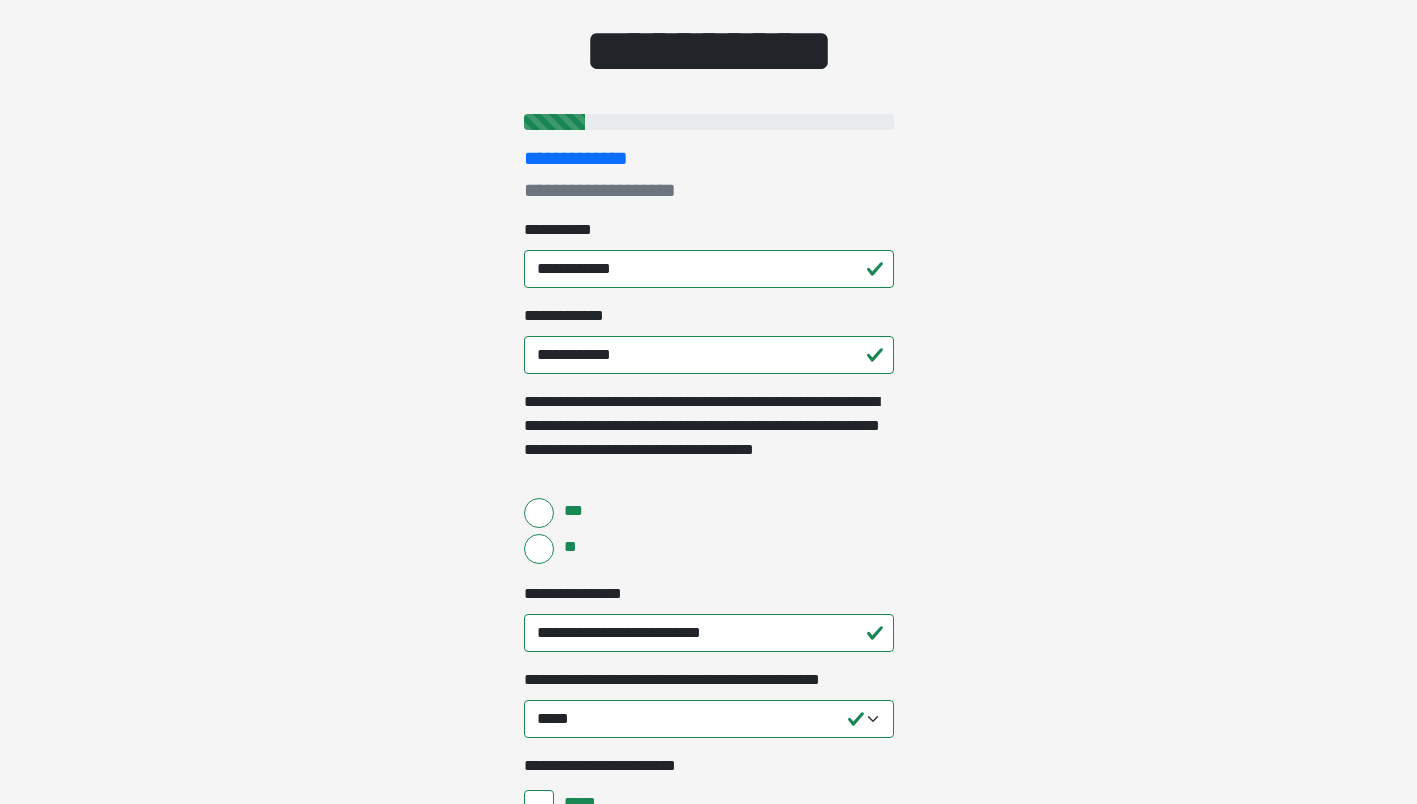 scroll, scrollTop: 0, scrollLeft: 0, axis: both 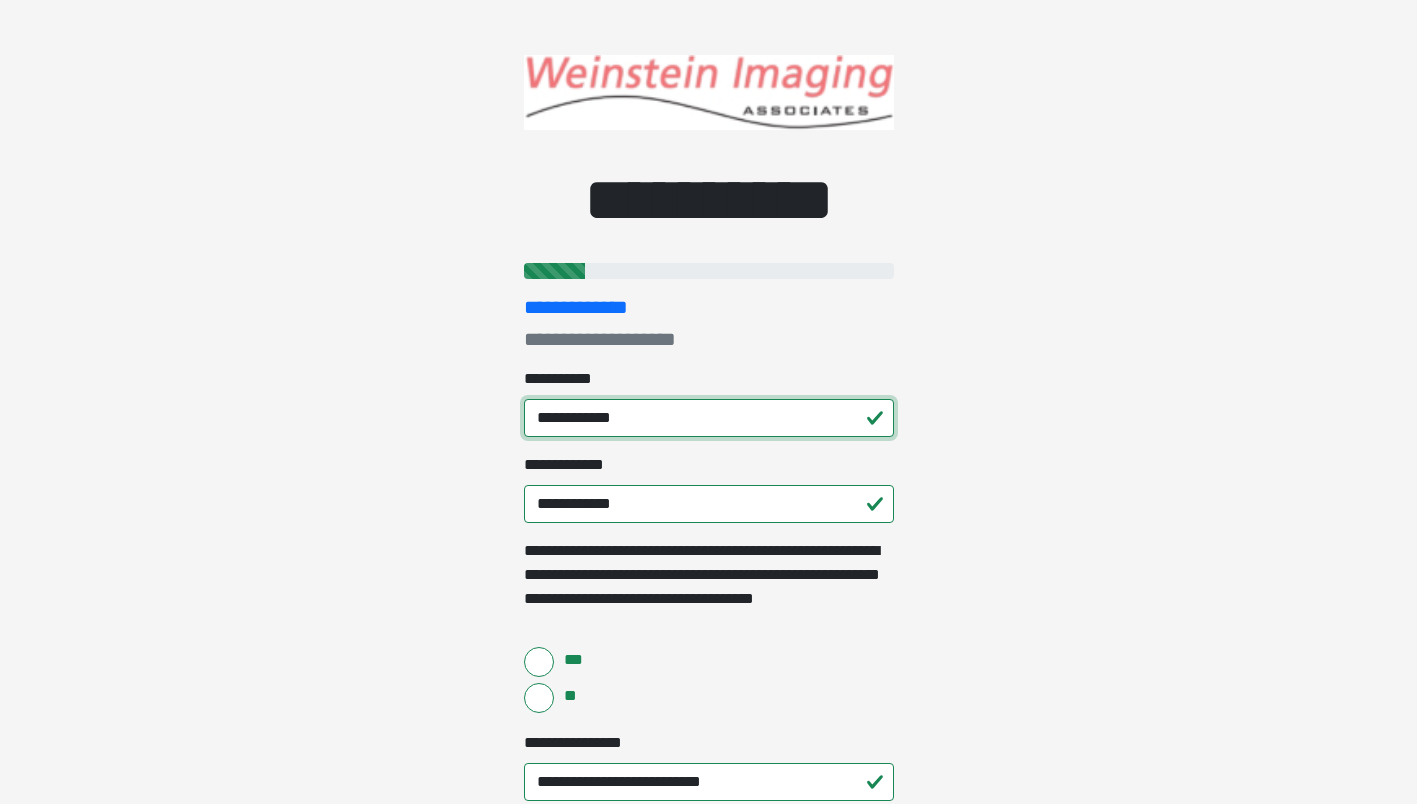 click on "**********" at bounding box center (709, 418) 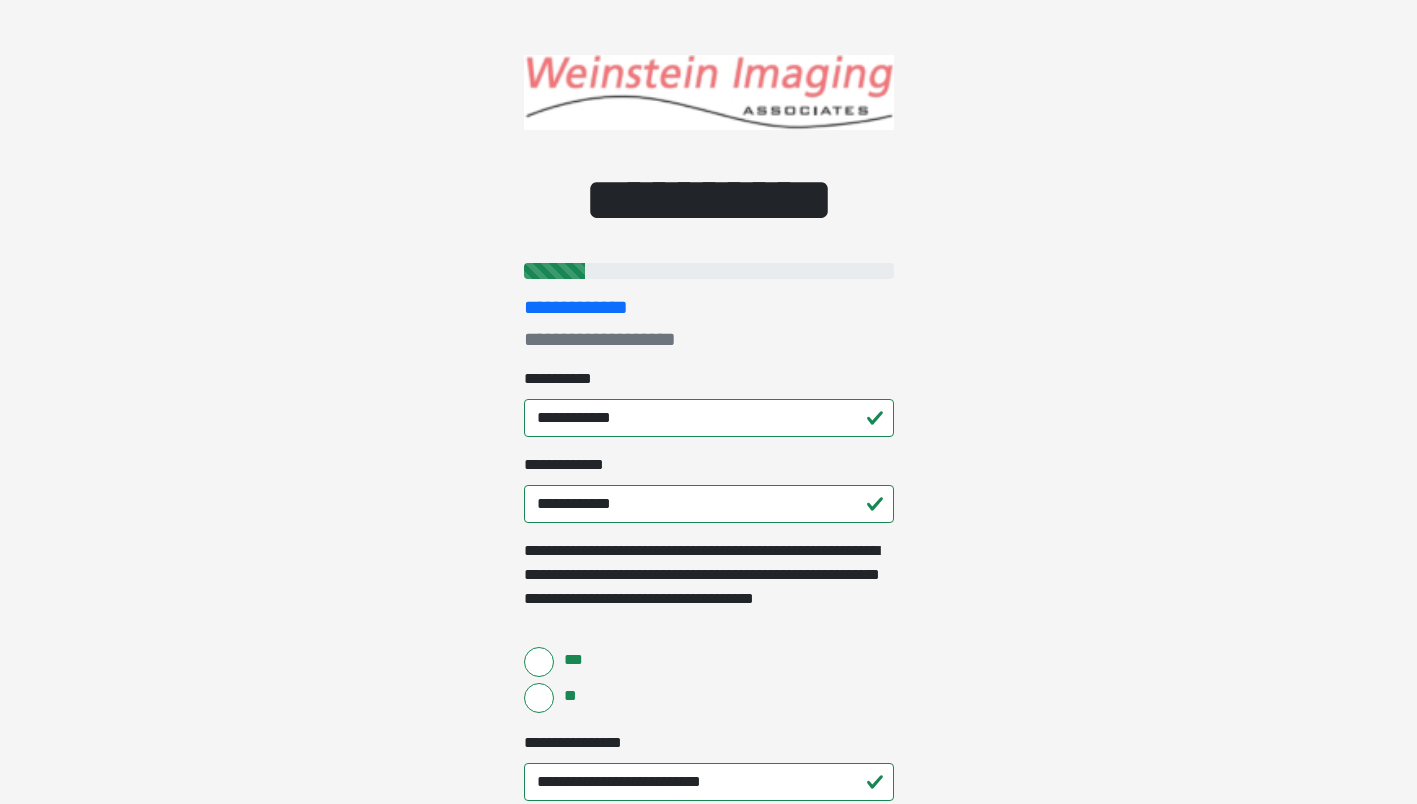click on "**********" at bounding box center [708, 402] 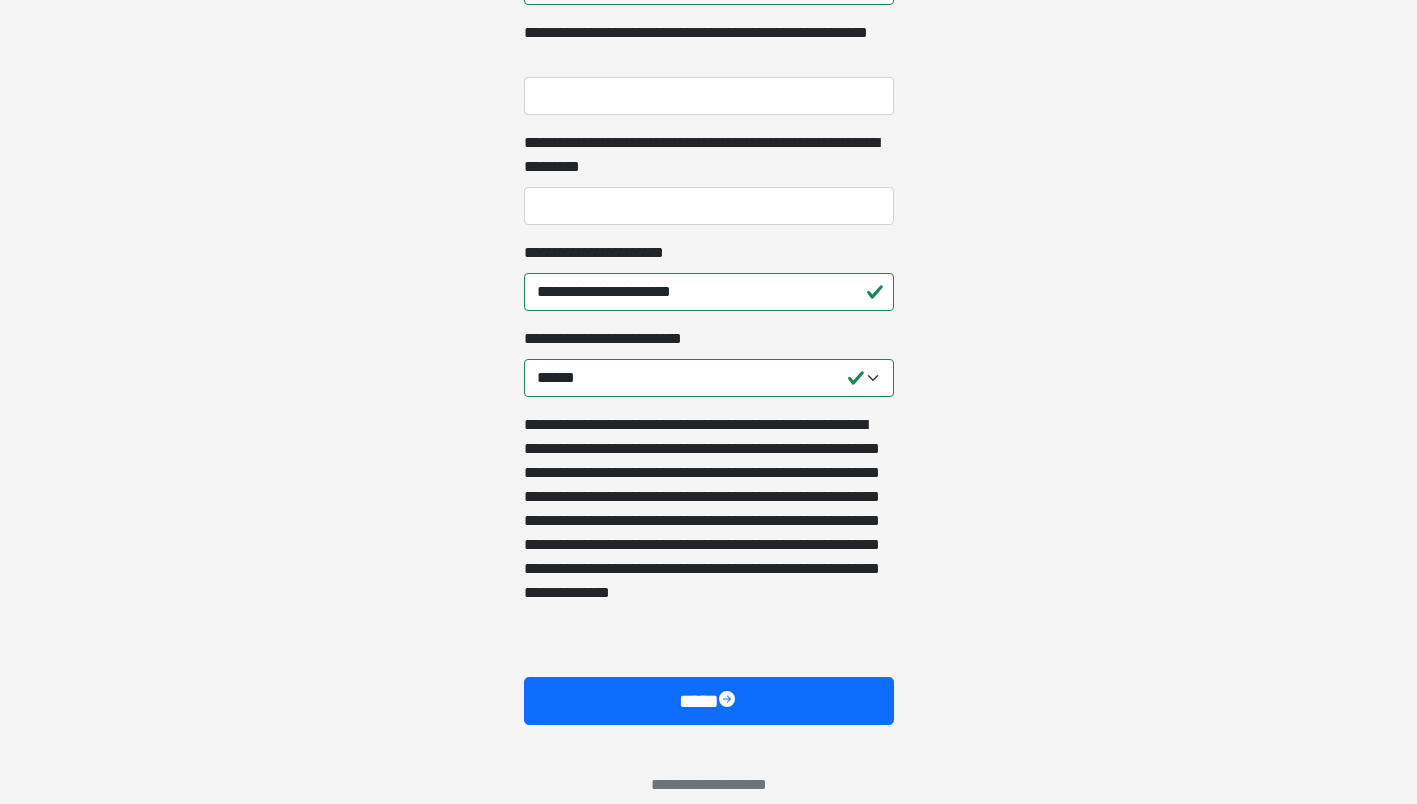 scroll, scrollTop: 1386, scrollLeft: 0, axis: vertical 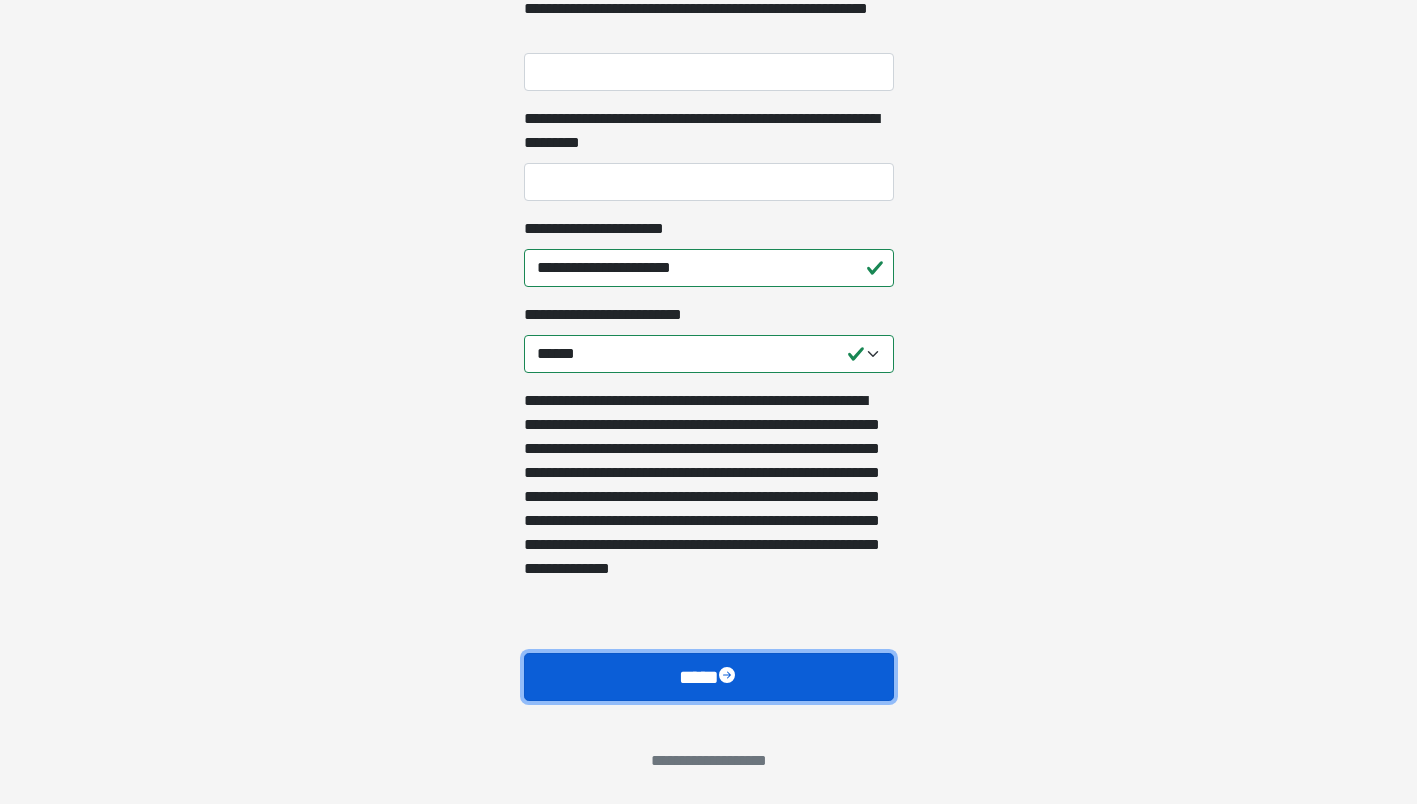 click on "****" at bounding box center [709, 677] 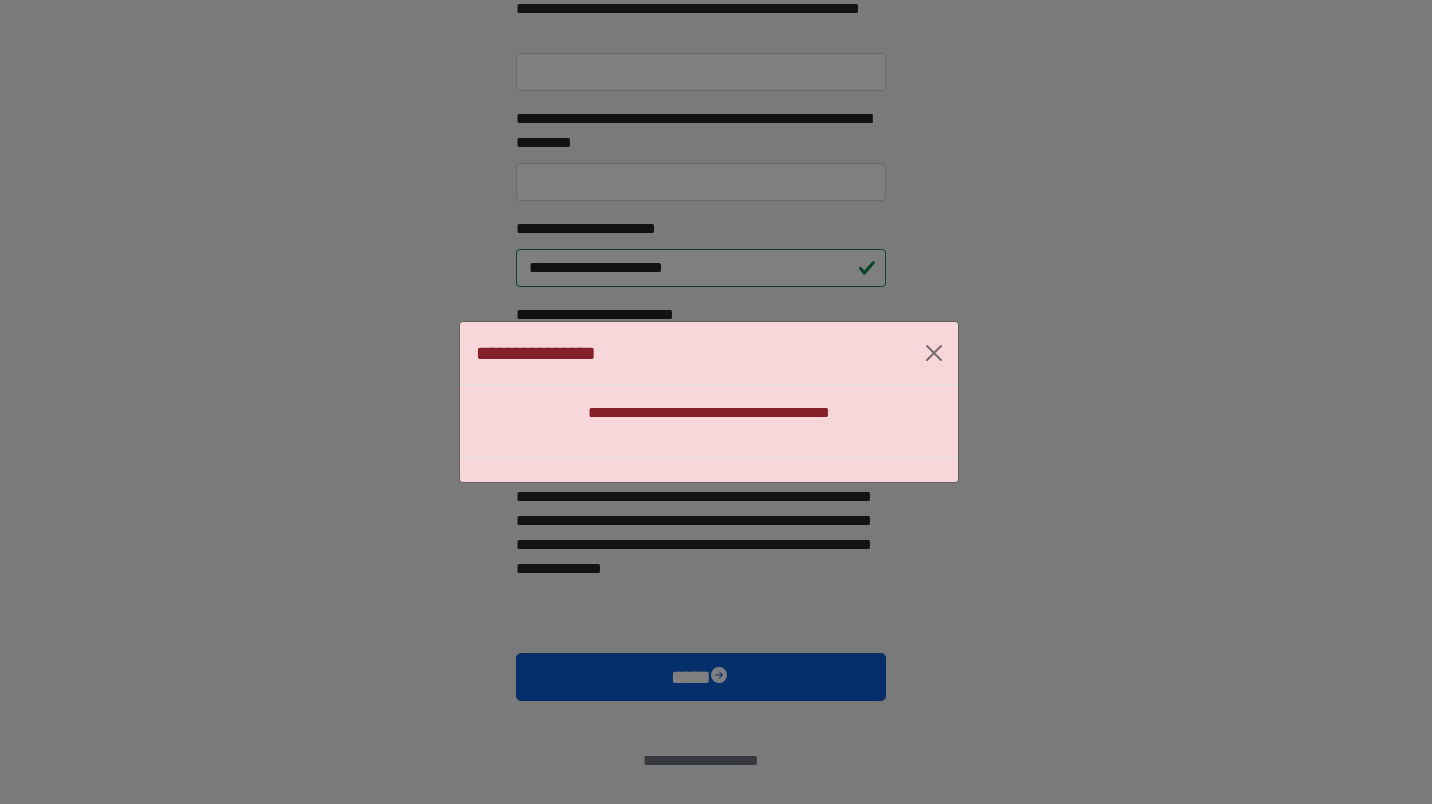 click on "**********" at bounding box center [716, 402] 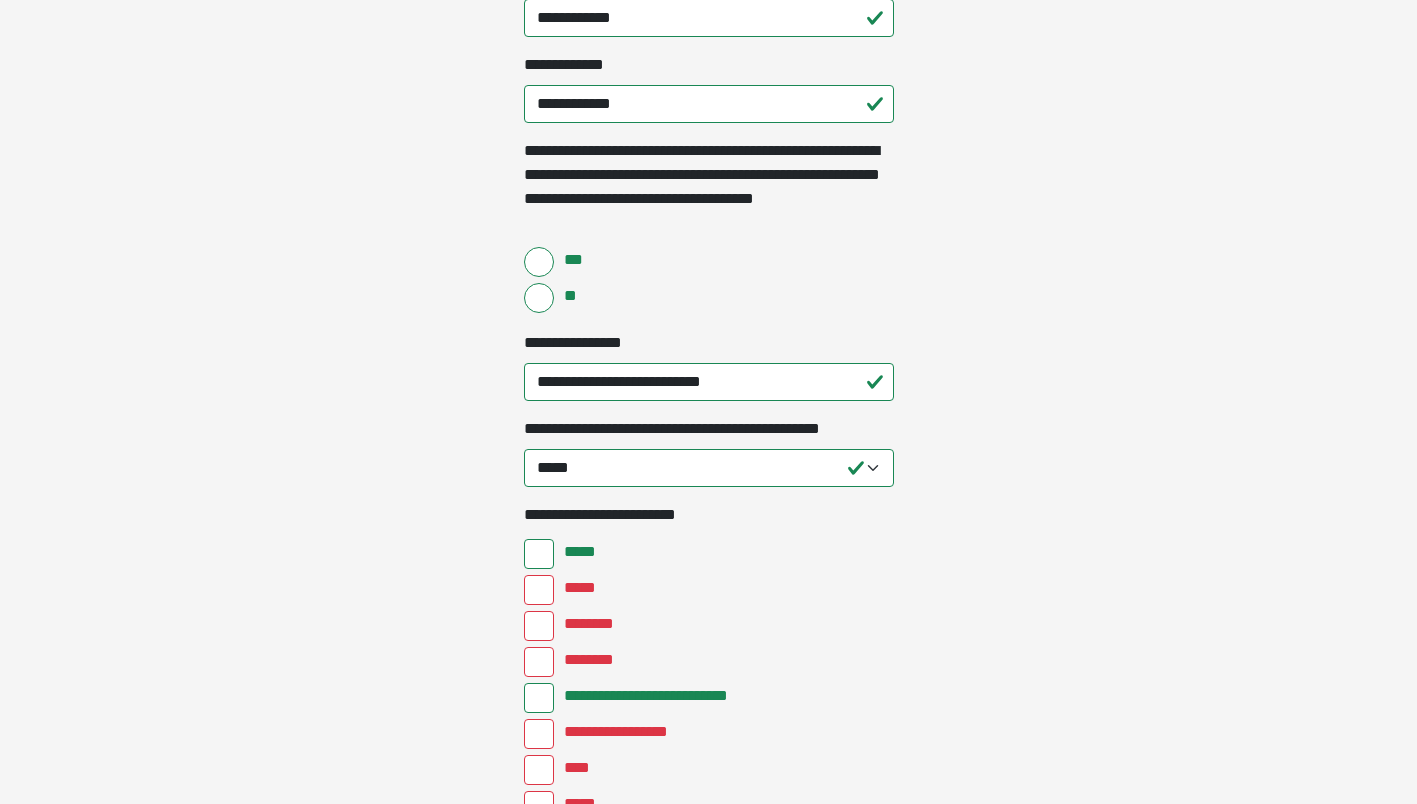 scroll, scrollTop: 500, scrollLeft: 0, axis: vertical 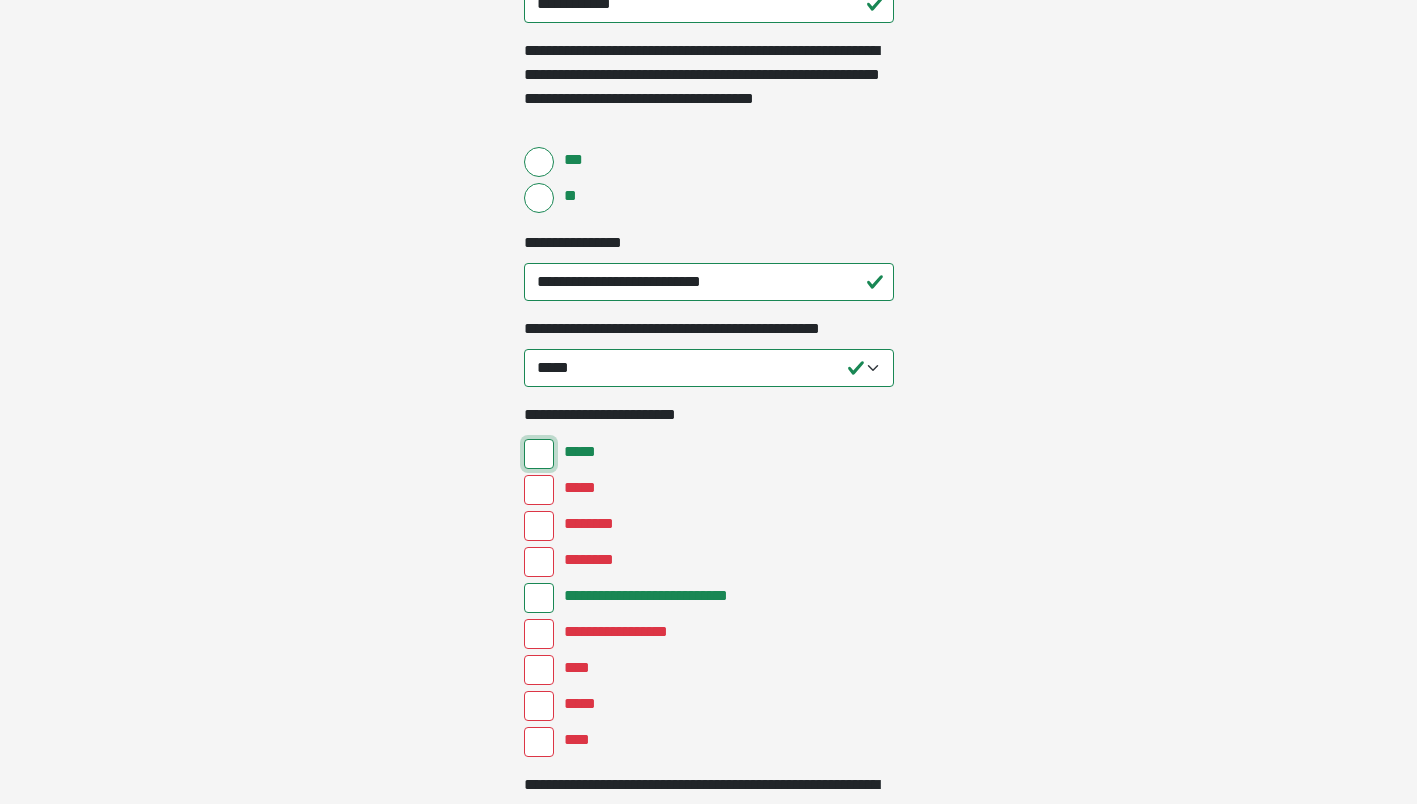 click on "*****" at bounding box center [539, 454] 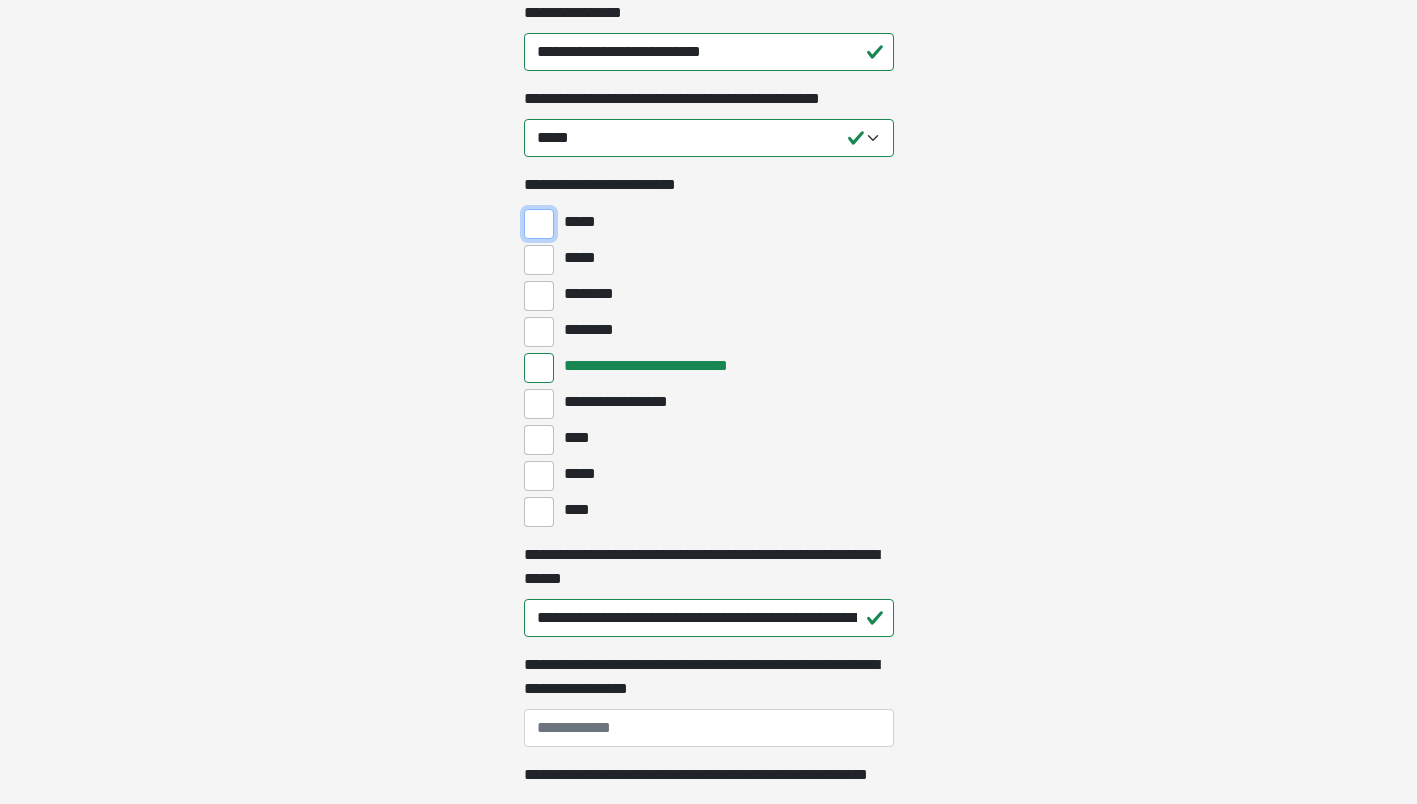 scroll, scrollTop: 900, scrollLeft: 0, axis: vertical 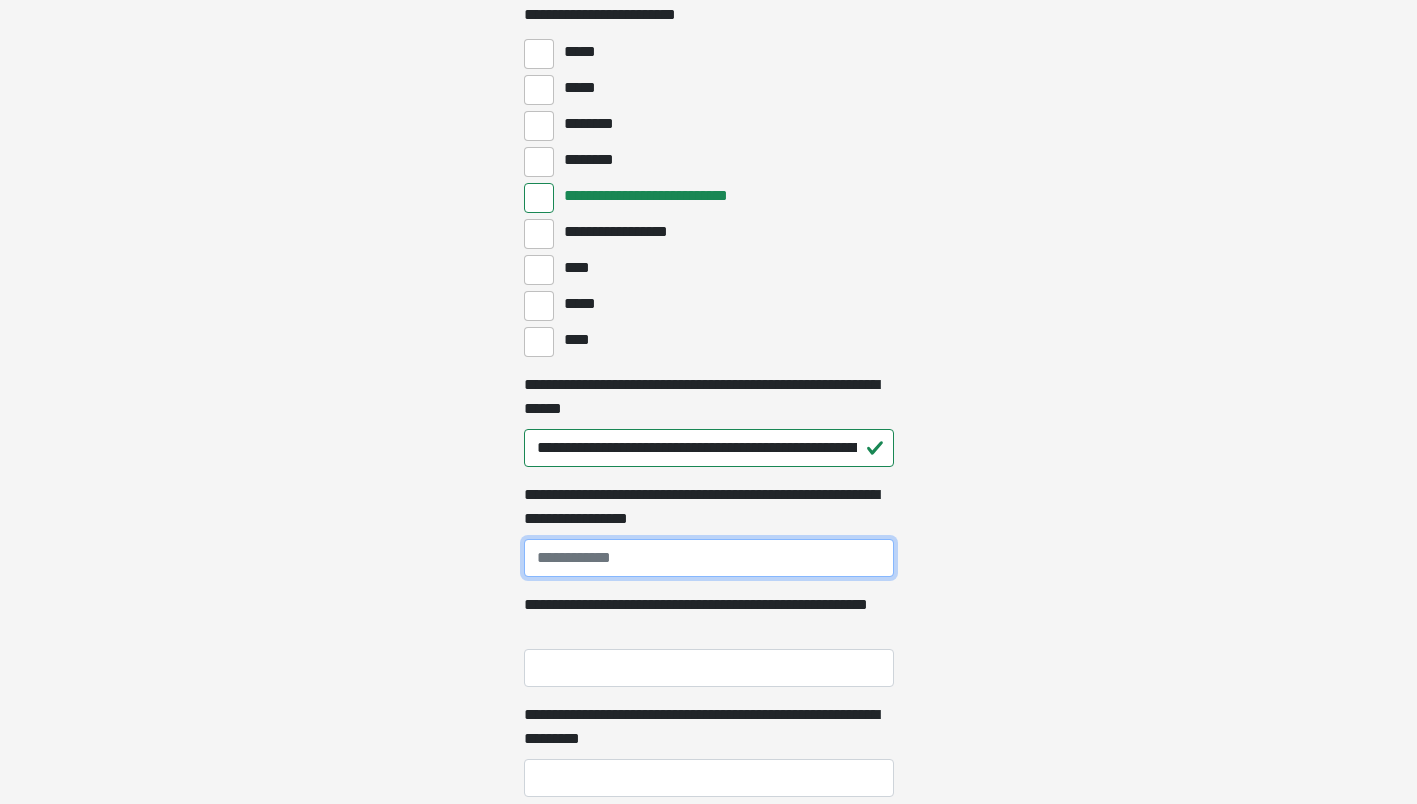 click on "**********" at bounding box center [709, 558] 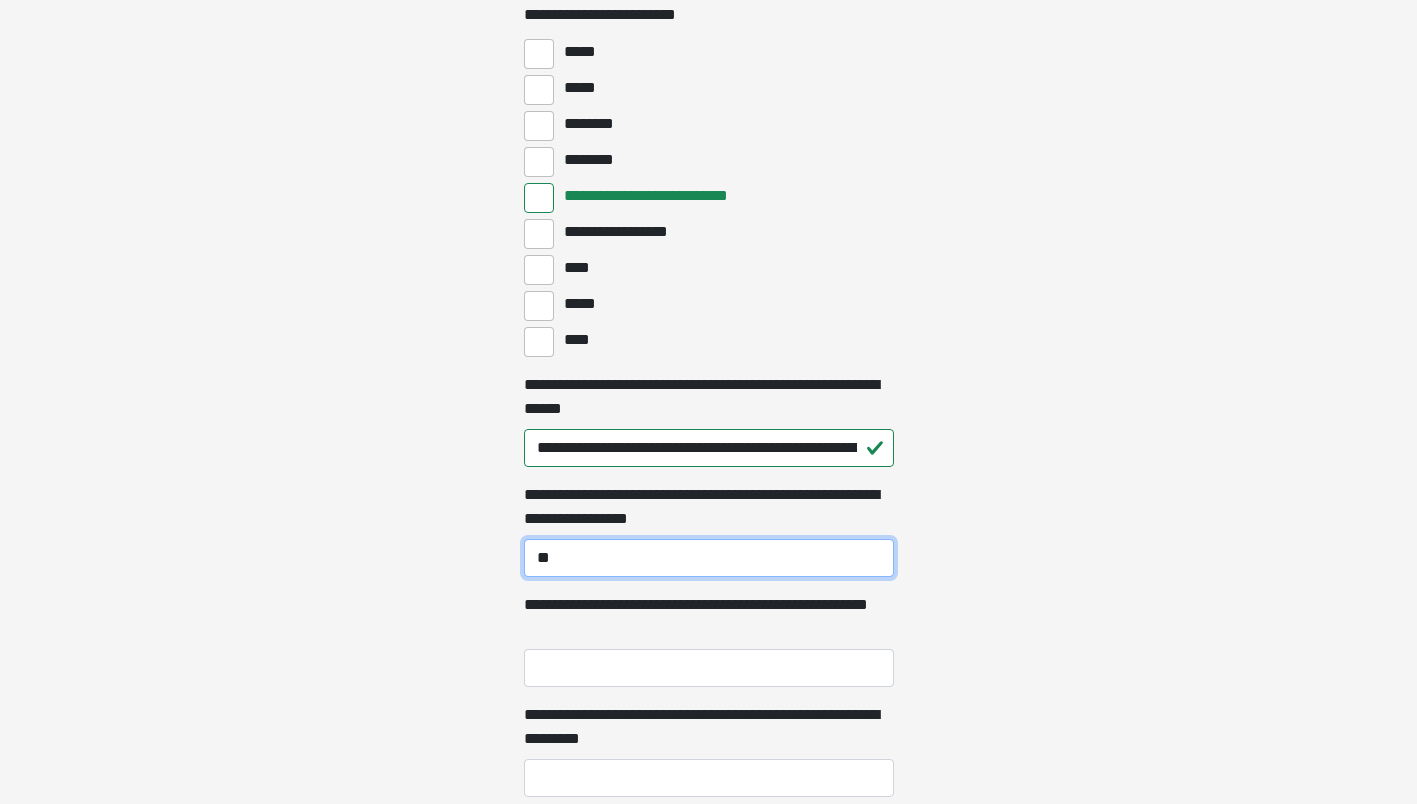 type on "*" 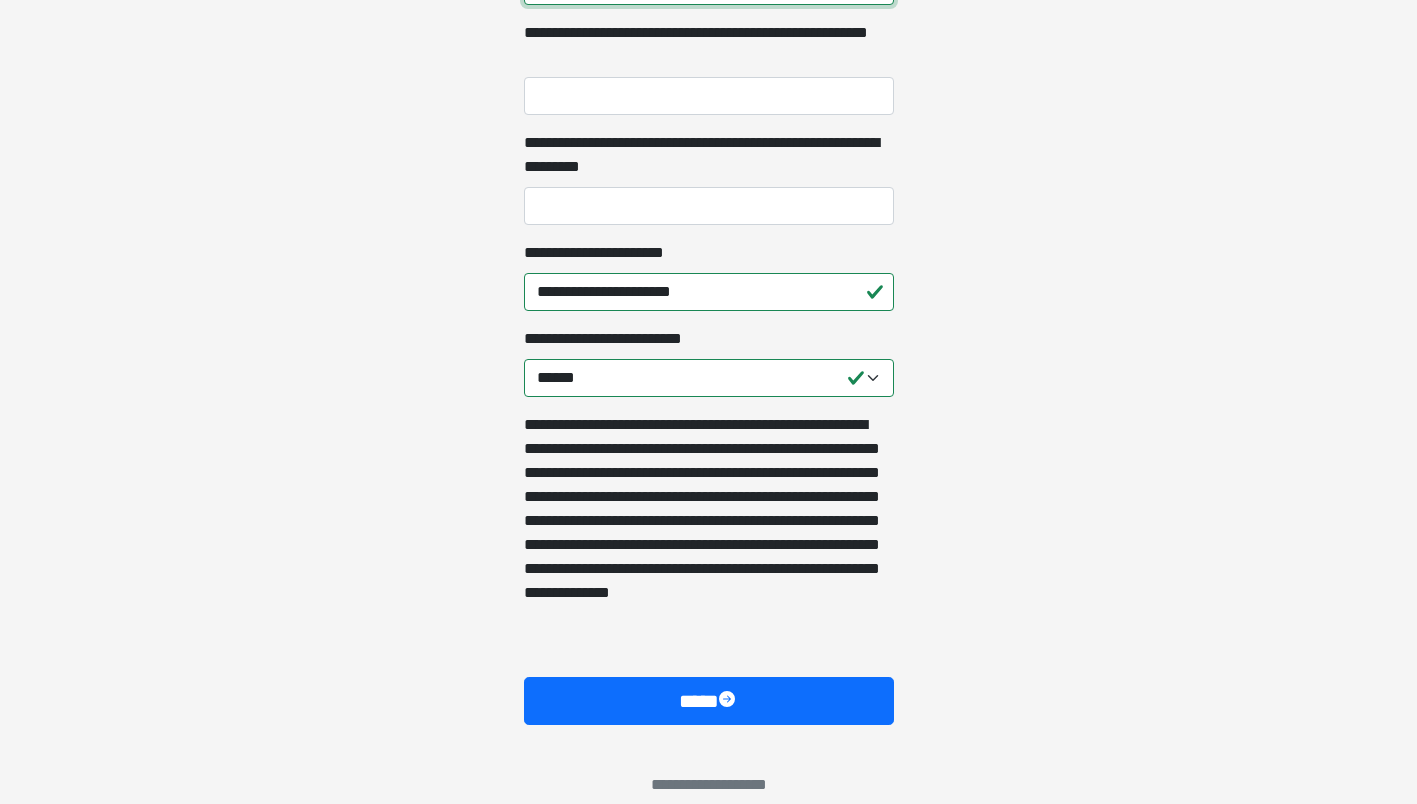 scroll, scrollTop: 1496, scrollLeft: 0, axis: vertical 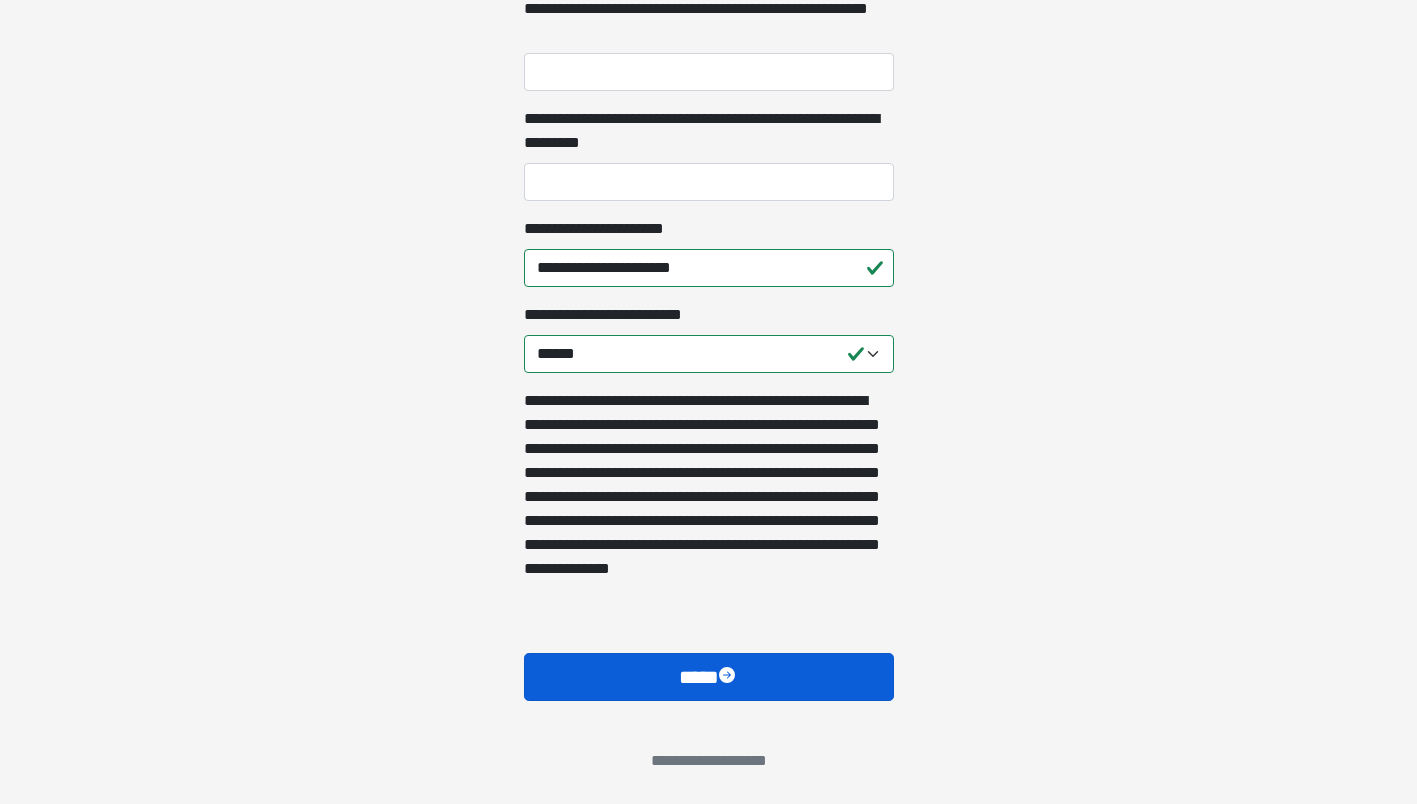 type on "**********" 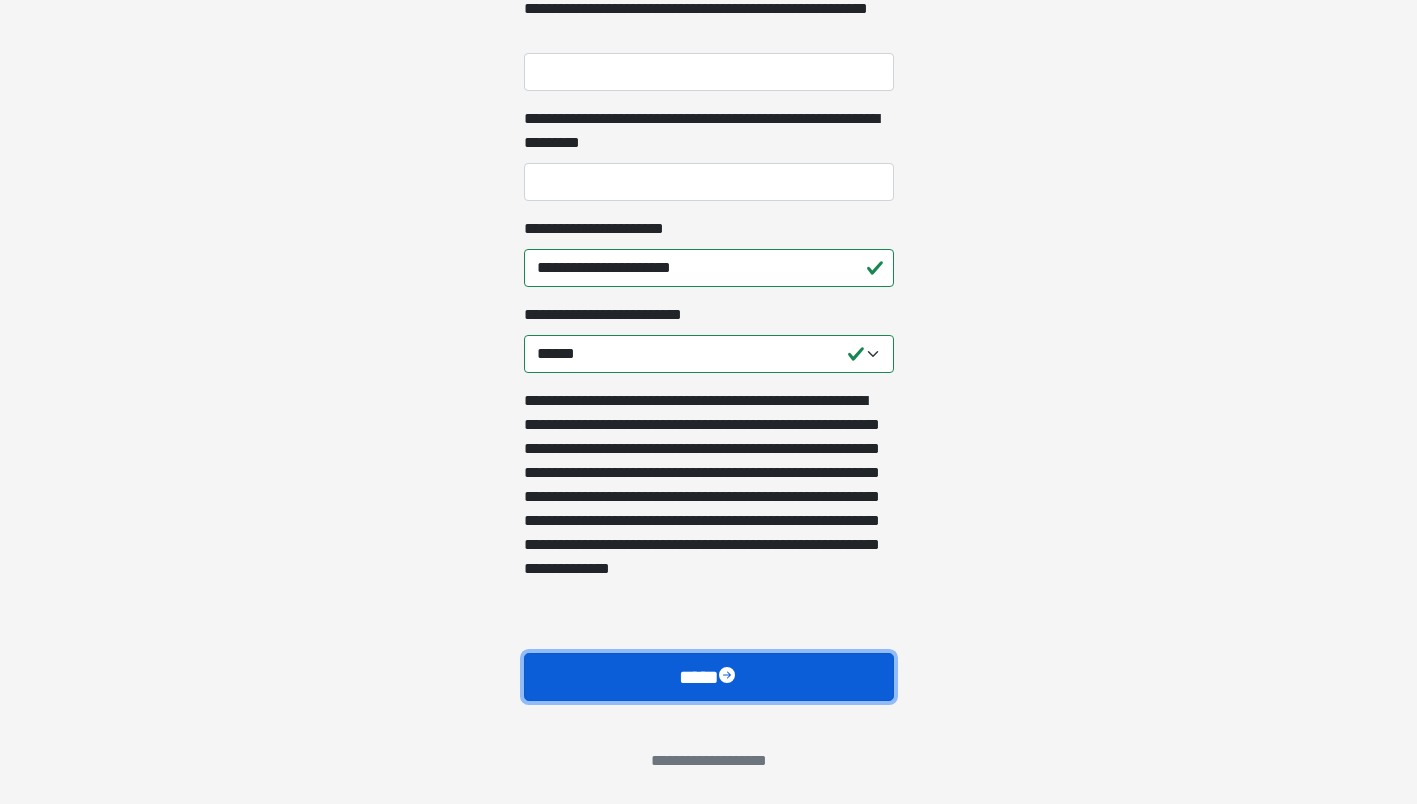 click on "****" at bounding box center (709, 677) 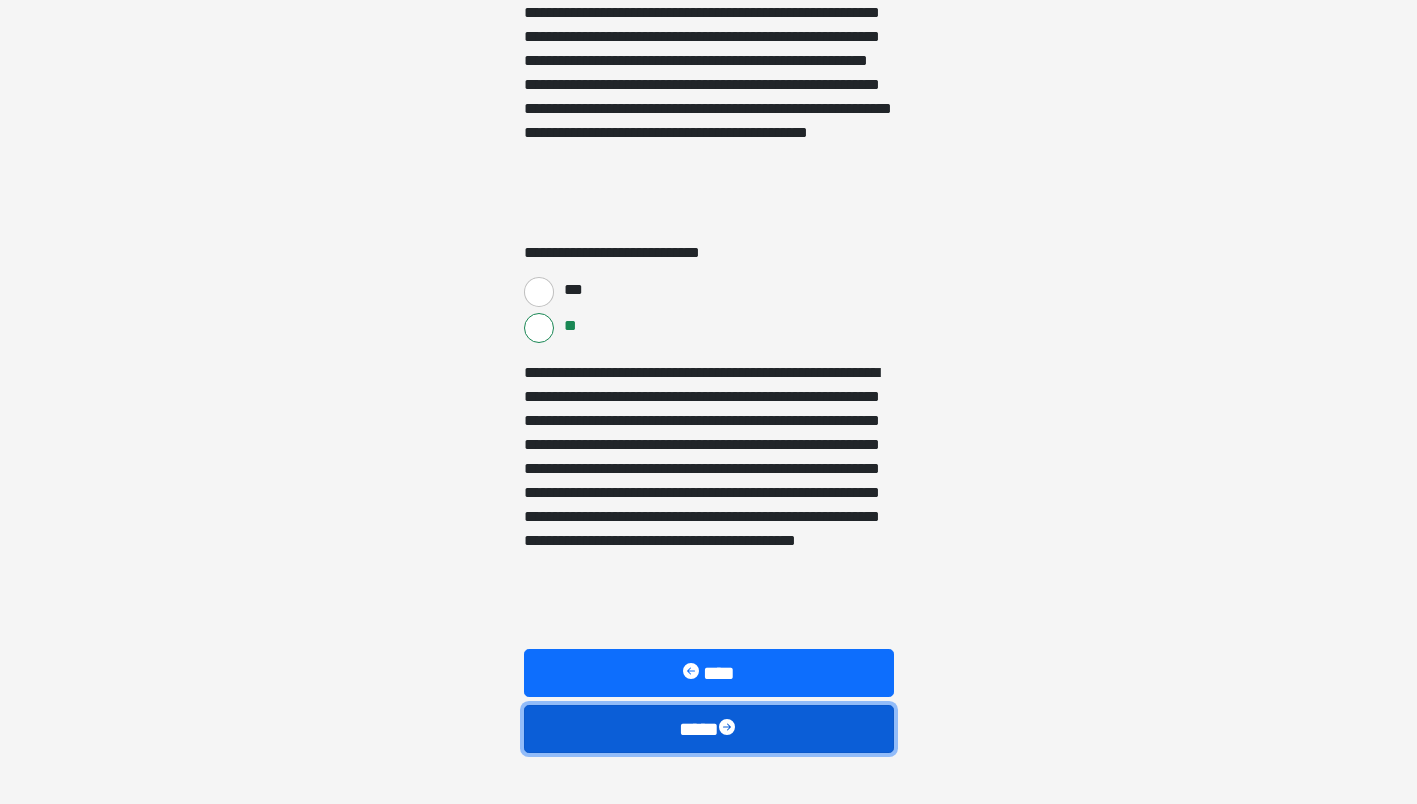 scroll, scrollTop: 3330, scrollLeft: 0, axis: vertical 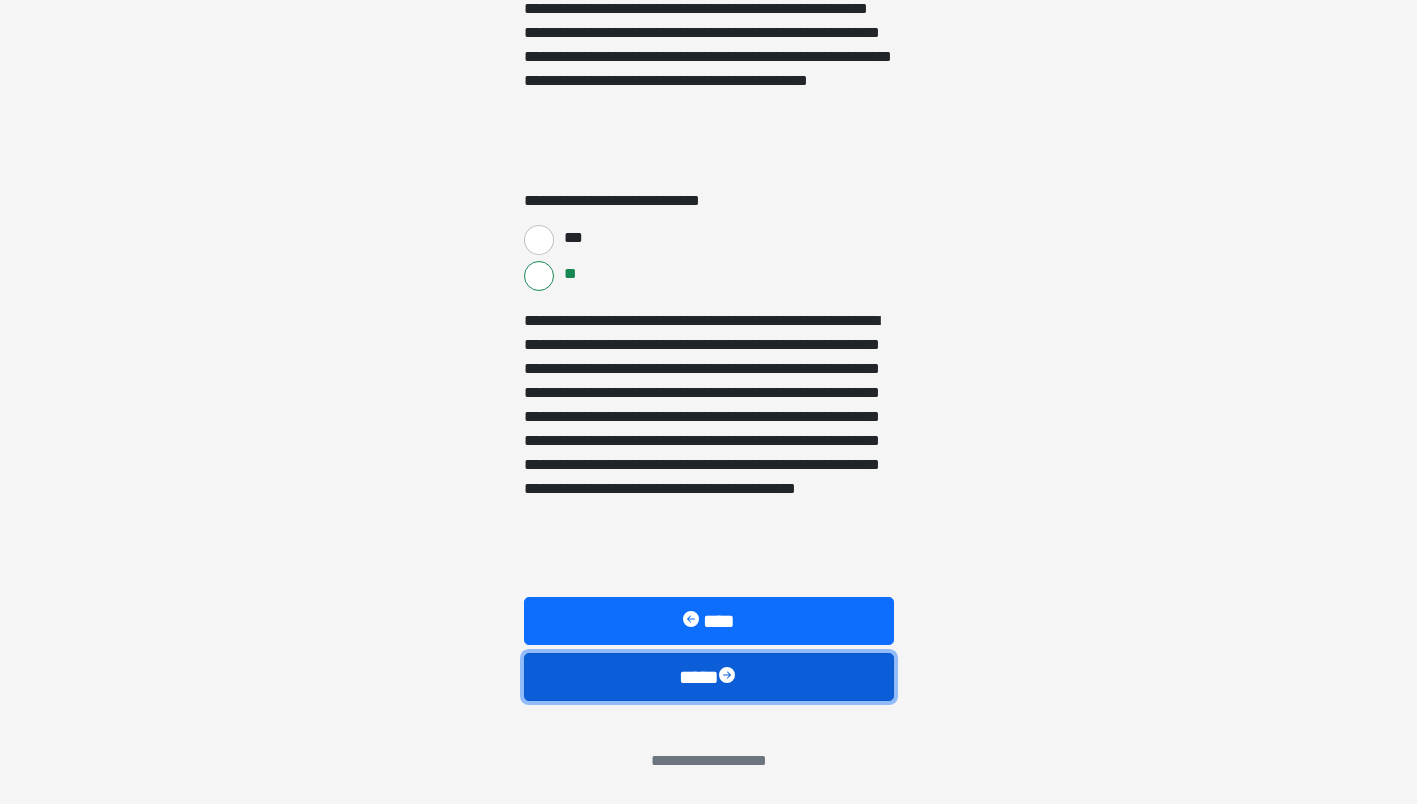 click on "****" at bounding box center (709, 677) 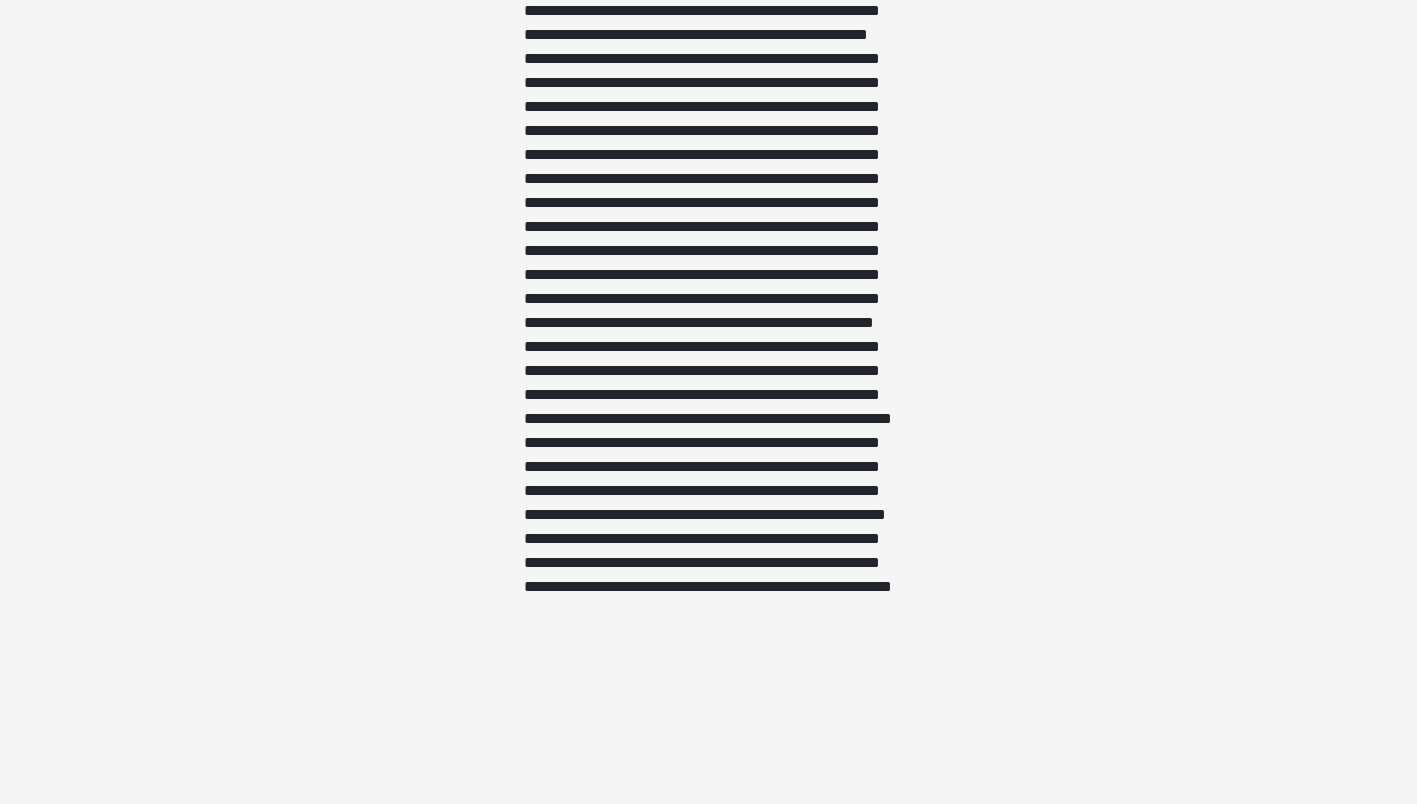 scroll, scrollTop: 1610, scrollLeft: 0, axis: vertical 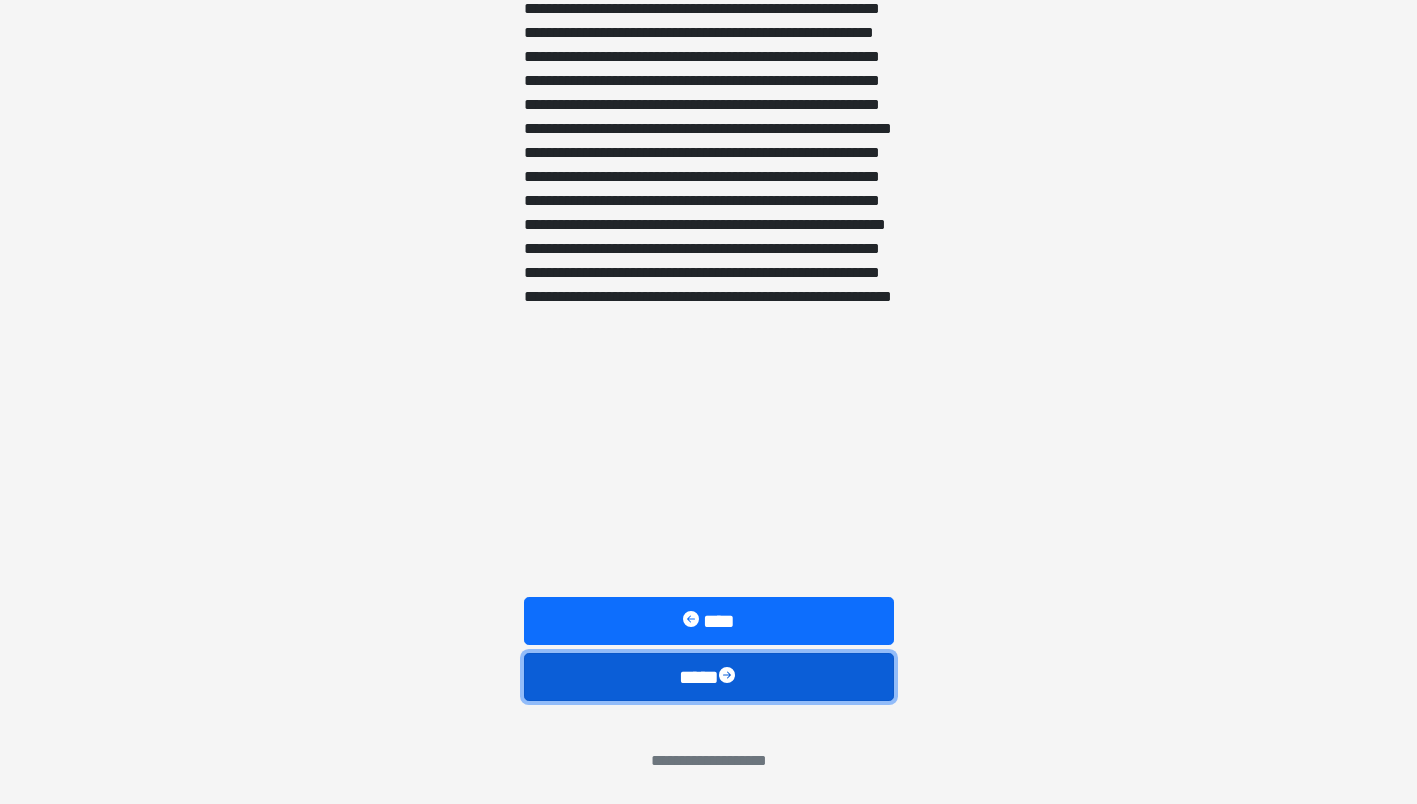 click on "****" at bounding box center (709, 677) 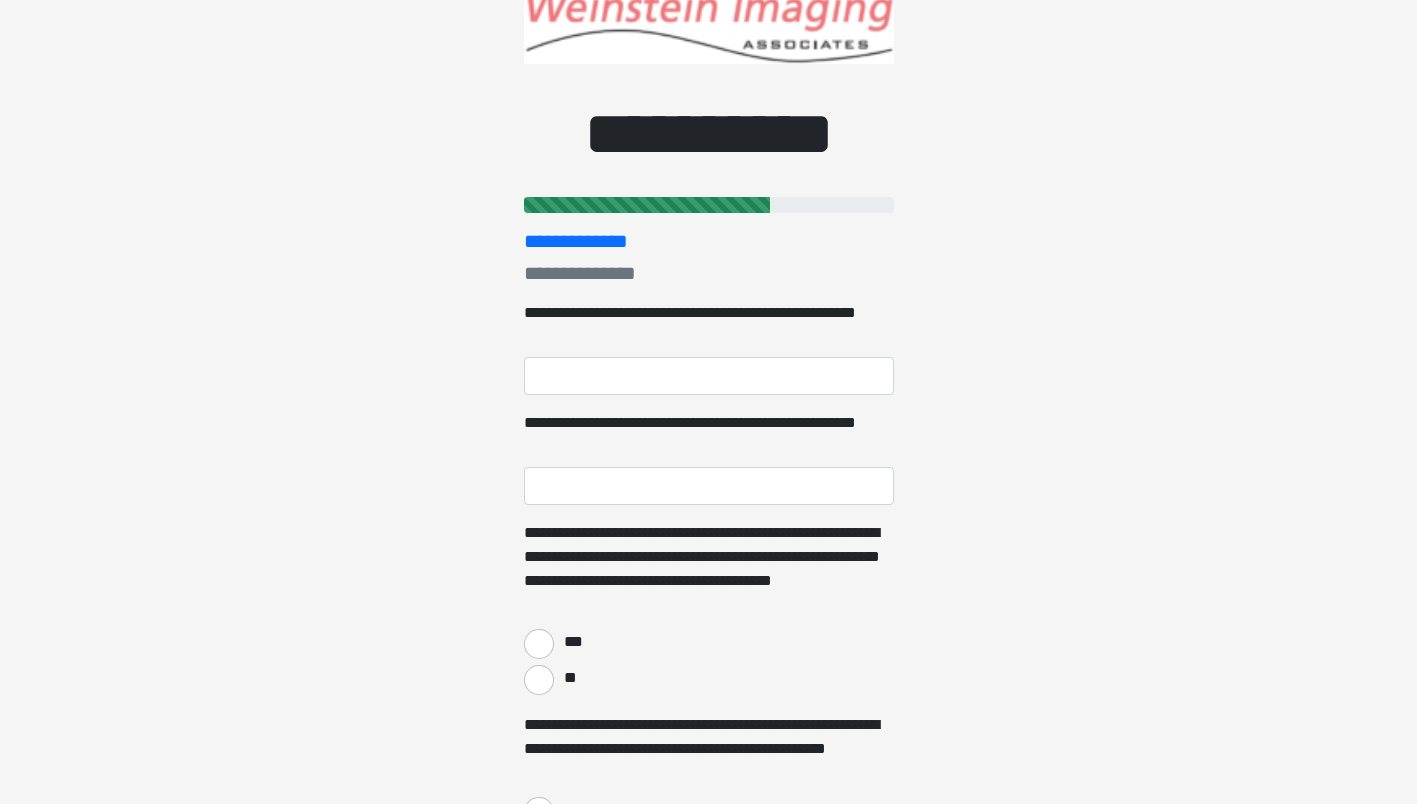 scroll, scrollTop: 0, scrollLeft: 0, axis: both 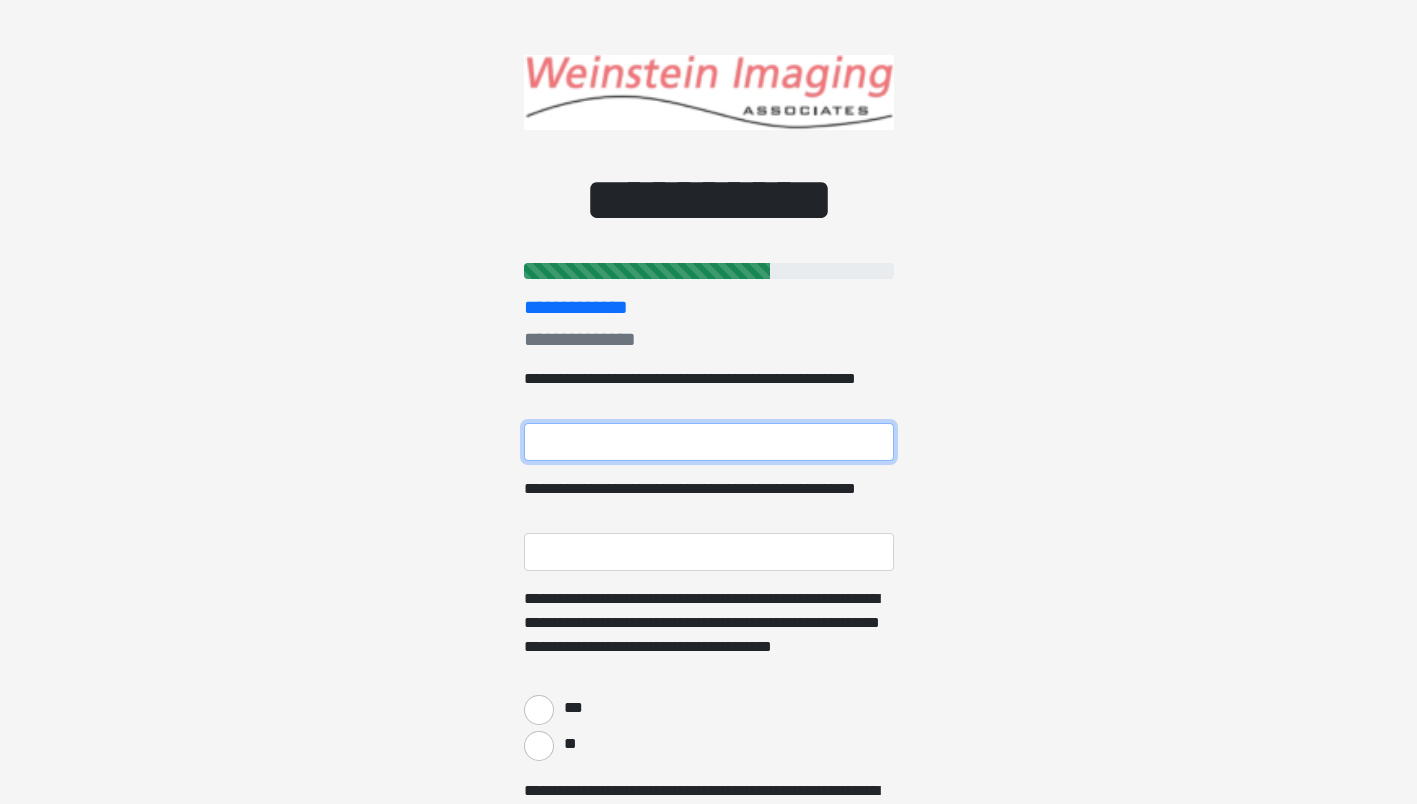 click on "**********" at bounding box center [709, 442] 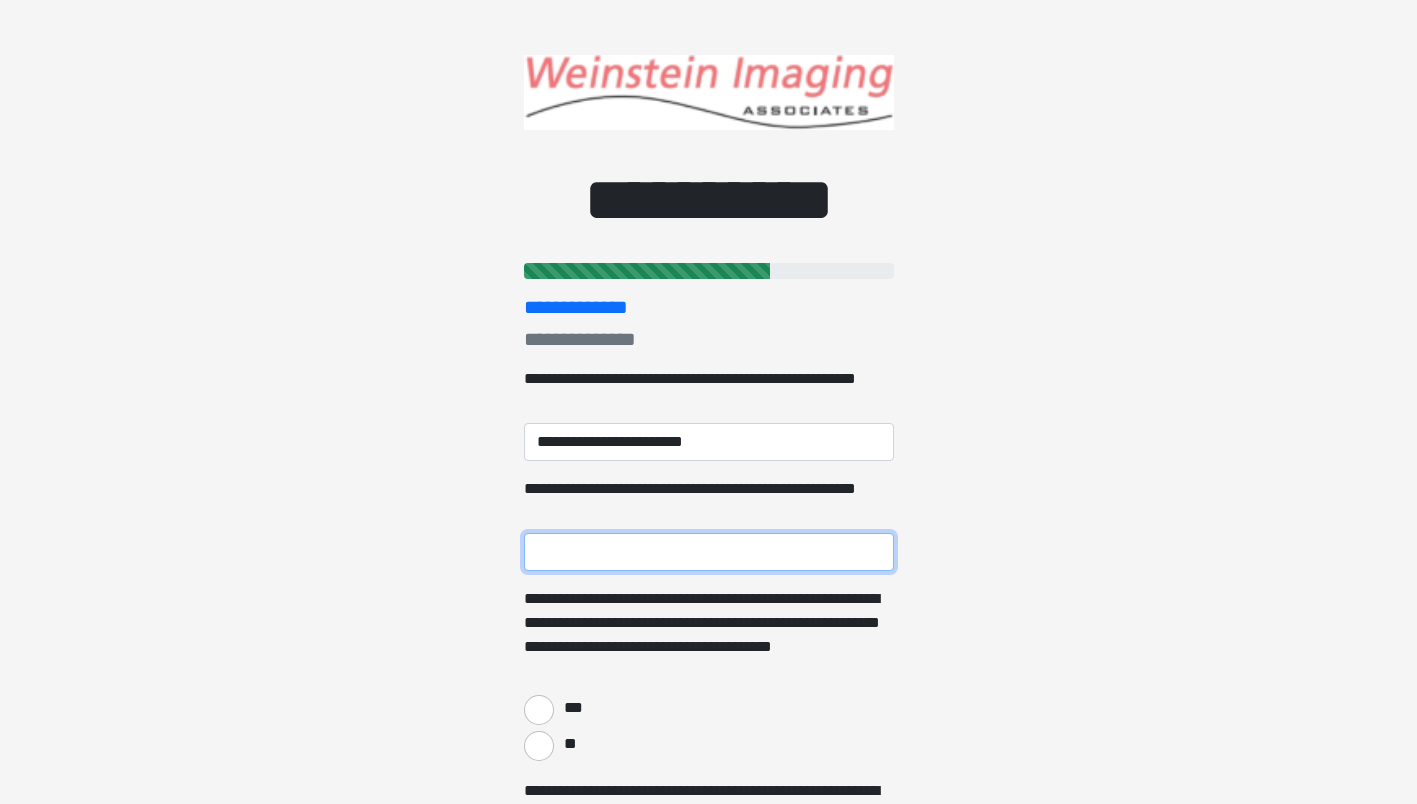 type on "**********" 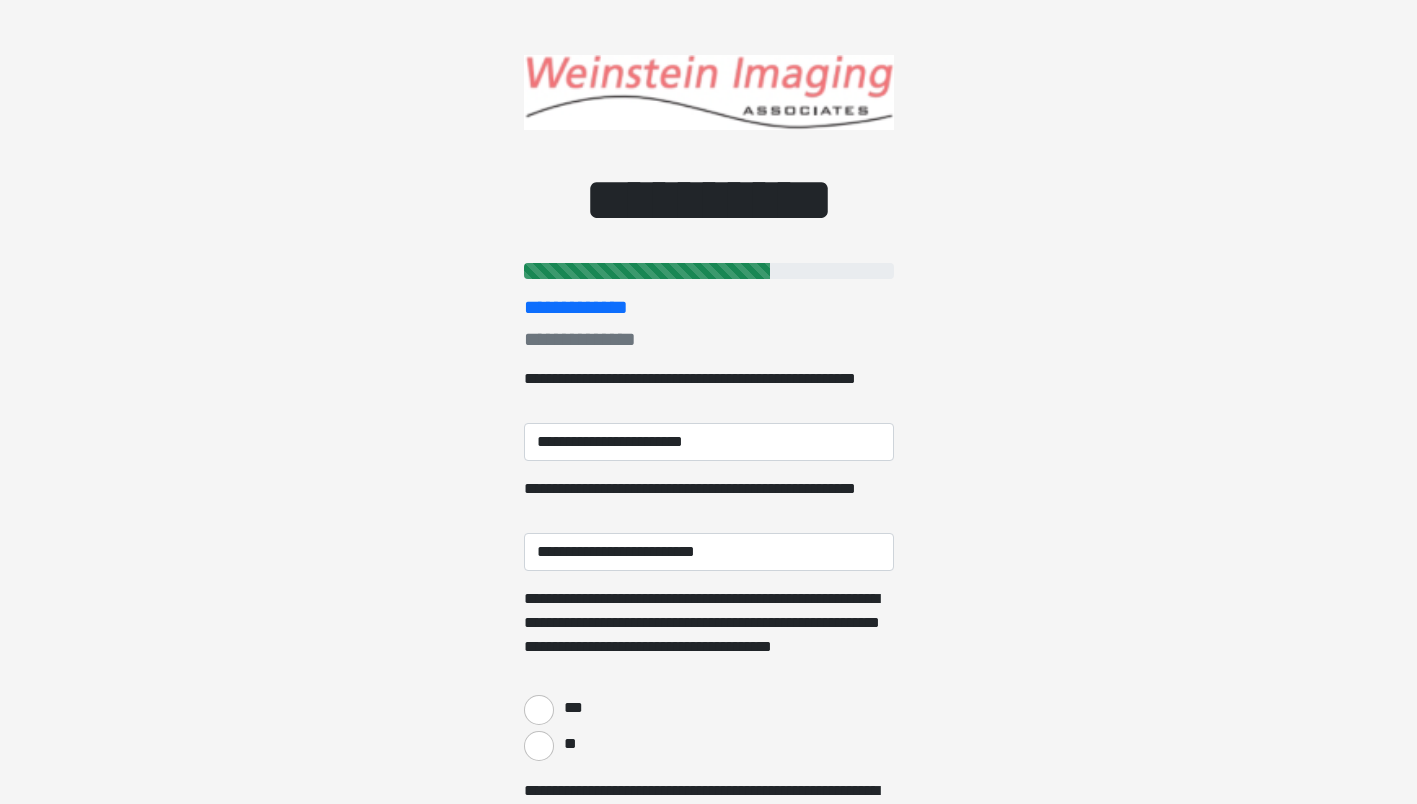 type on "****" 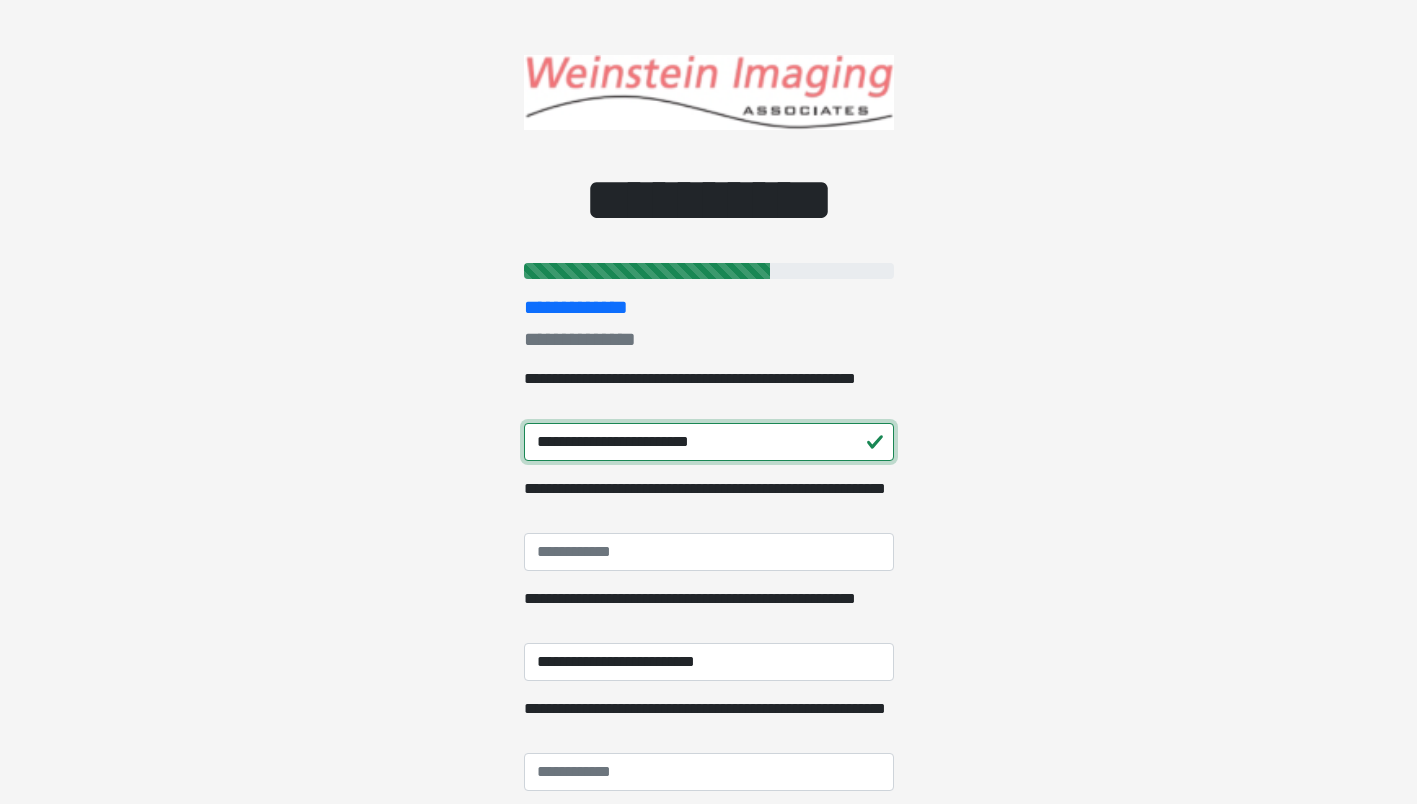 type on "**********" 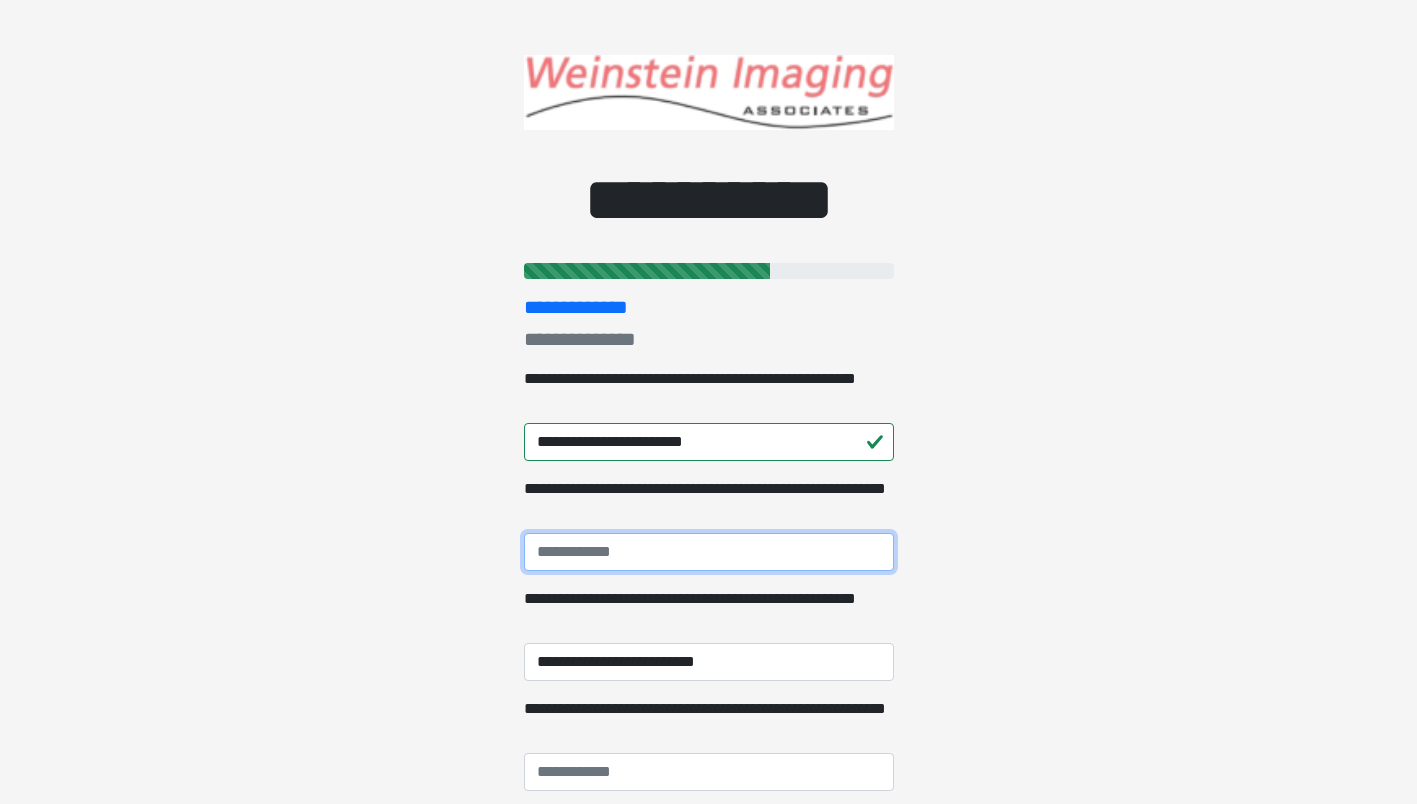 click on "**********" at bounding box center (709, 552) 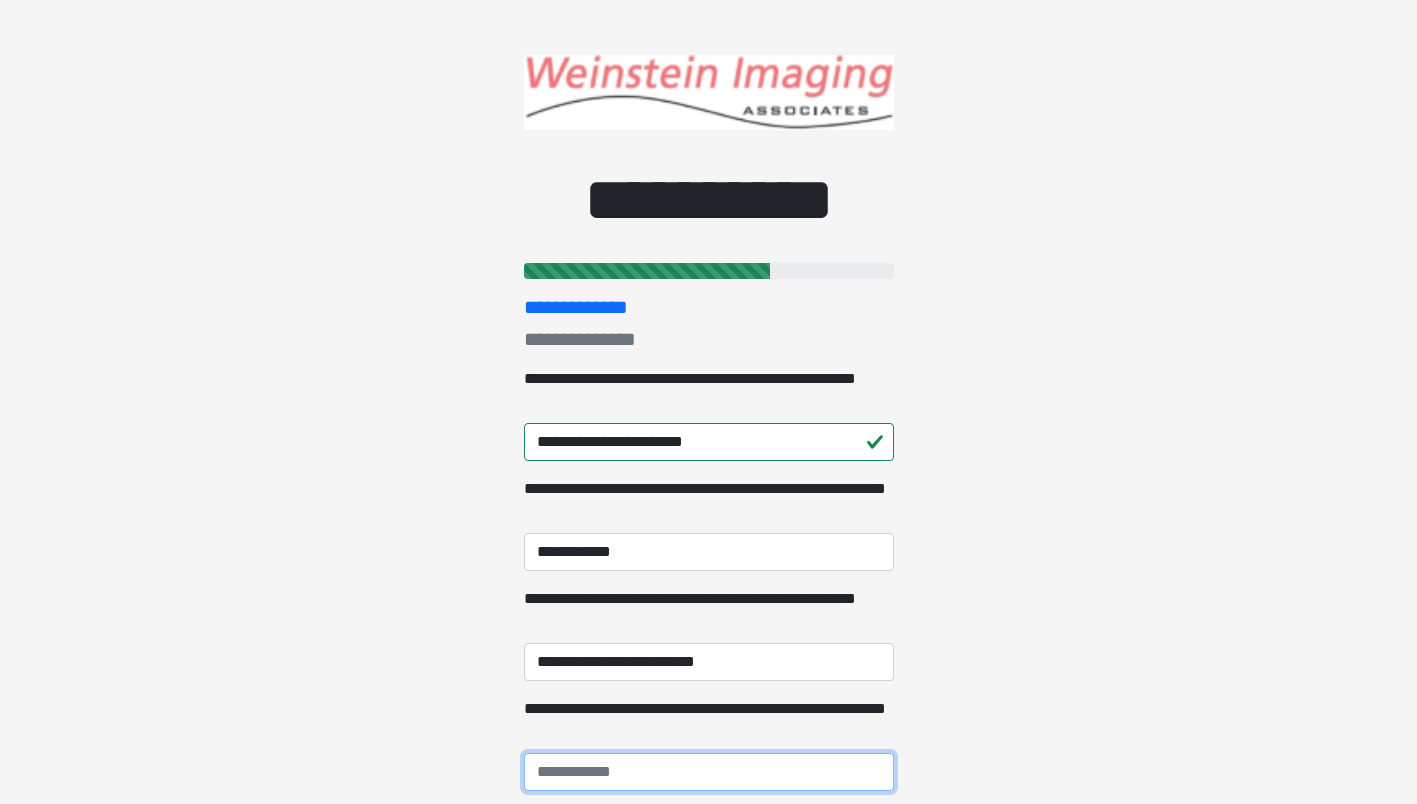 type on "**********" 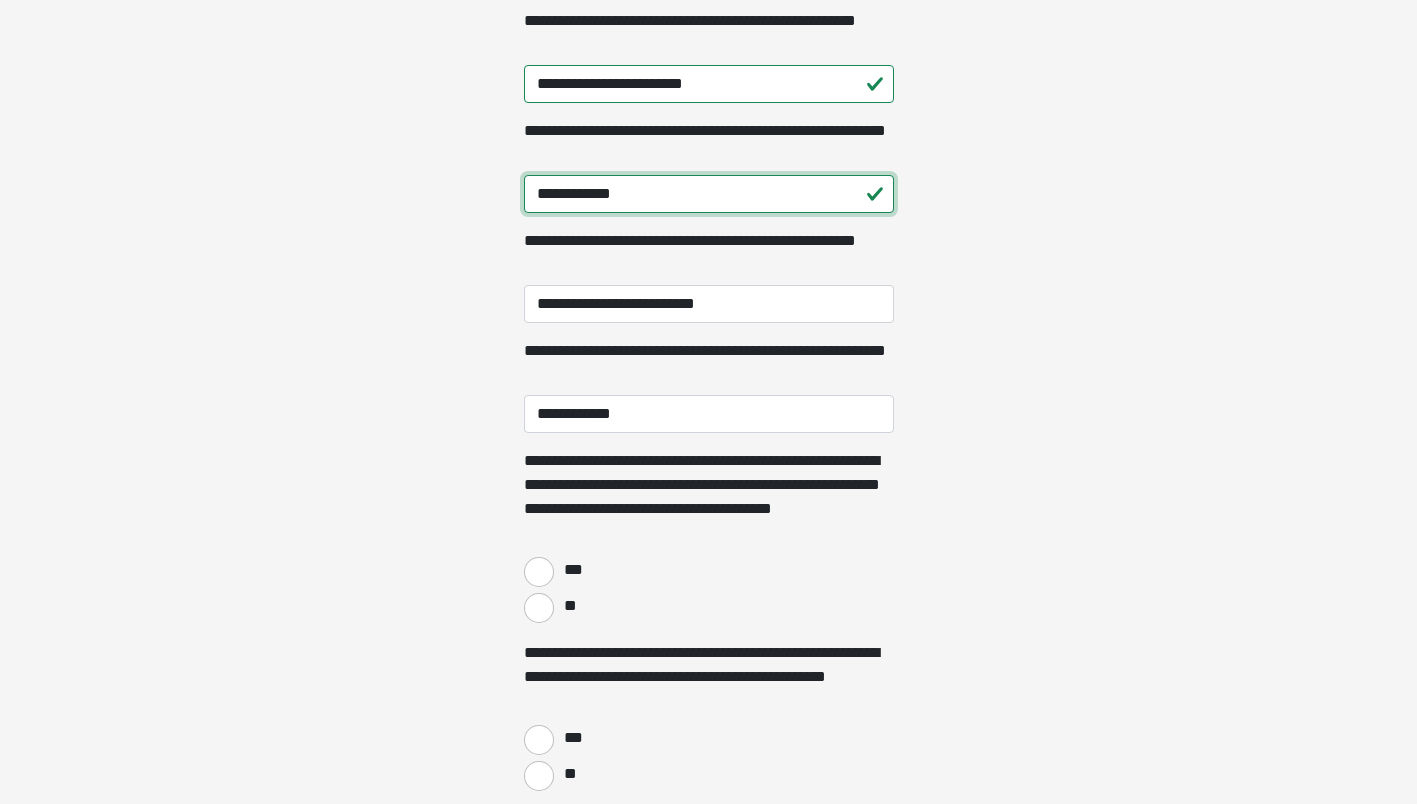scroll, scrollTop: 500, scrollLeft: 0, axis: vertical 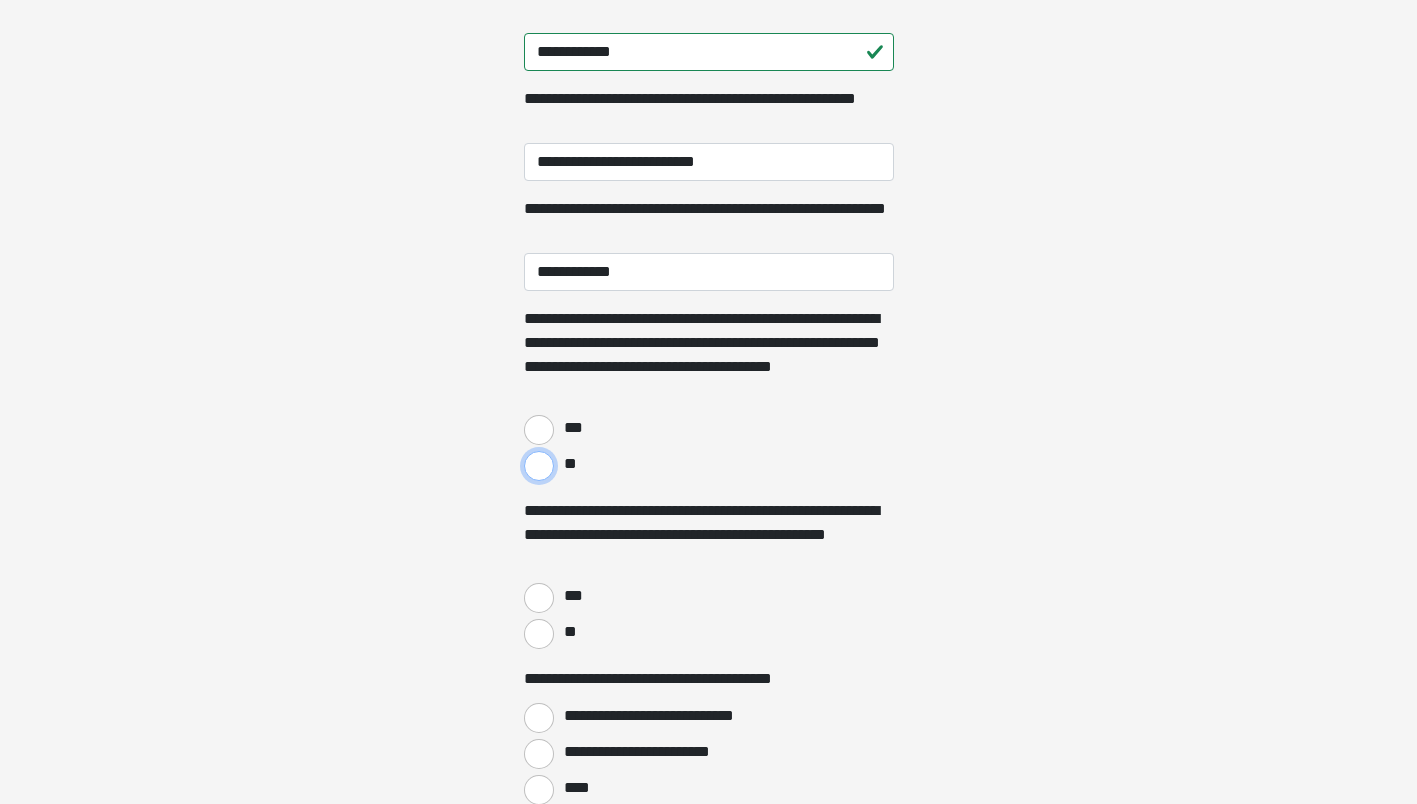 click on "**" at bounding box center [539, 466] 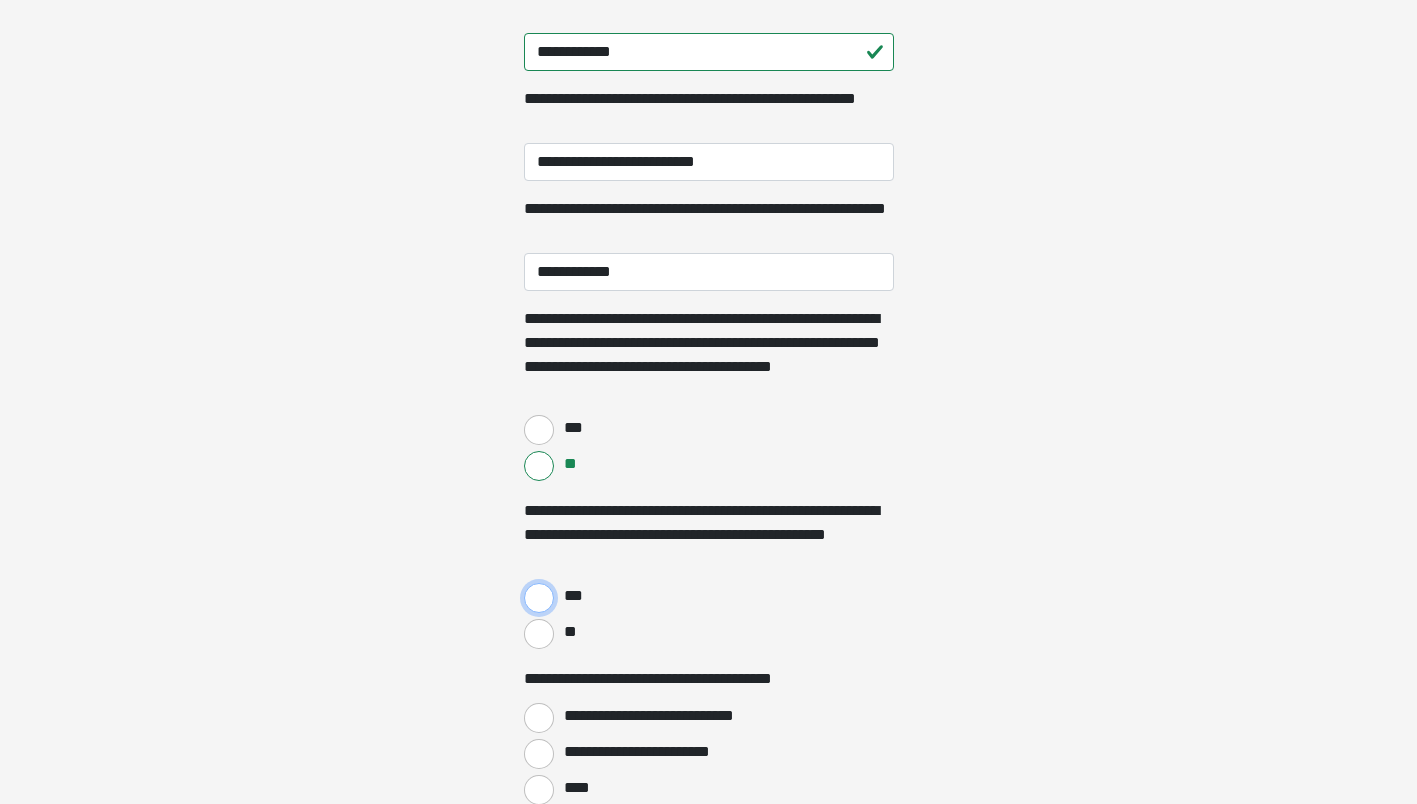 click on "***" at bounding box center (539, 598) 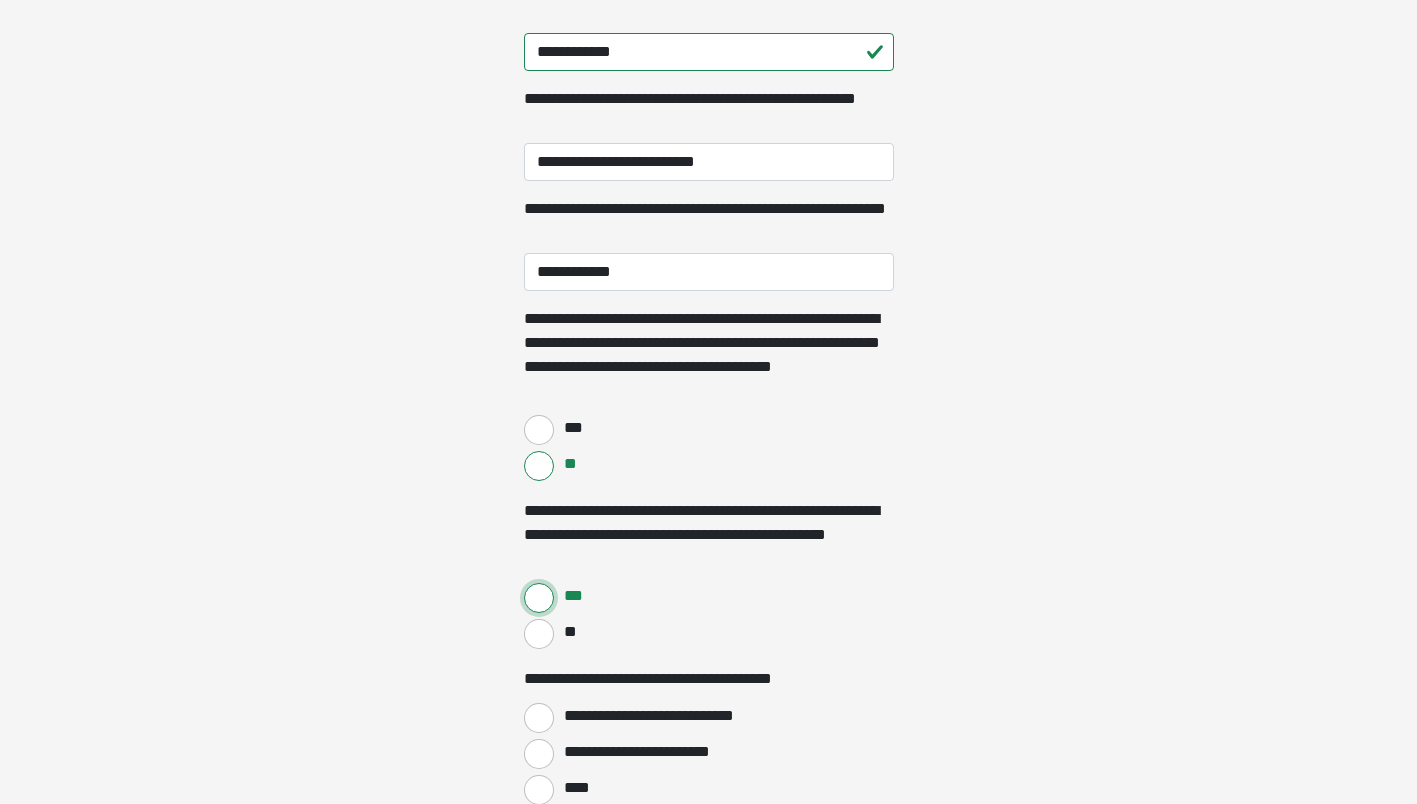 scroll, scrollTop: 700, scrollLeft: 0, axis: vertical 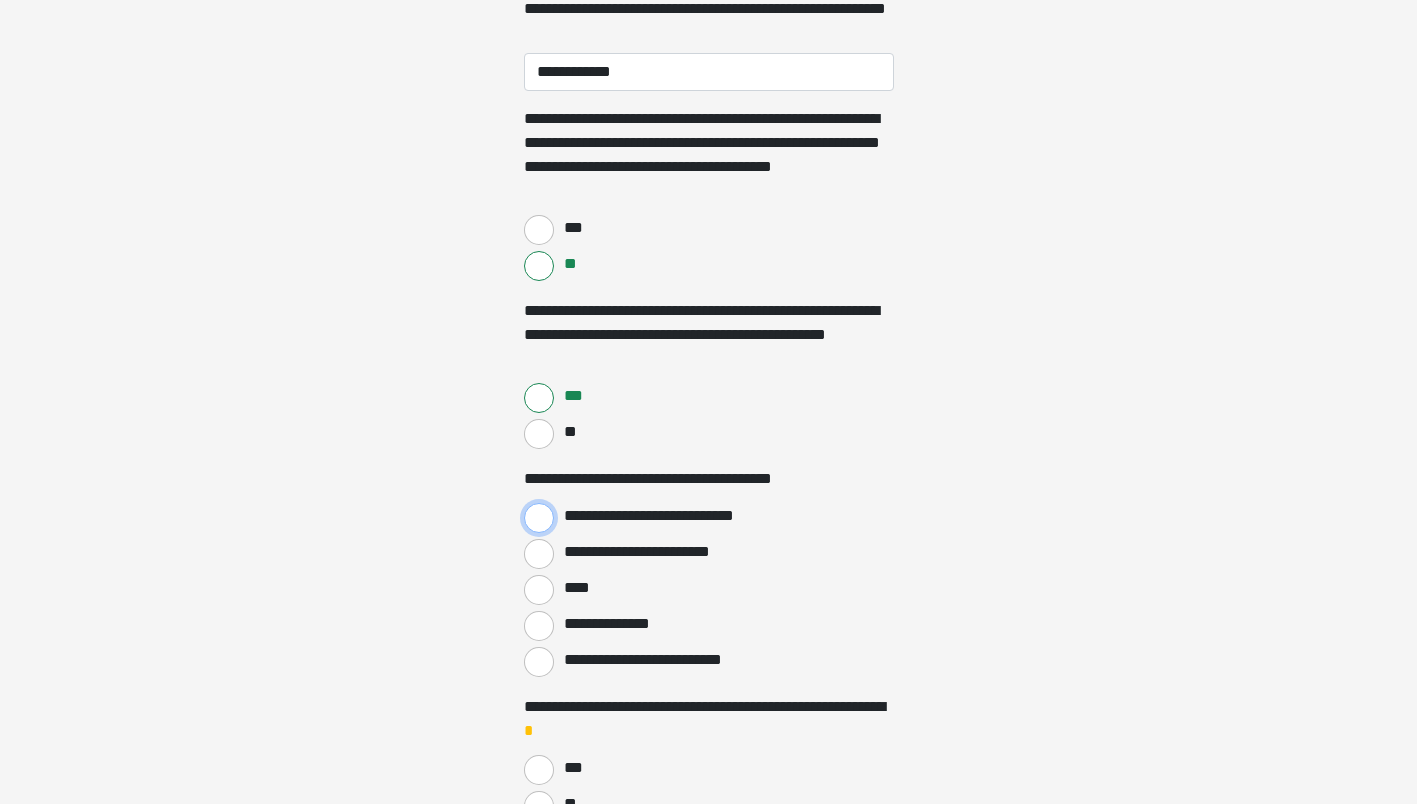 click on "**********" at bounding box center (539, 518) 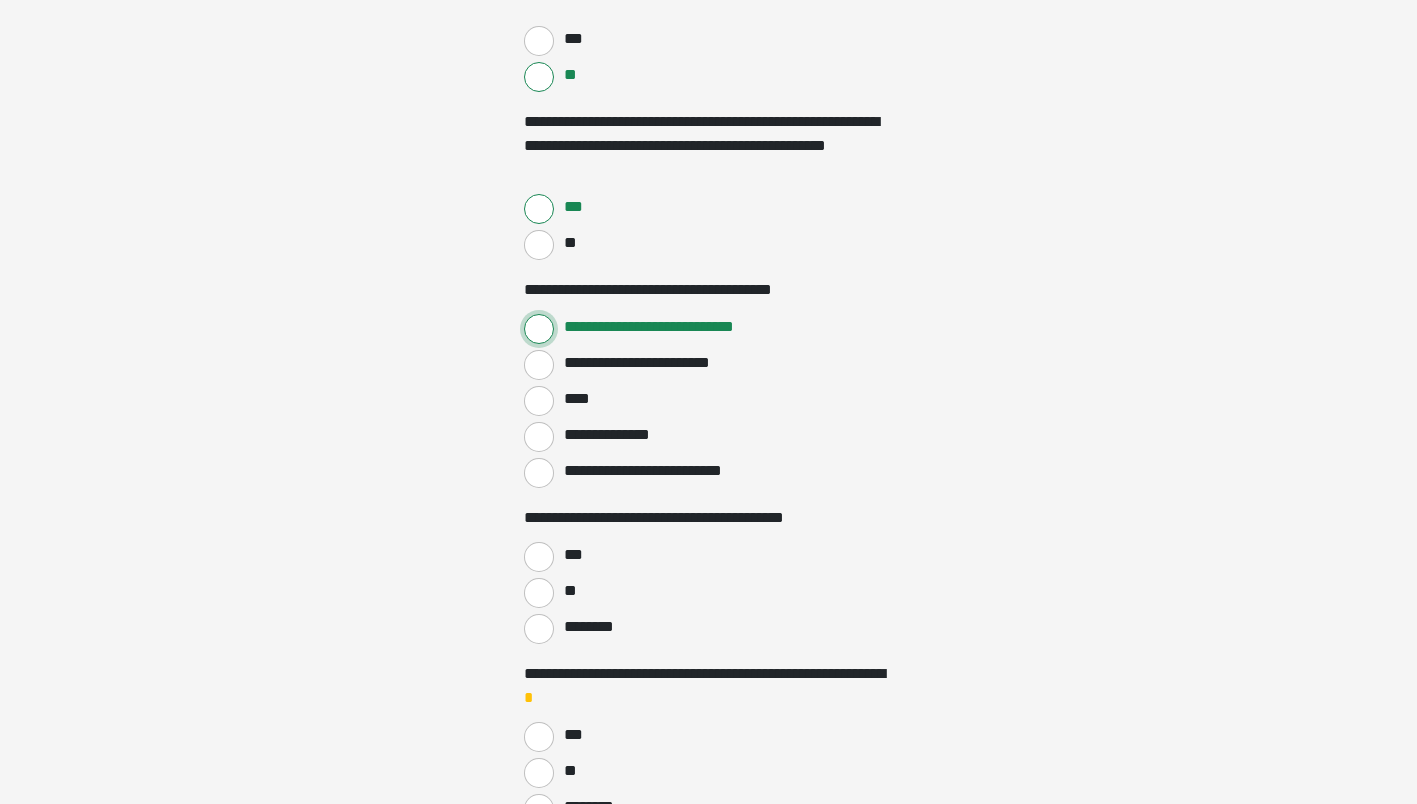 scroll, scrollTop: 900, scrollLeft: 0, axis: vertical 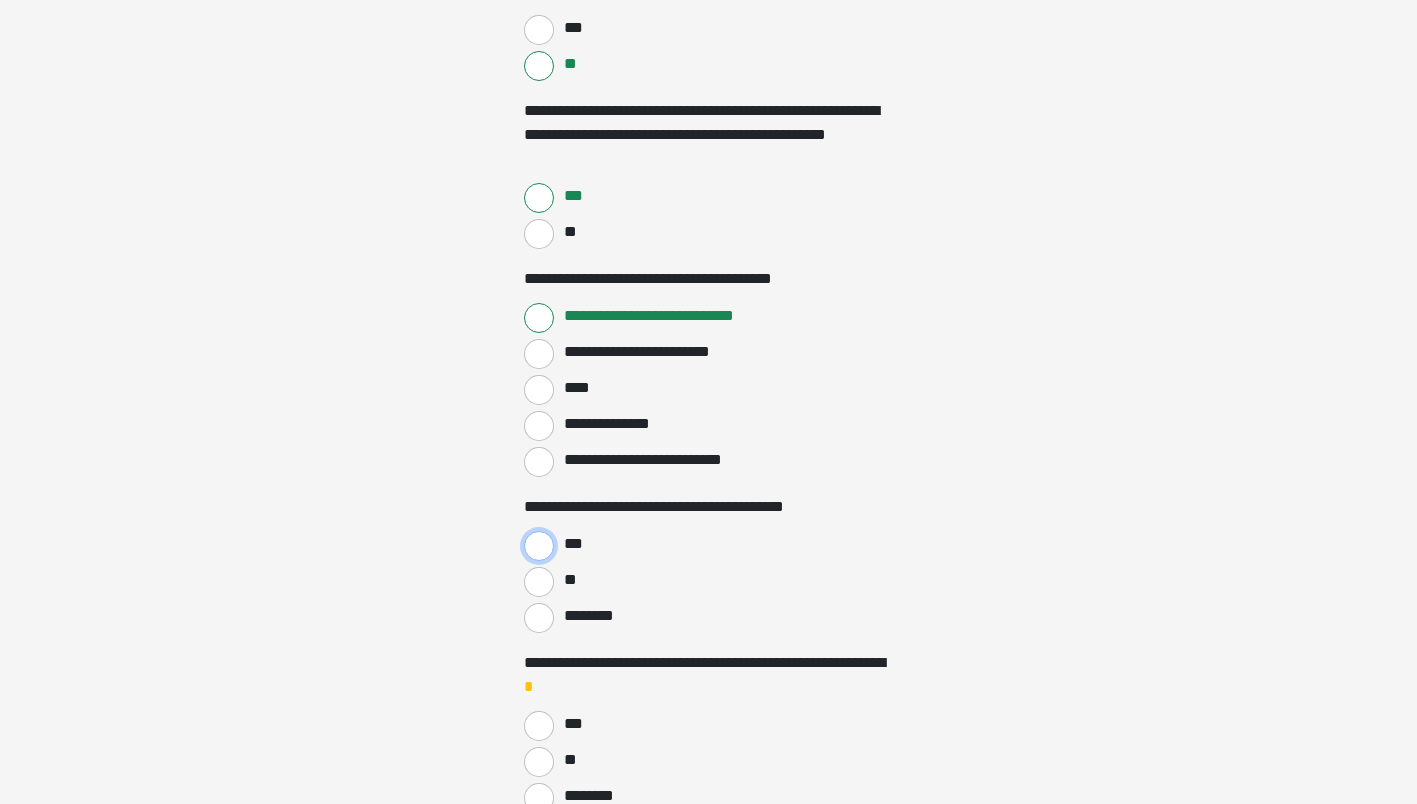 click on "***" at bounding box center [539, 546] 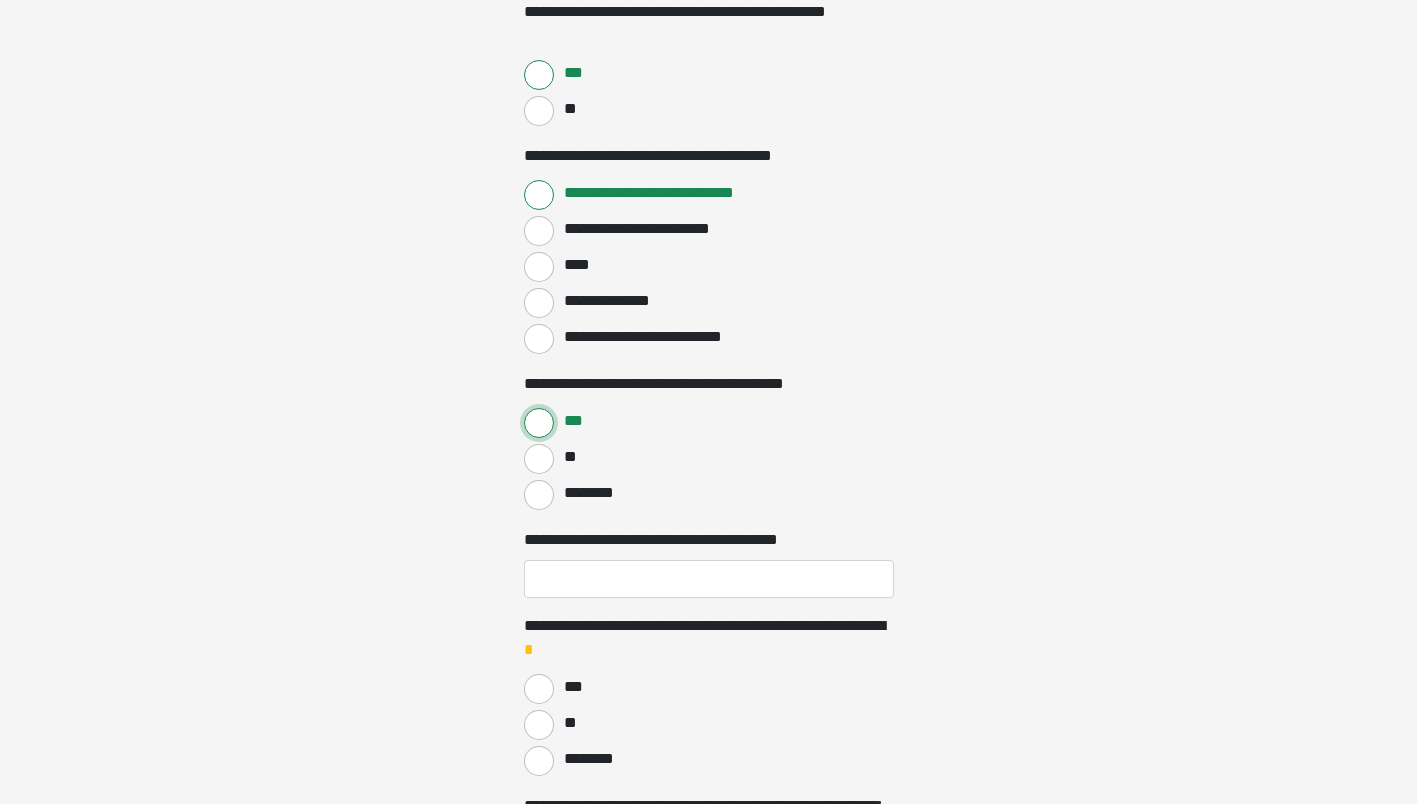 scroll, scrollTop: 1100, scrollLeft: 0, axis: vertical 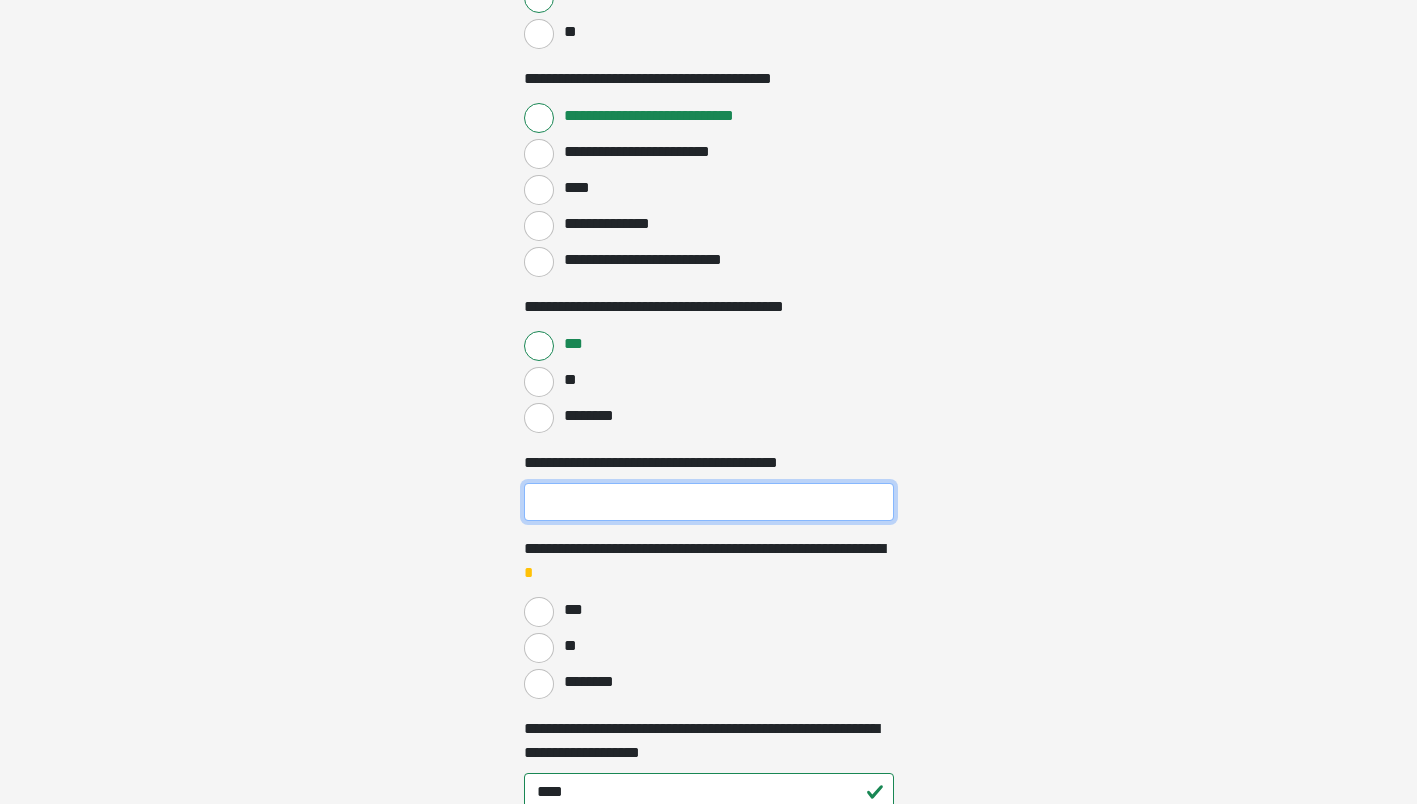 click on "**********" at bounding box center (709, 502) 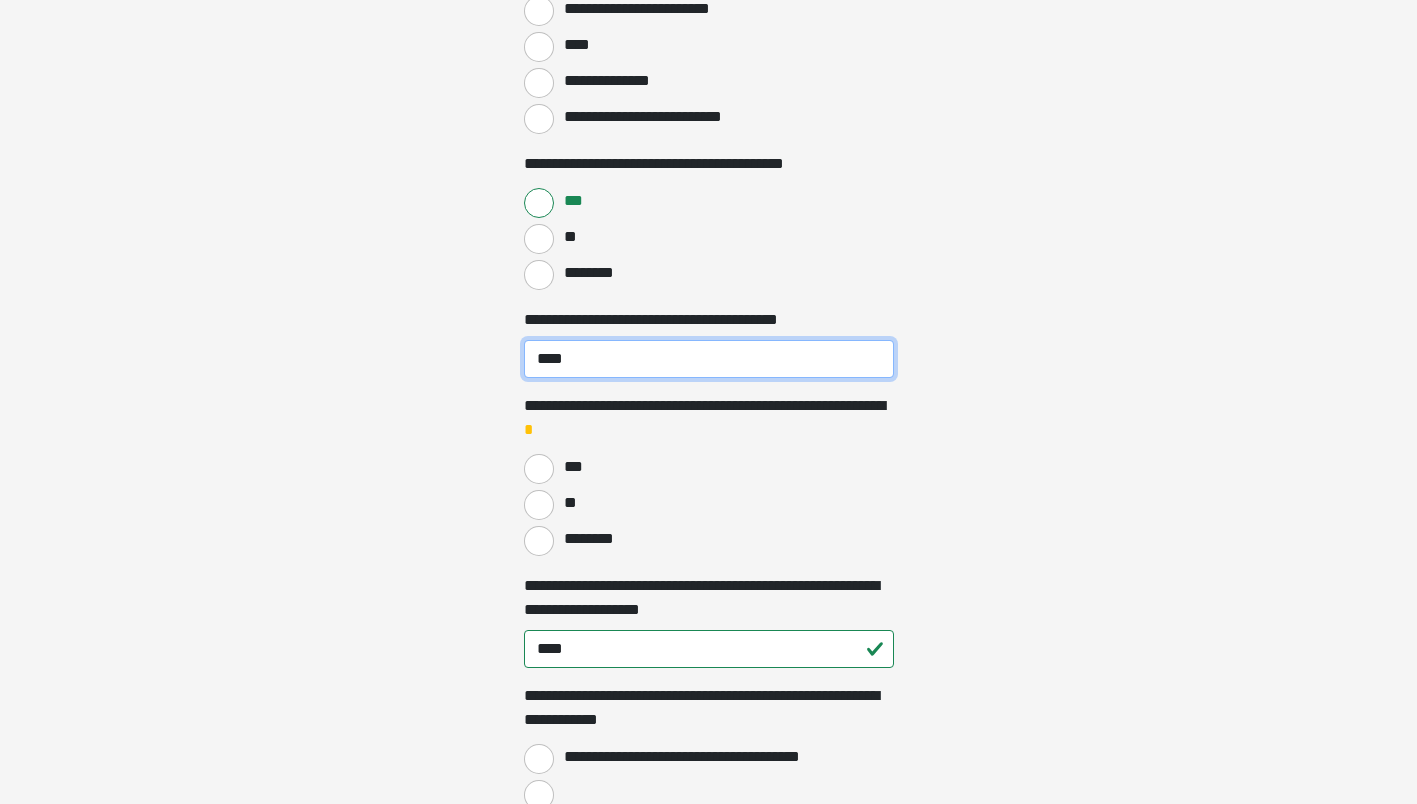 scroll, scrollTop: 1300, scrollLeft: 0, axis: vertical 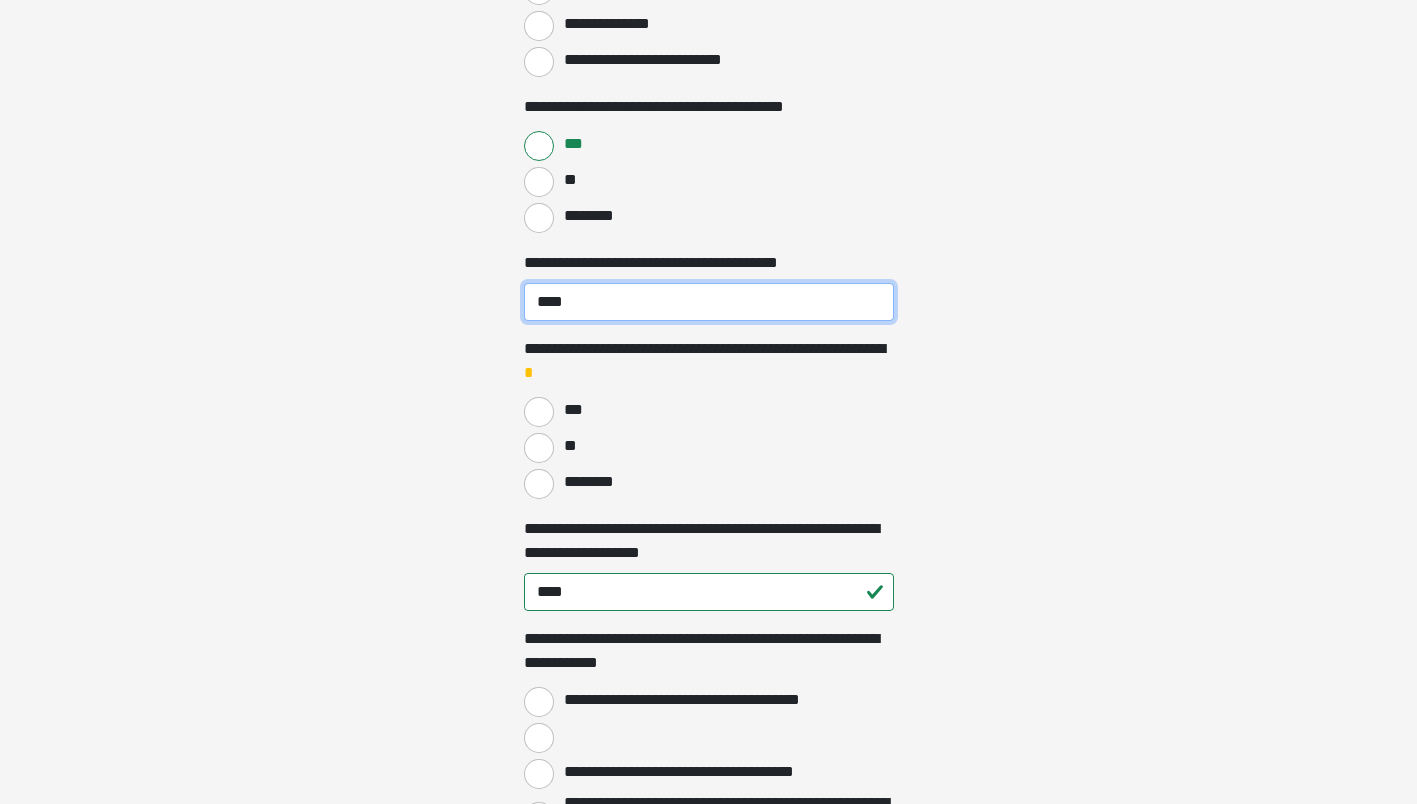 type on "****" 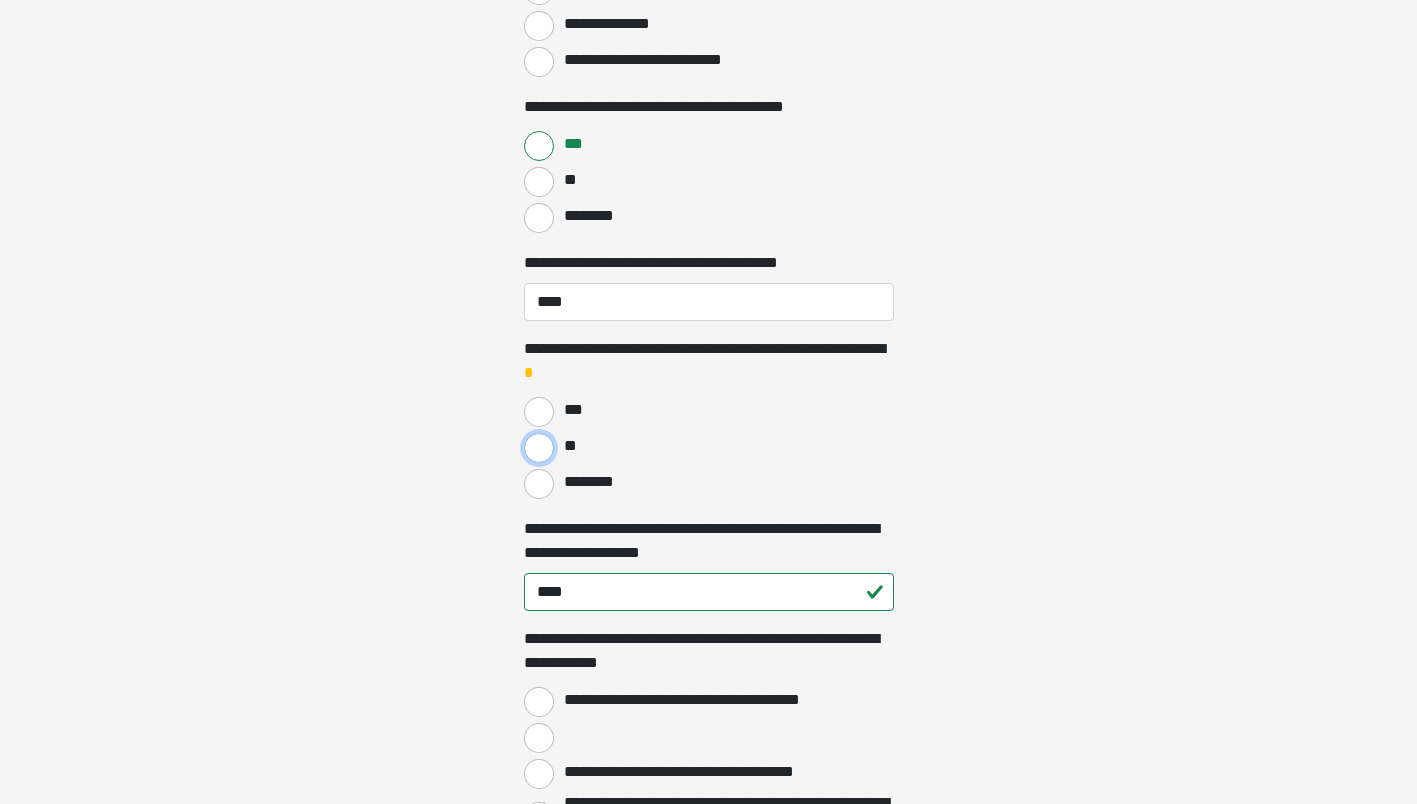 click on "**" at bounding box center (539, 448) 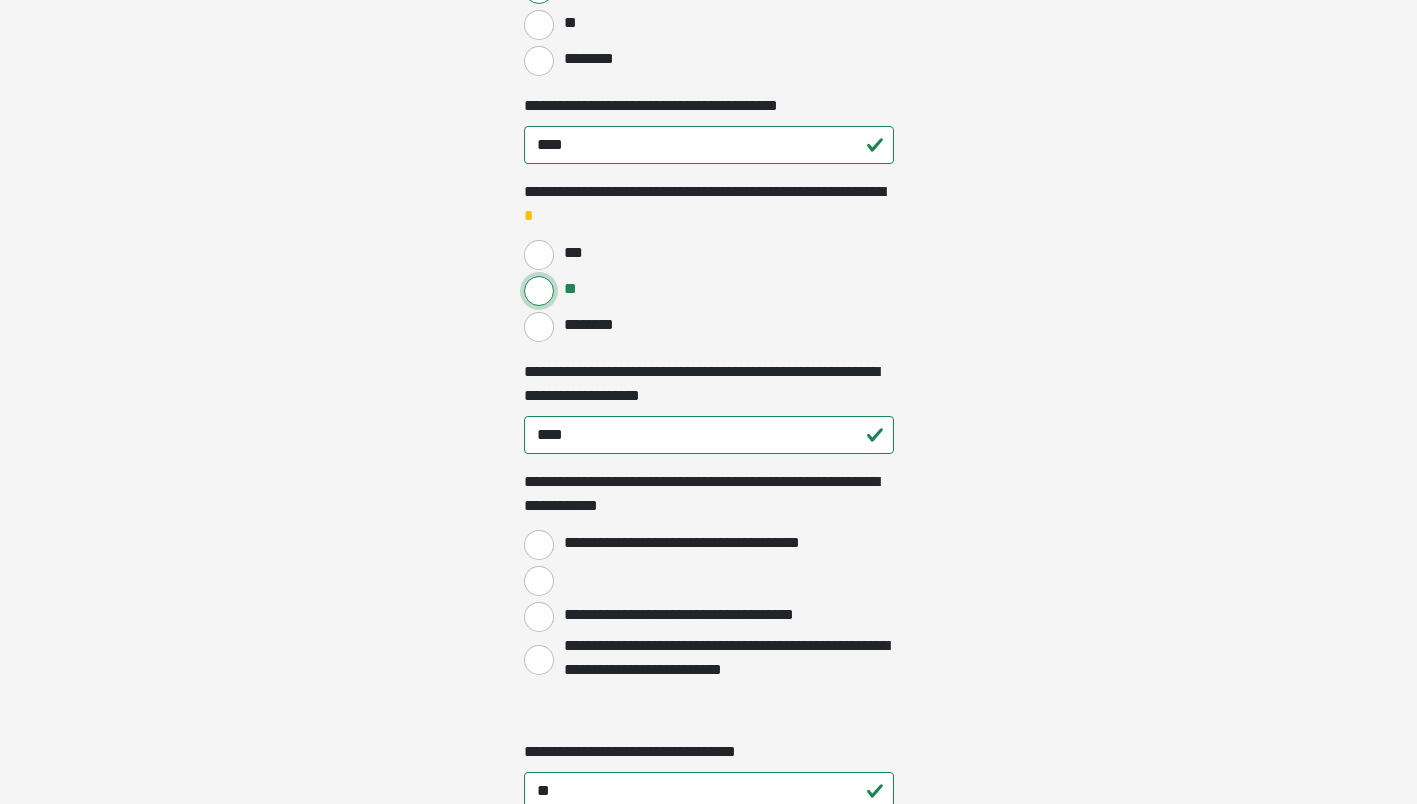 scroll, scrollTop: 1500, scrollLeft: 0, axis: vertical 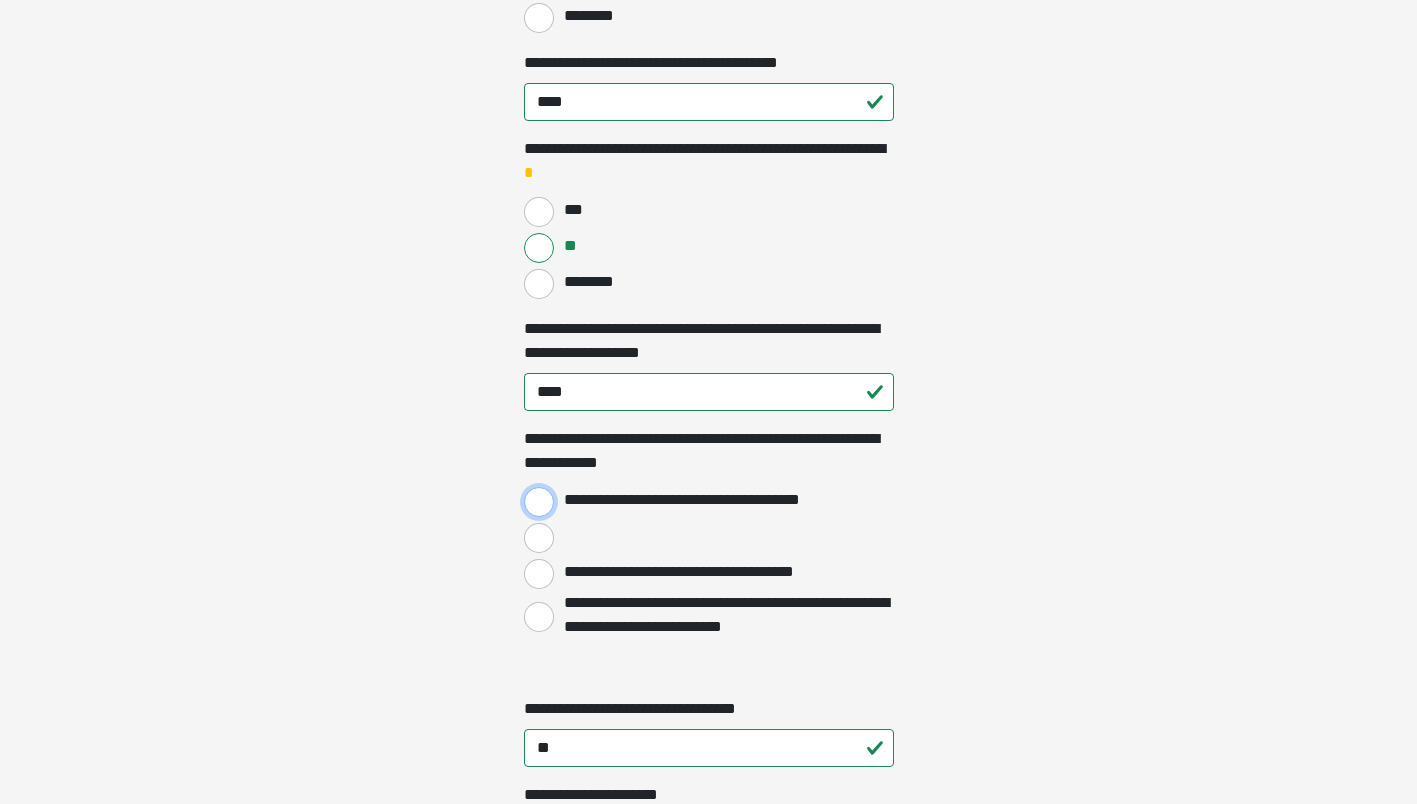 click on "**********" at bounding box center [539, 502] 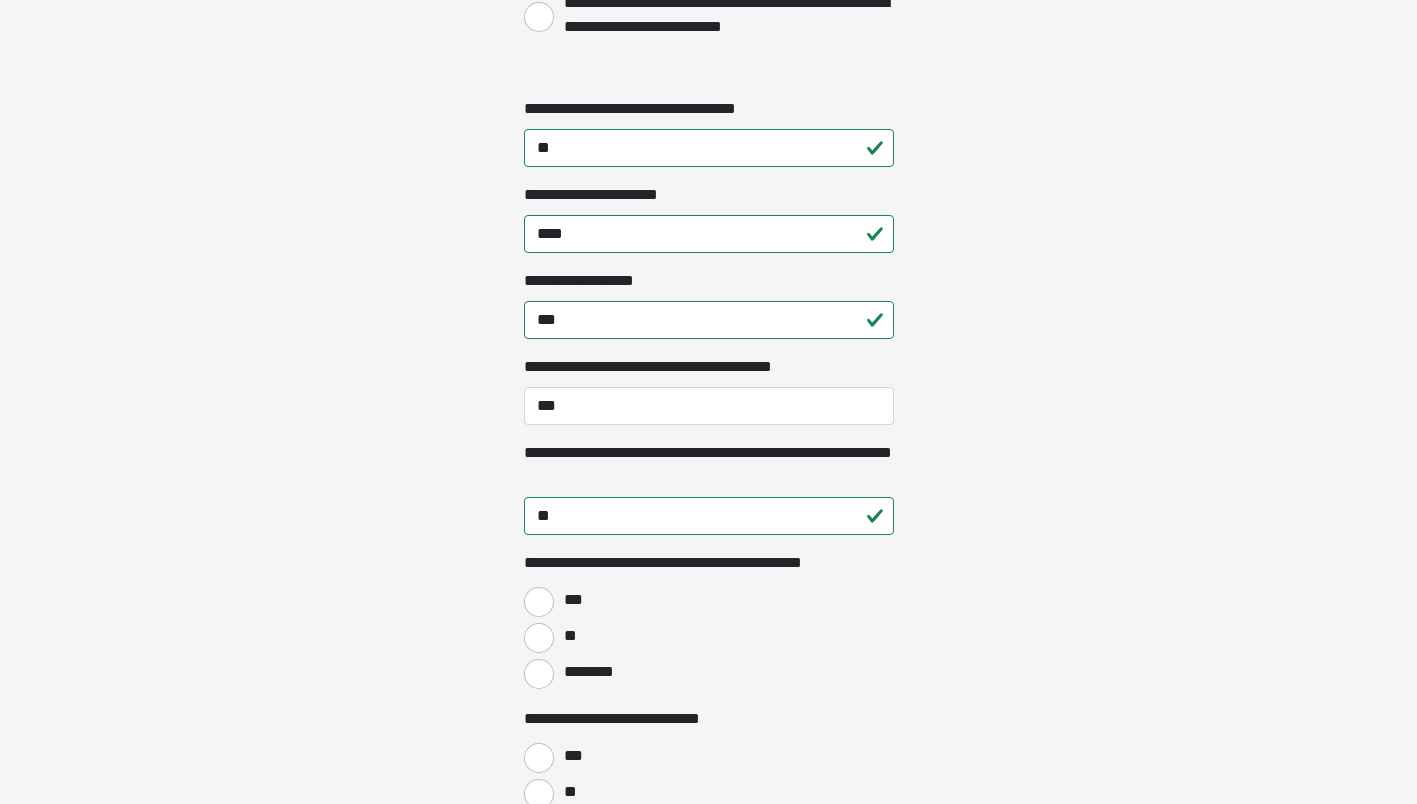 scroll, scrollTop: 2200, scrollLeft: 0, axis: vertical 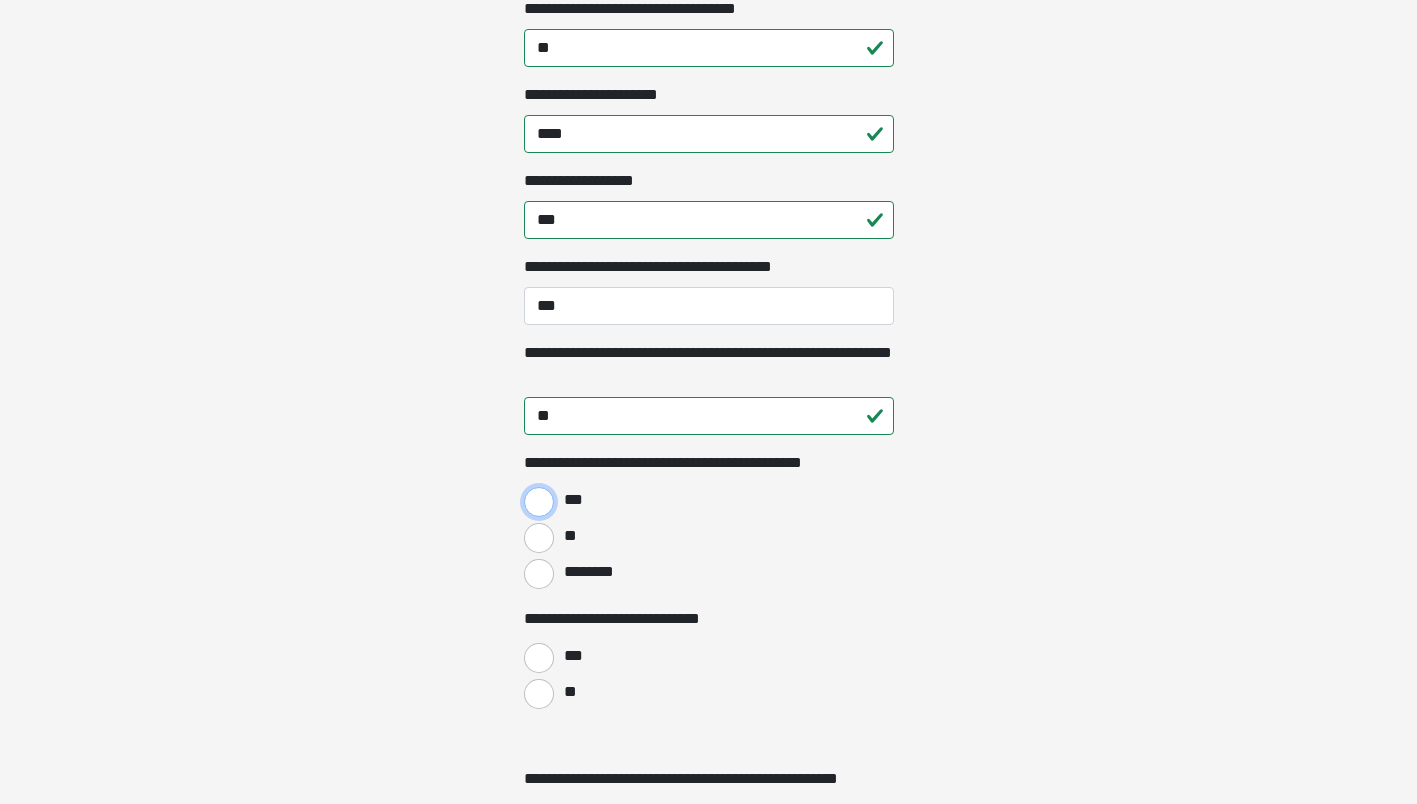 click on "***" at bounding box center [539, 502] 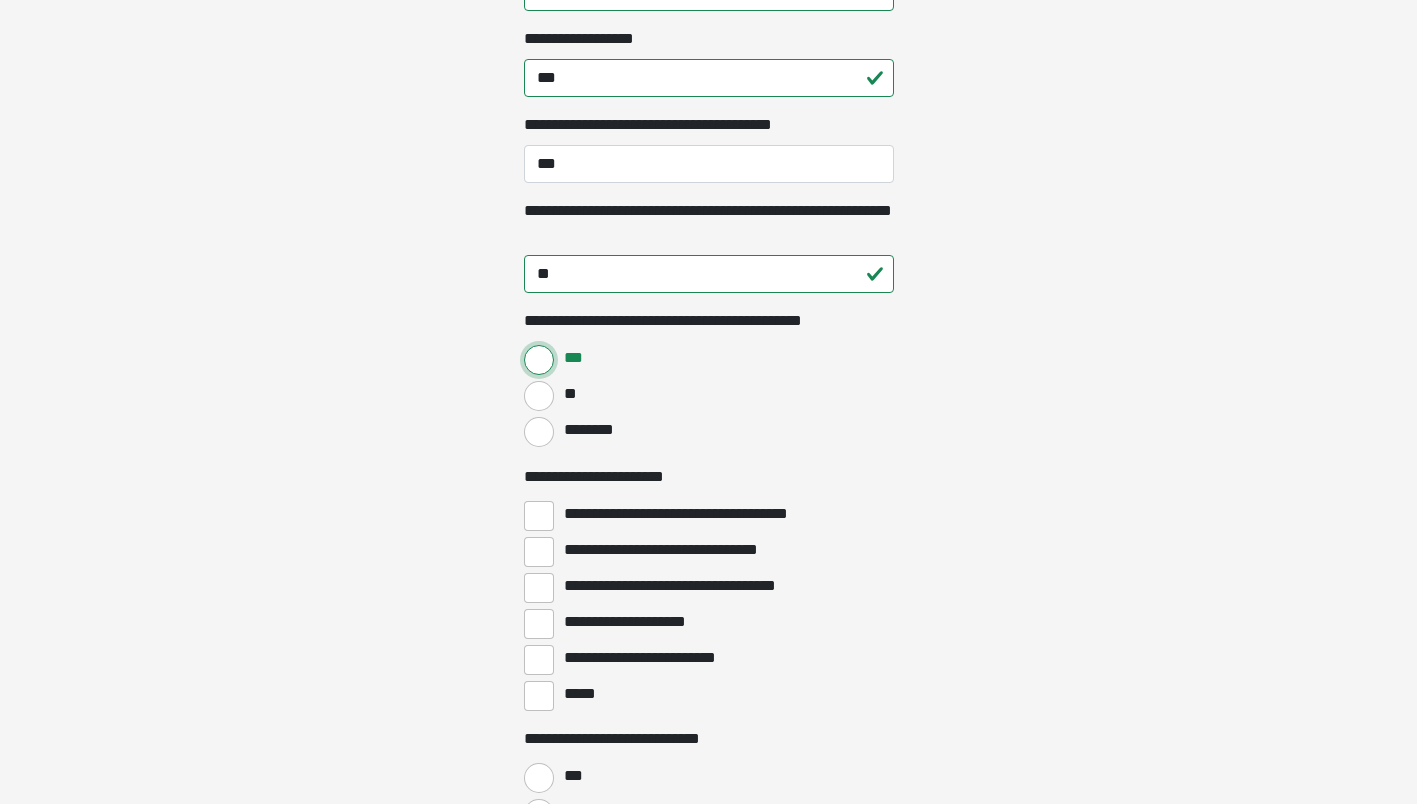 scroll, scrollTop: 2400, scrollLeft: 0, axis: vertical 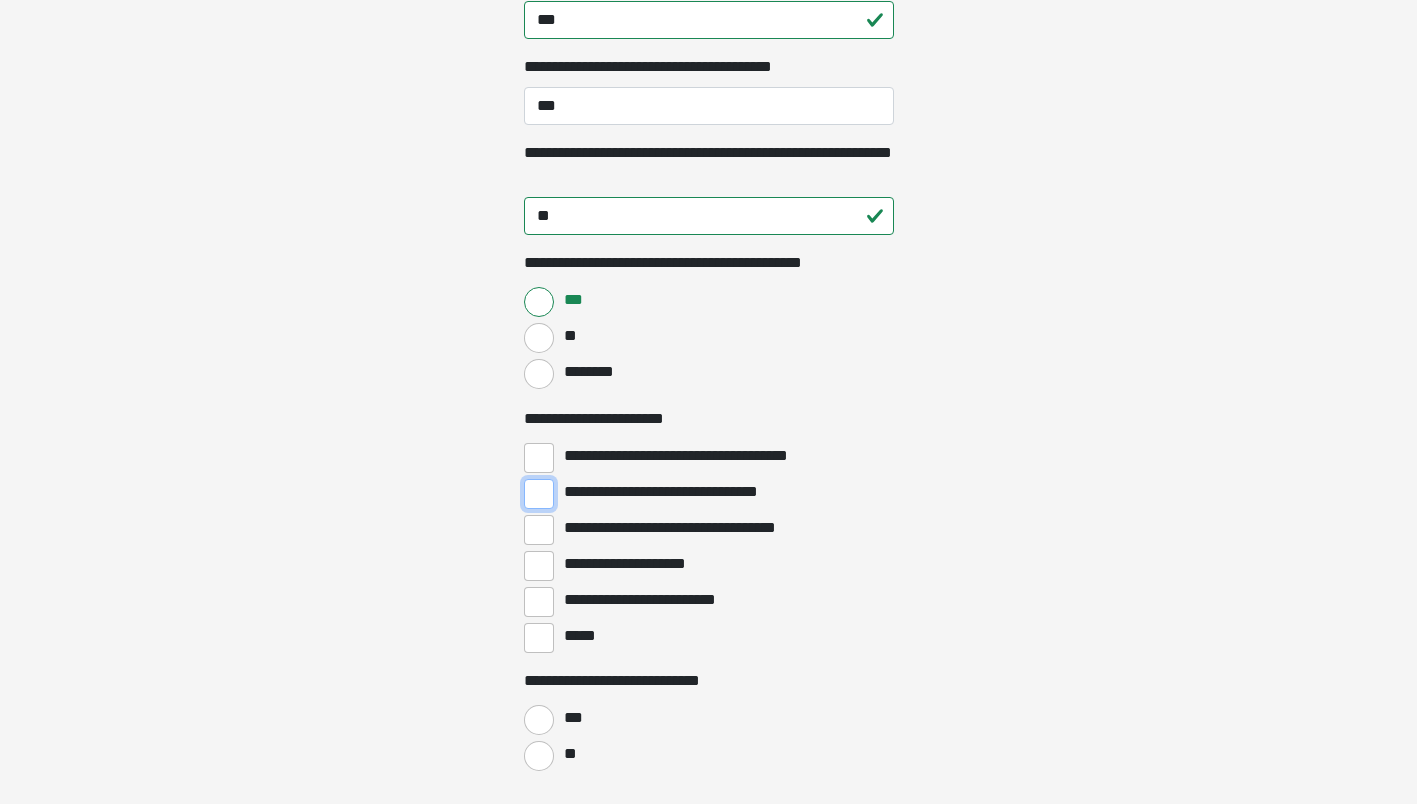 click on "**********" at bounding box center [539, 494] 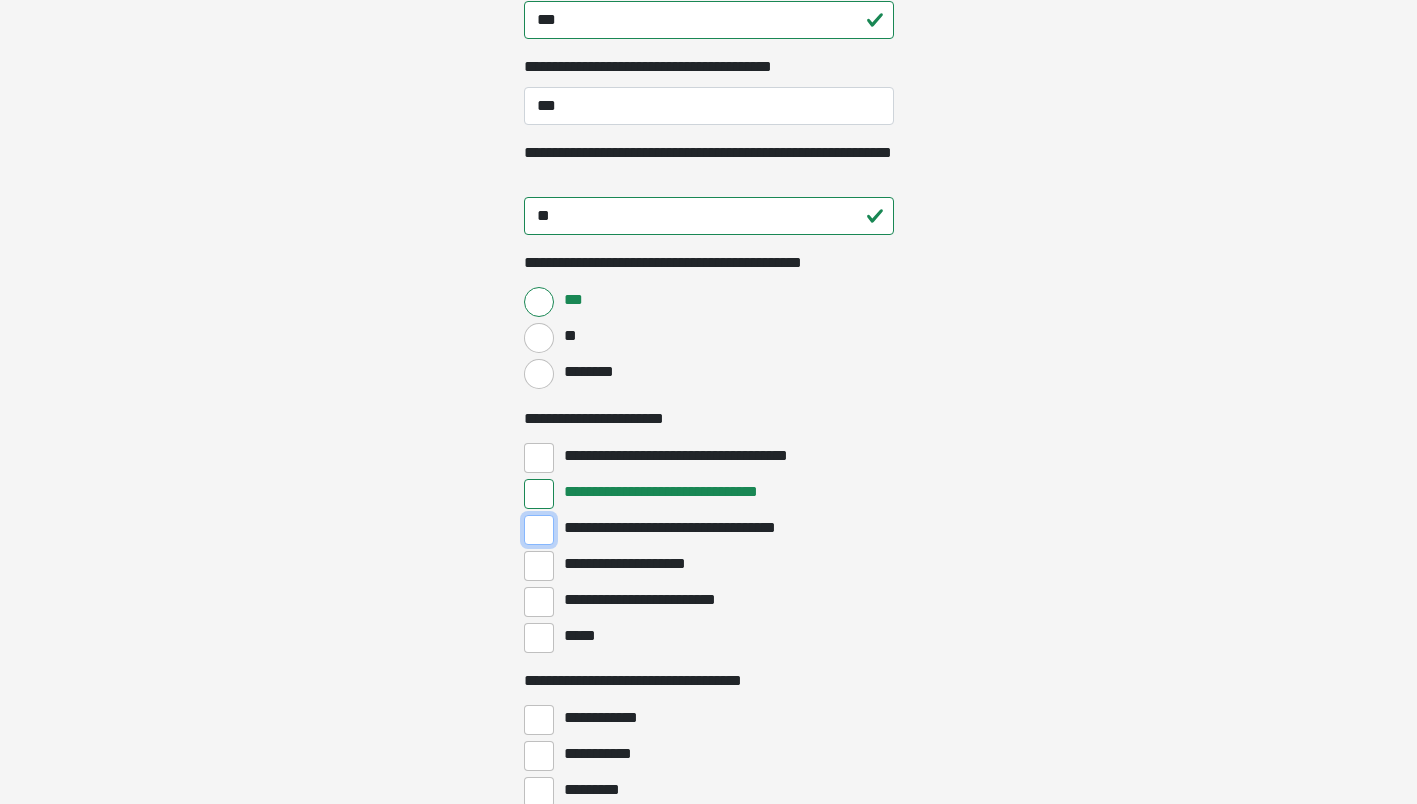 click on "**********" at bounding box center (539, 530) 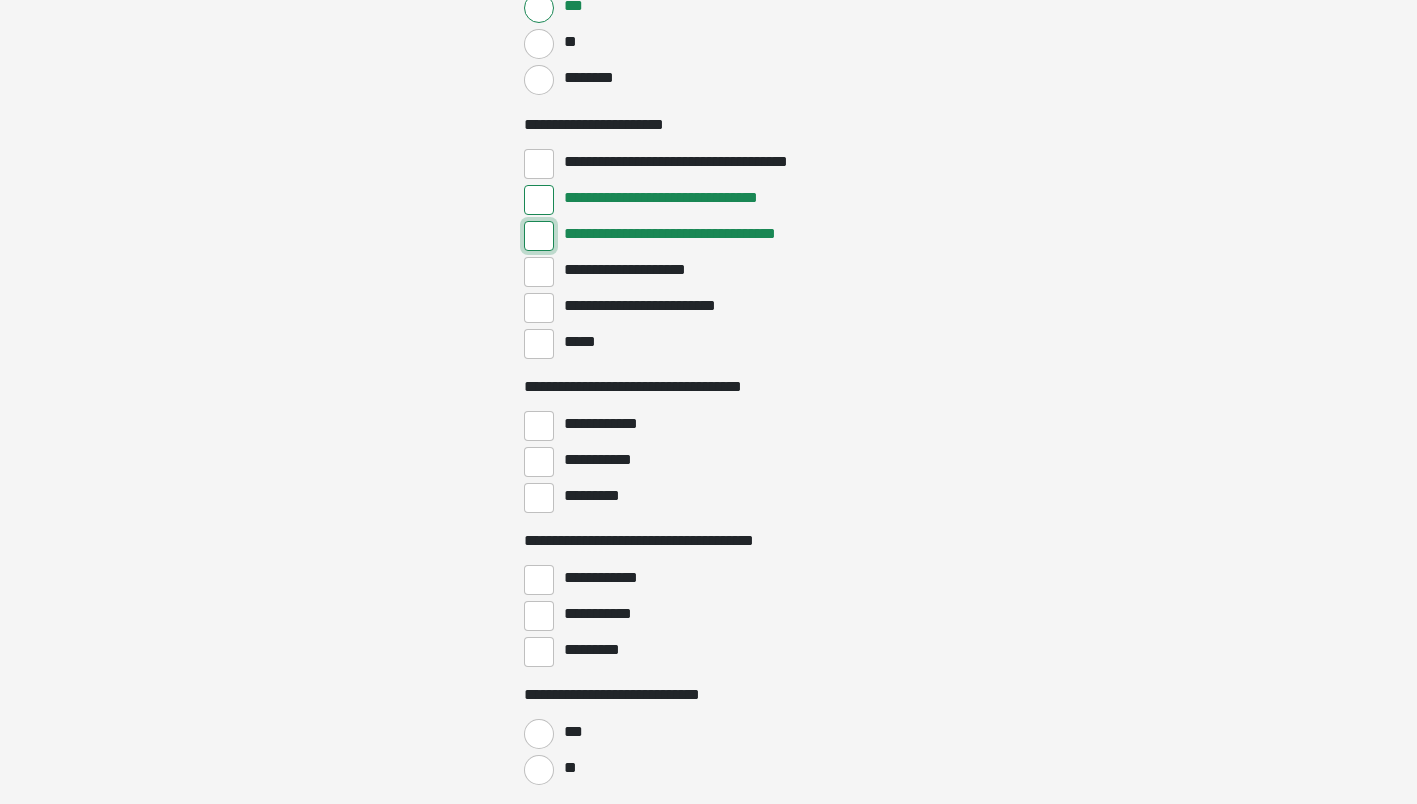 scroll, scrollTop: 2700, scrollLeft: 0, axis: vertical 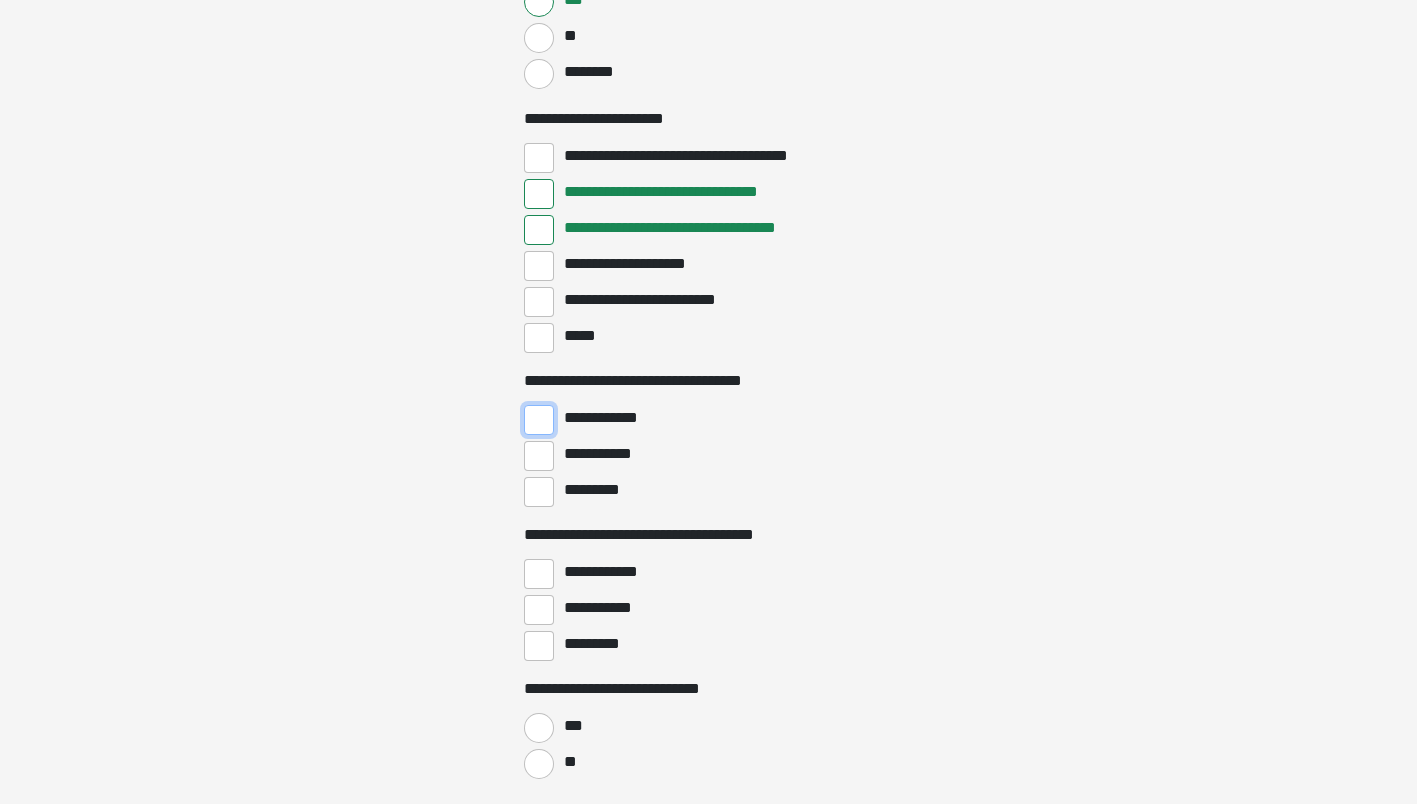 click on "**********" at bounding box center (539, 420) 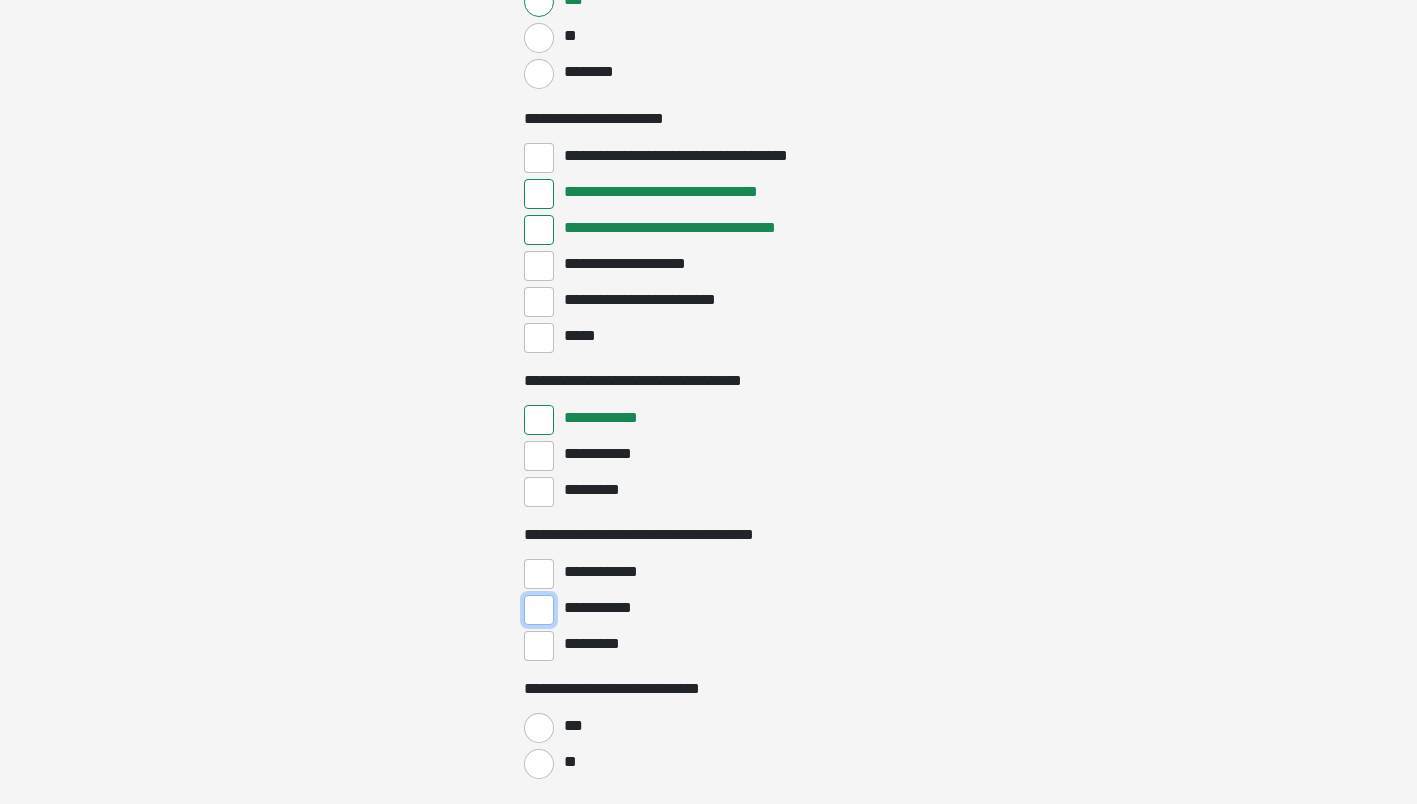click on "**********" at bounding box center [539, 610] 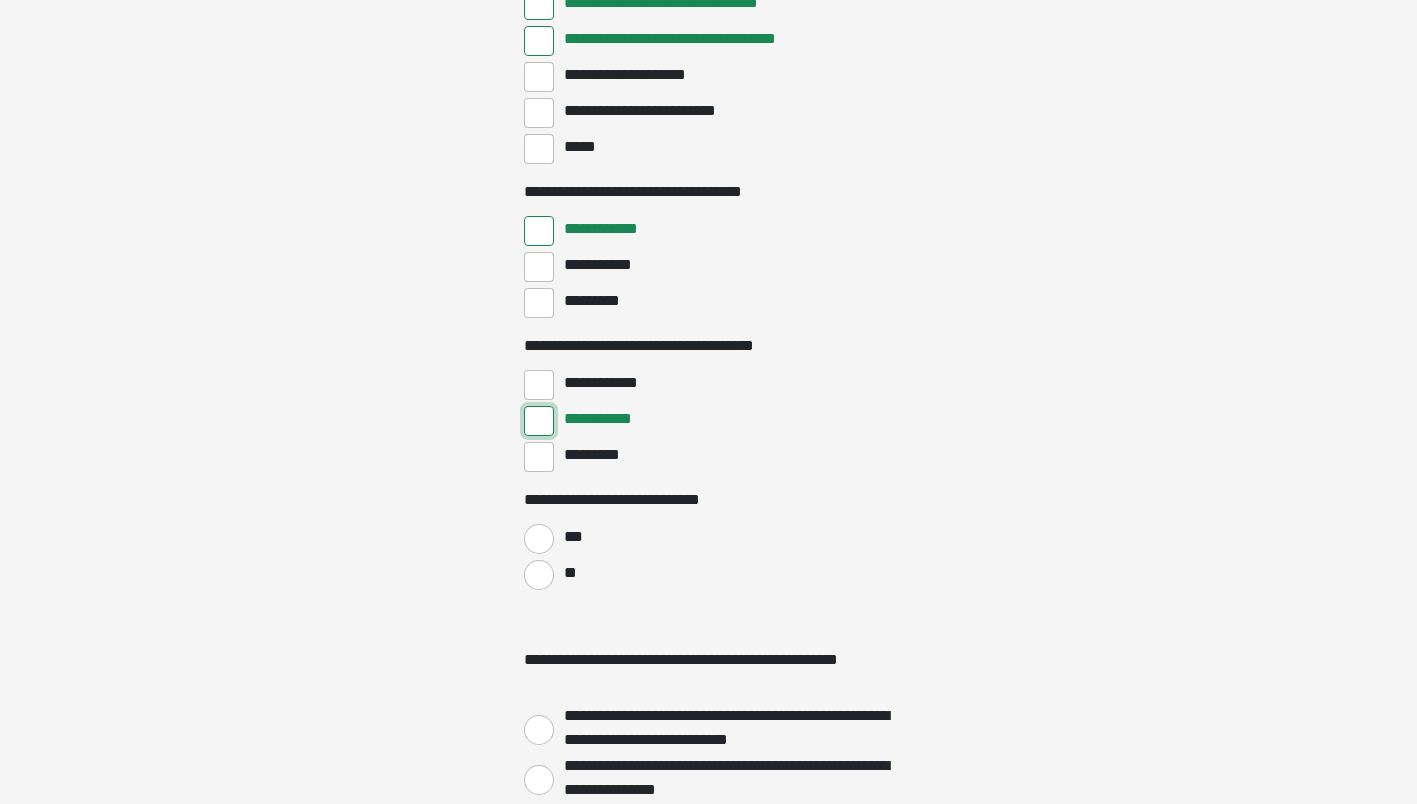 scroll, scrollTop: 2900, scrollLeft: 0, axis: vertical 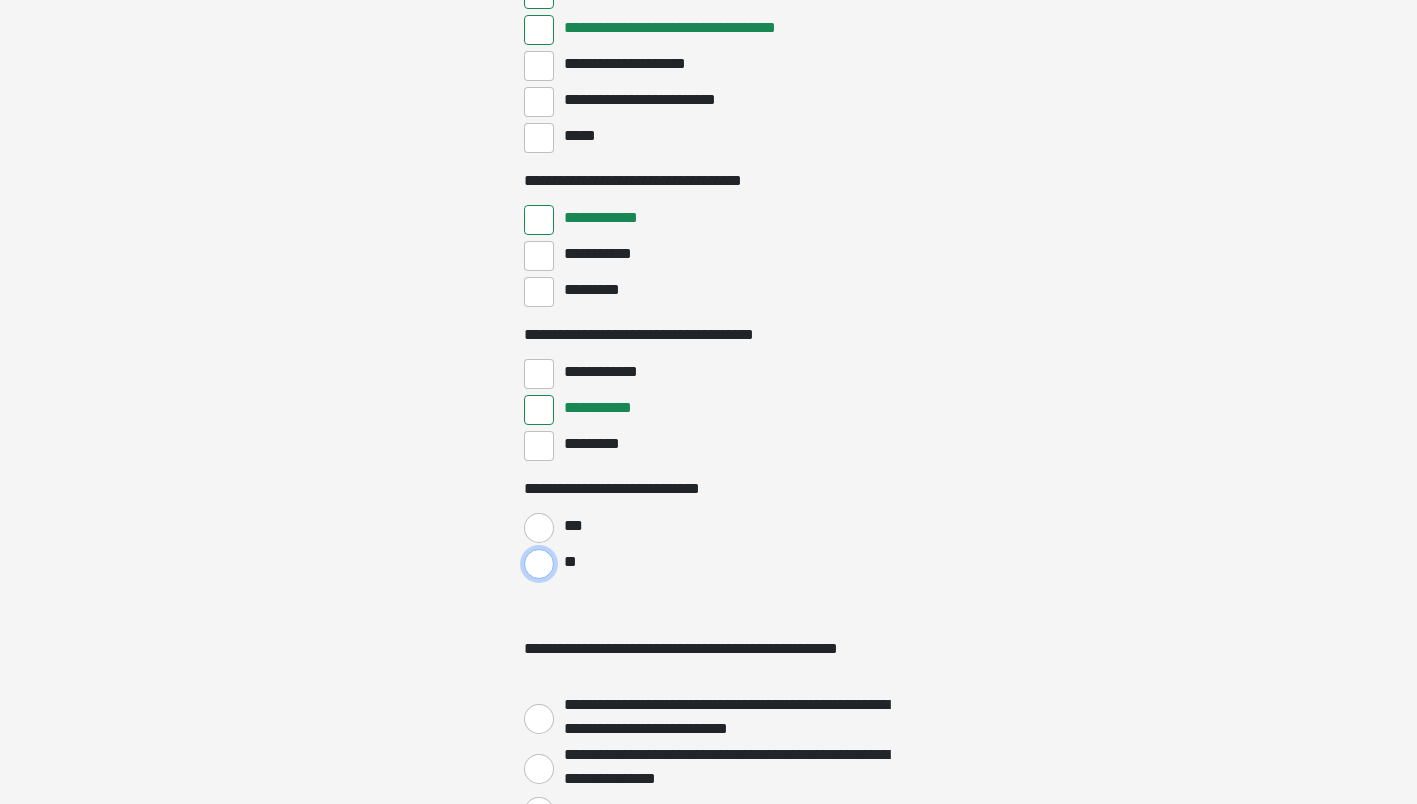 click on "**" at bounding box center (539, 564) 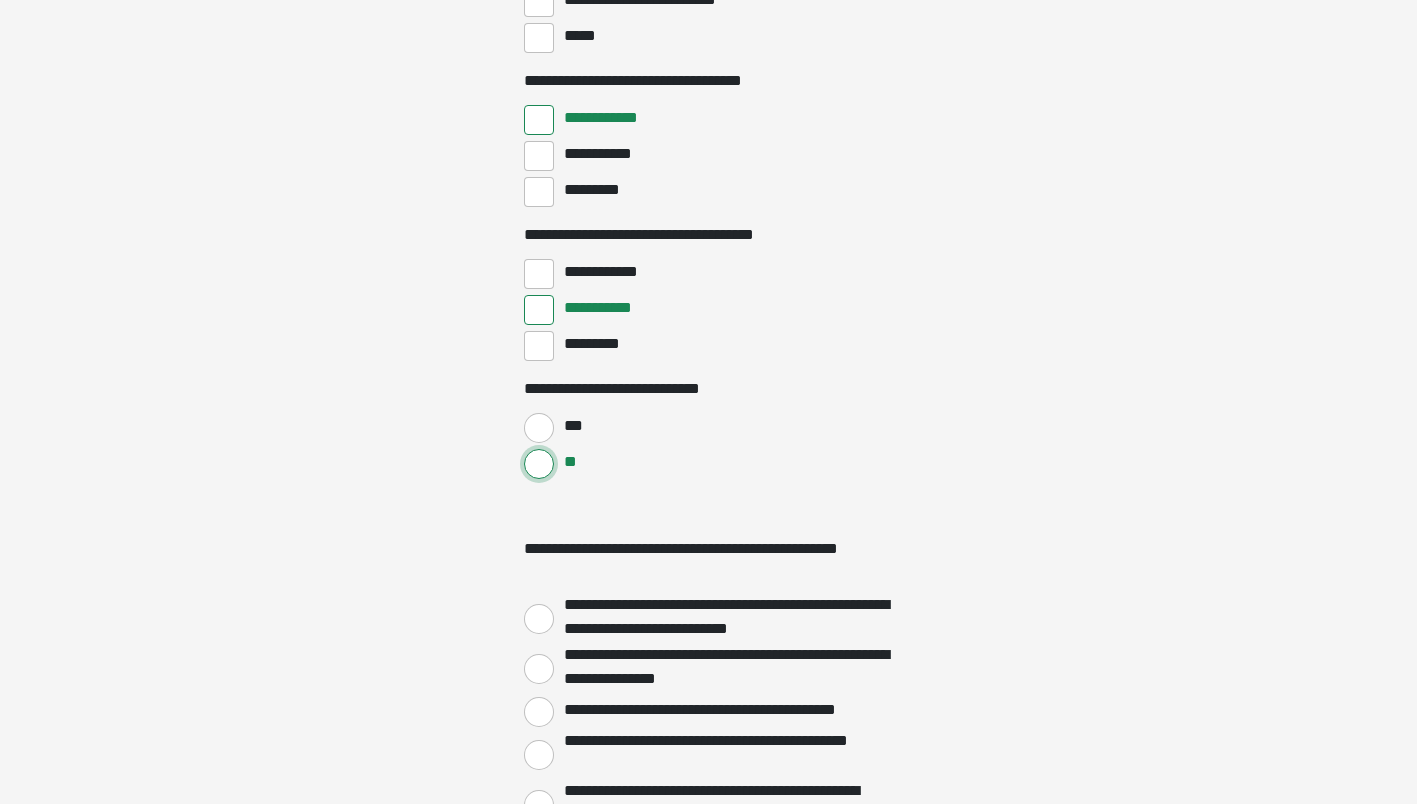 scroll, scrollTop: 3100, scrollLeft: 0, axis: vertical 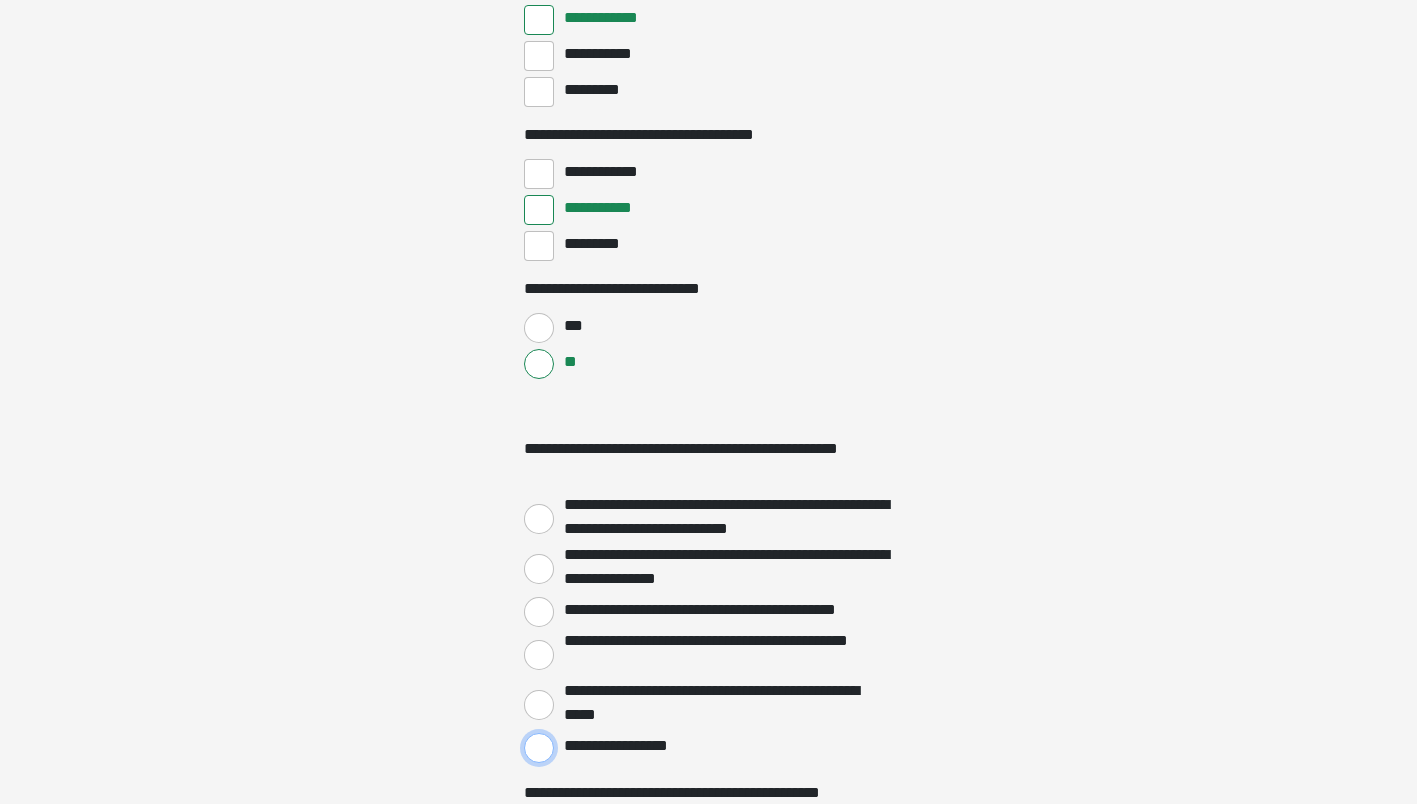 click on "**********" at bounding box center (539, 748) 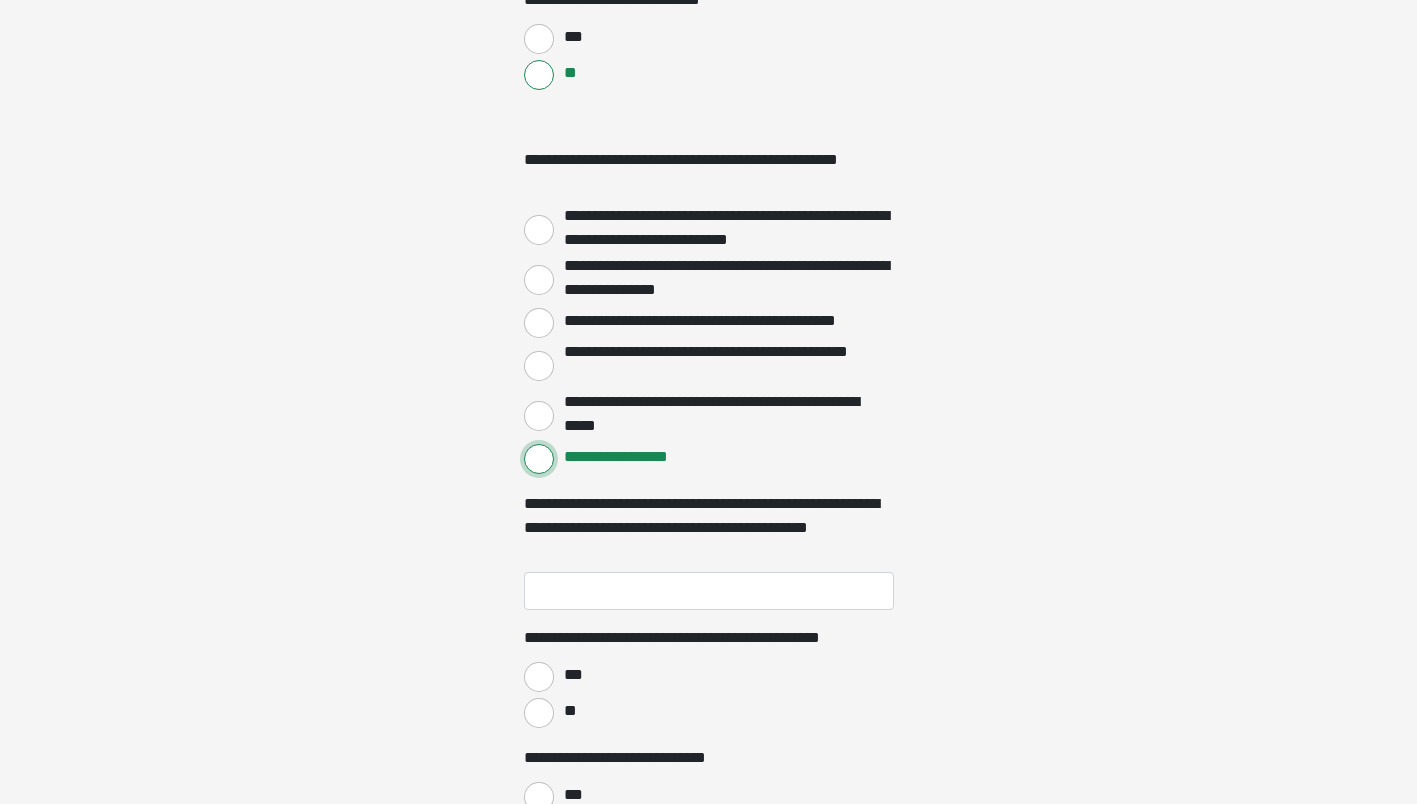 scroll, scrollTop: 3400, scrollLeft: 0, axis: vertical 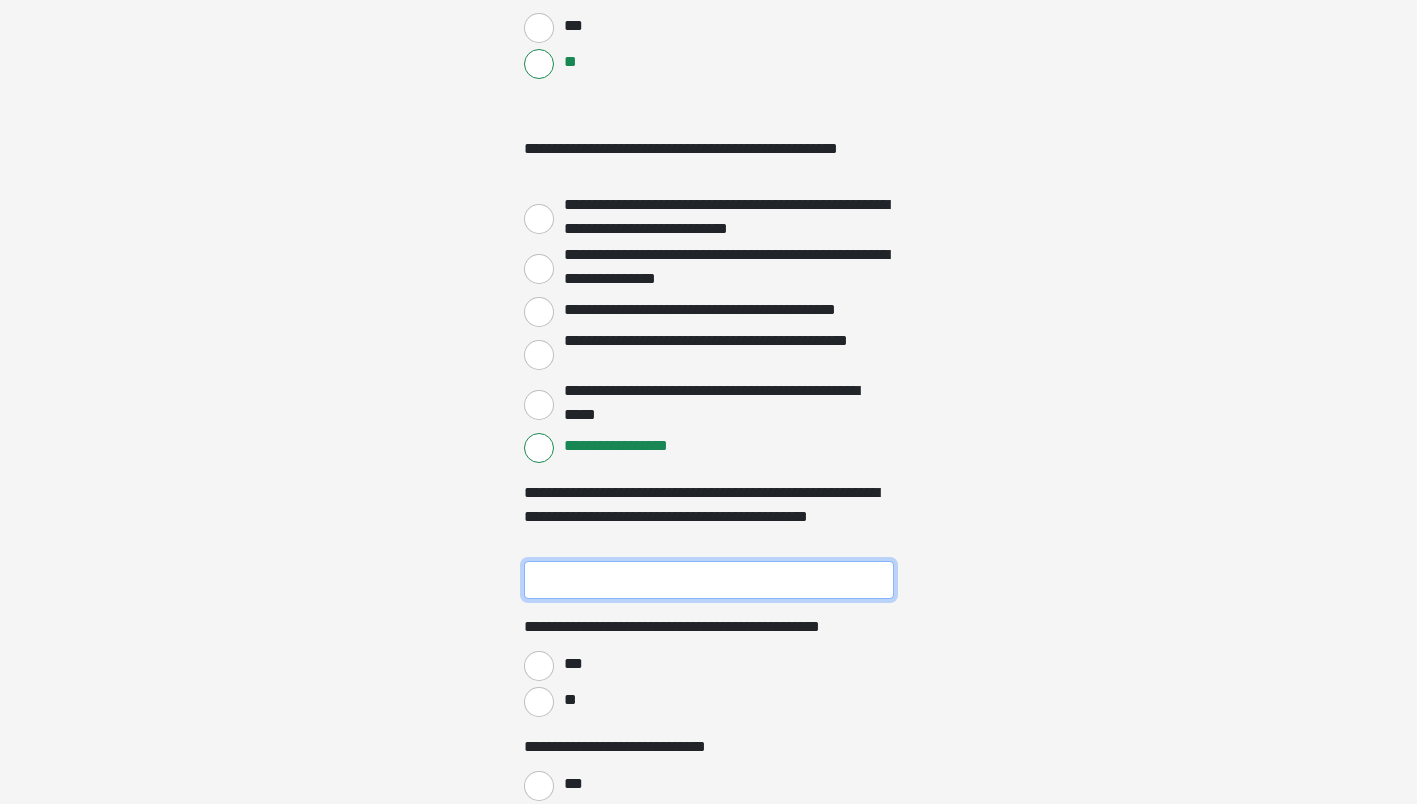 click on "**********" at bounding box center [709, 580] 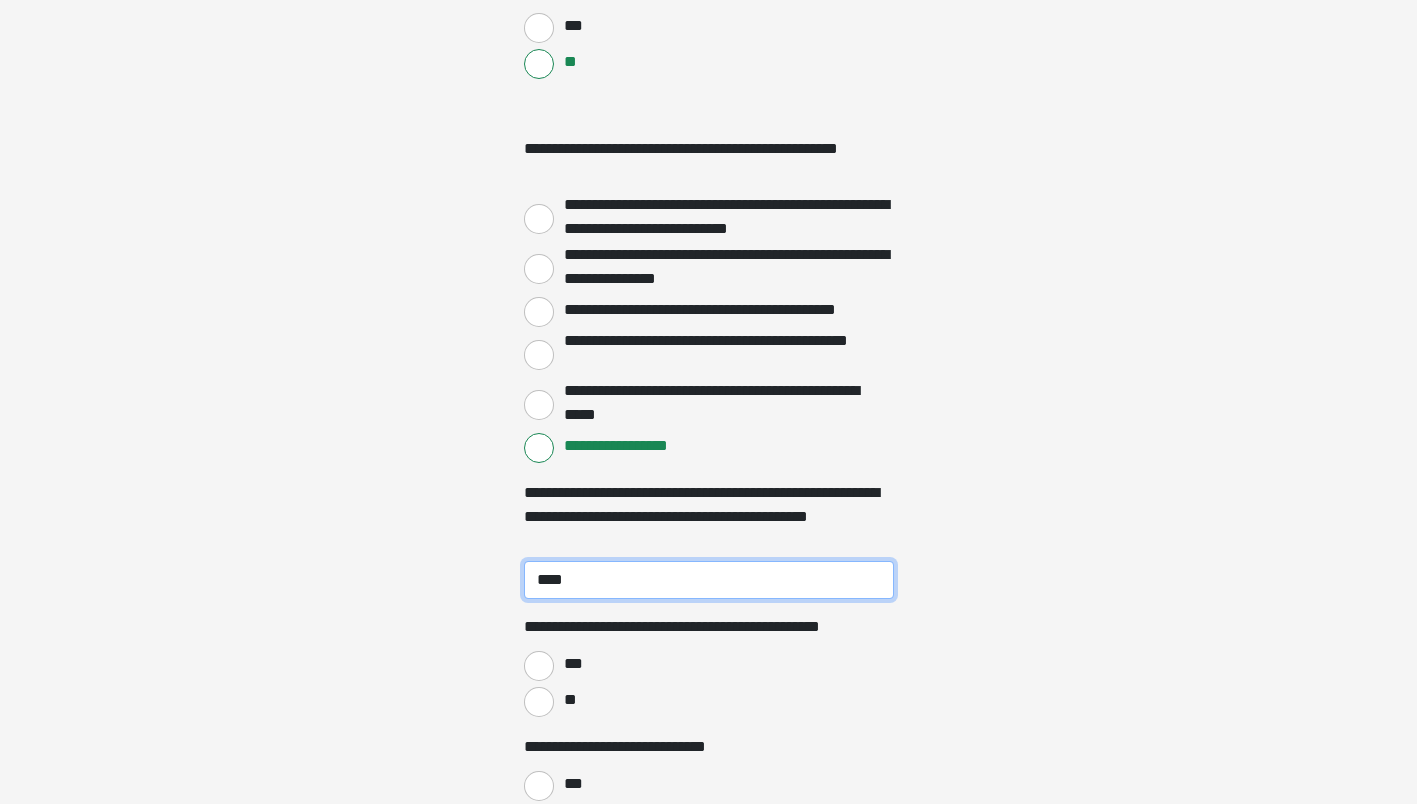 type on "****" 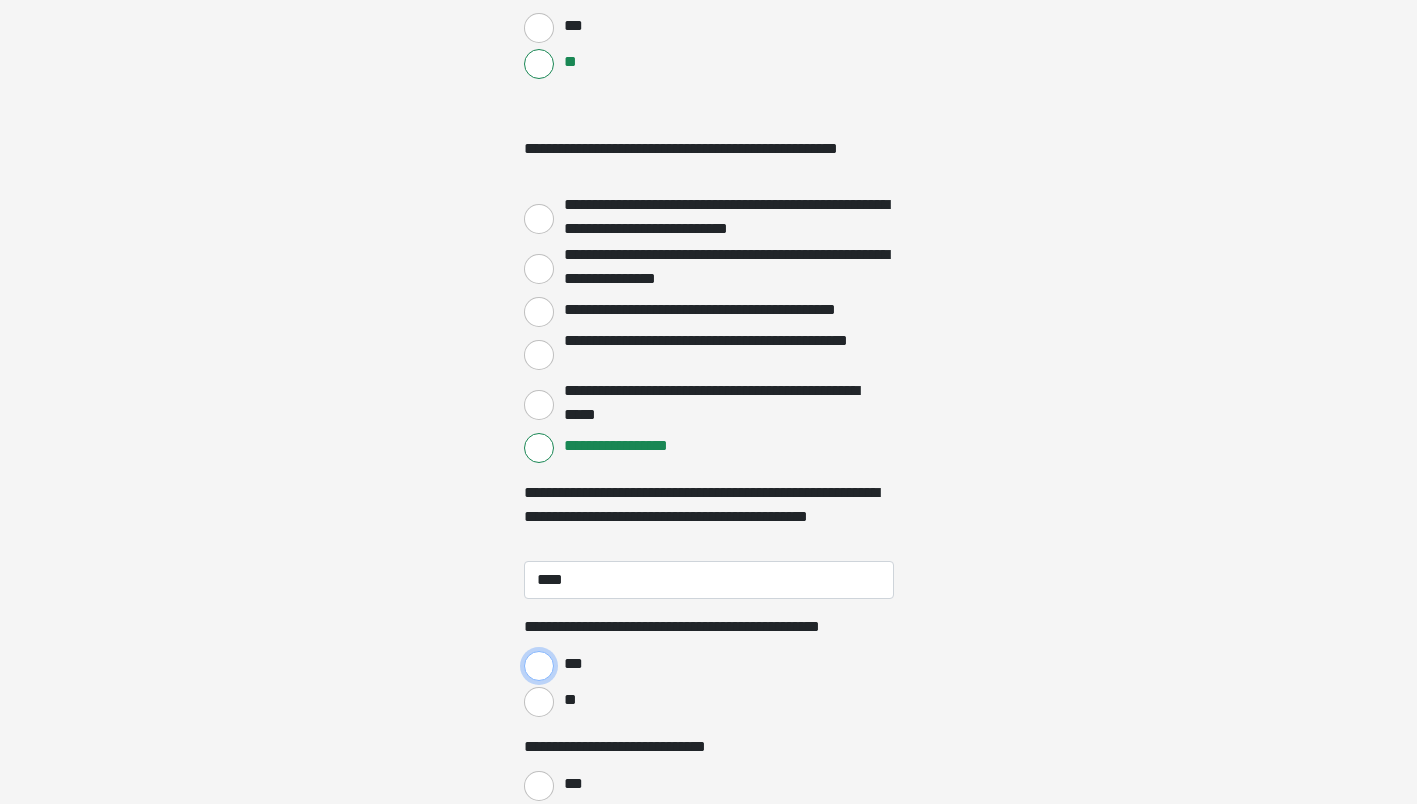 click on "***" at bounding box center [539, 666] 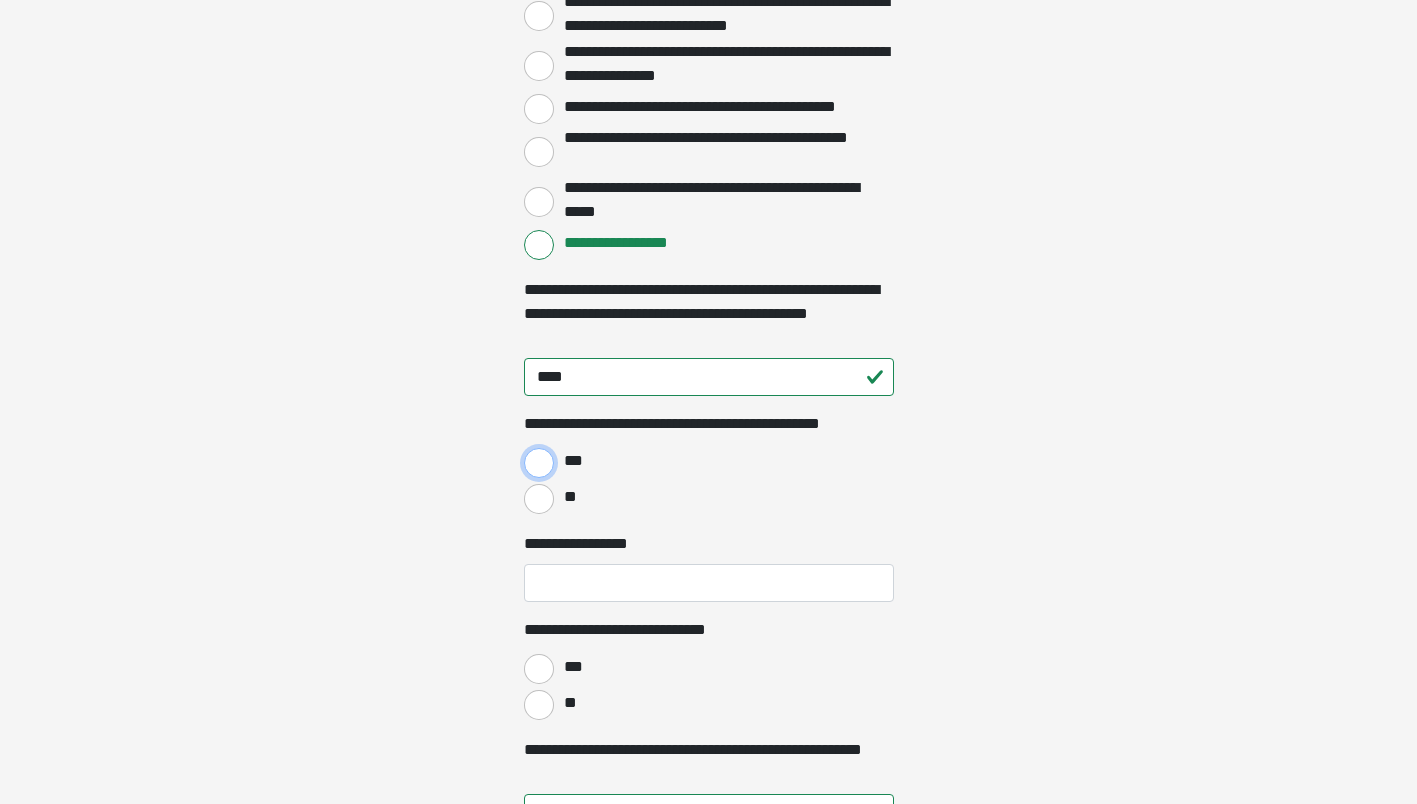 scroll, scrollTop: 3700, scrollLeft: 0, axis: vertical 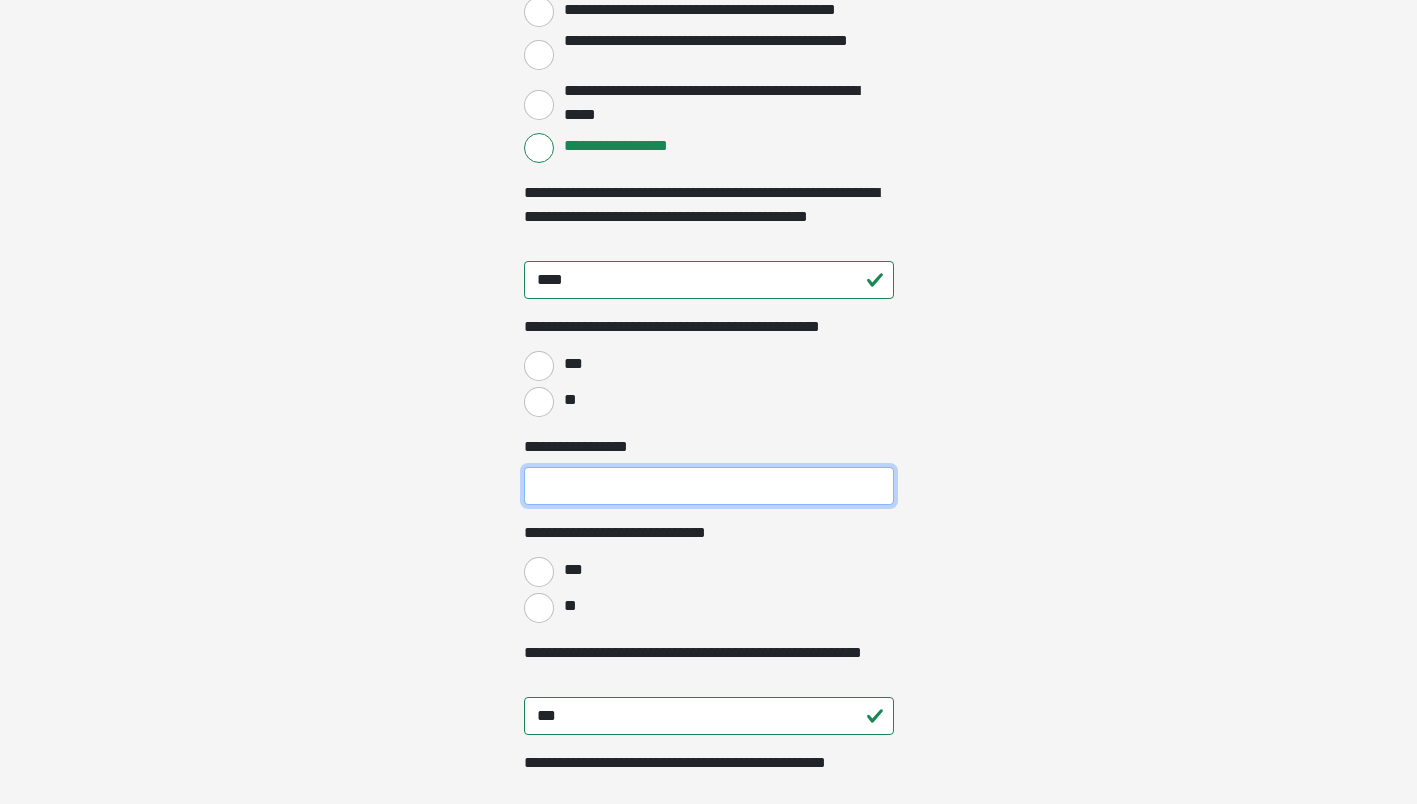 click on "**********" at bounding box center (709, 486) 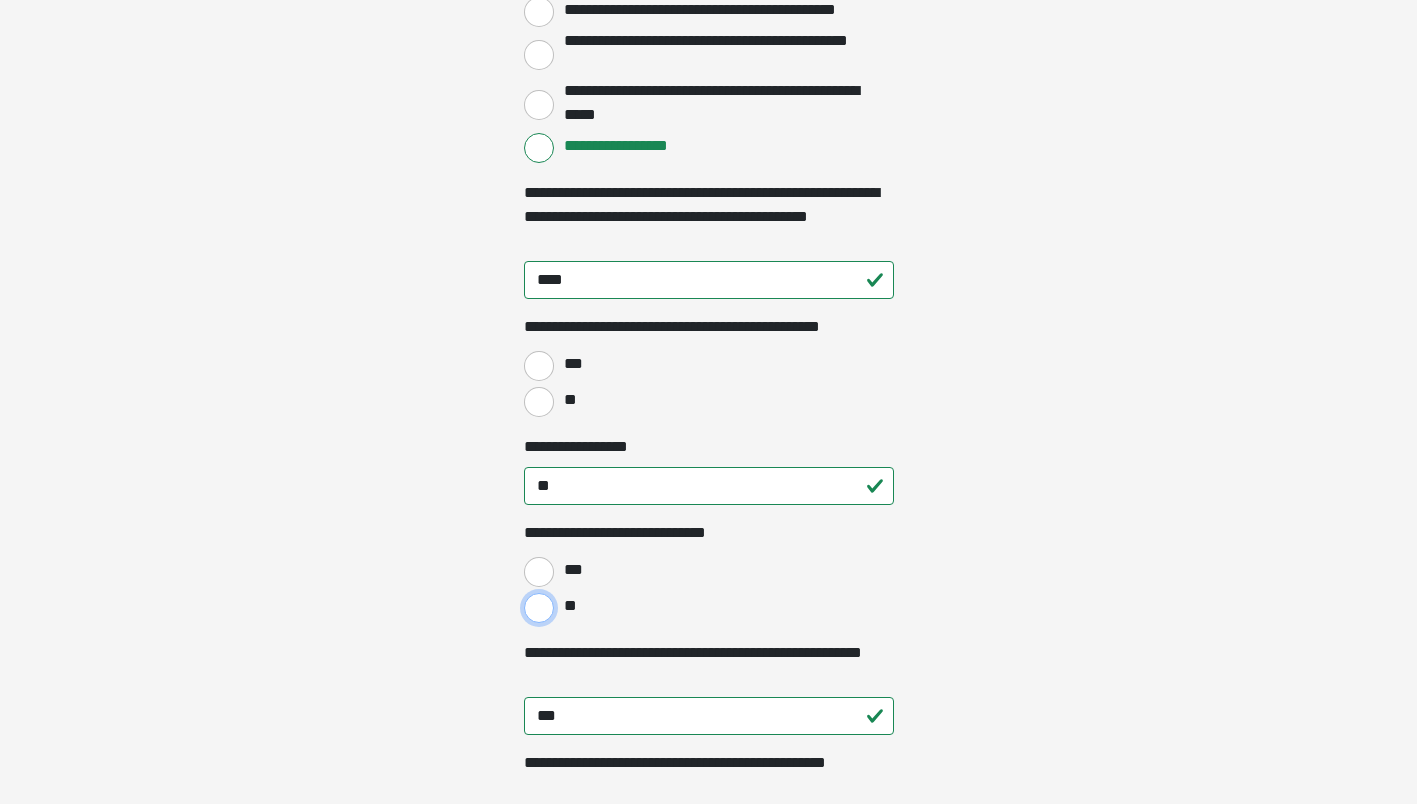 click on "**" at bounding box center (539, 608) 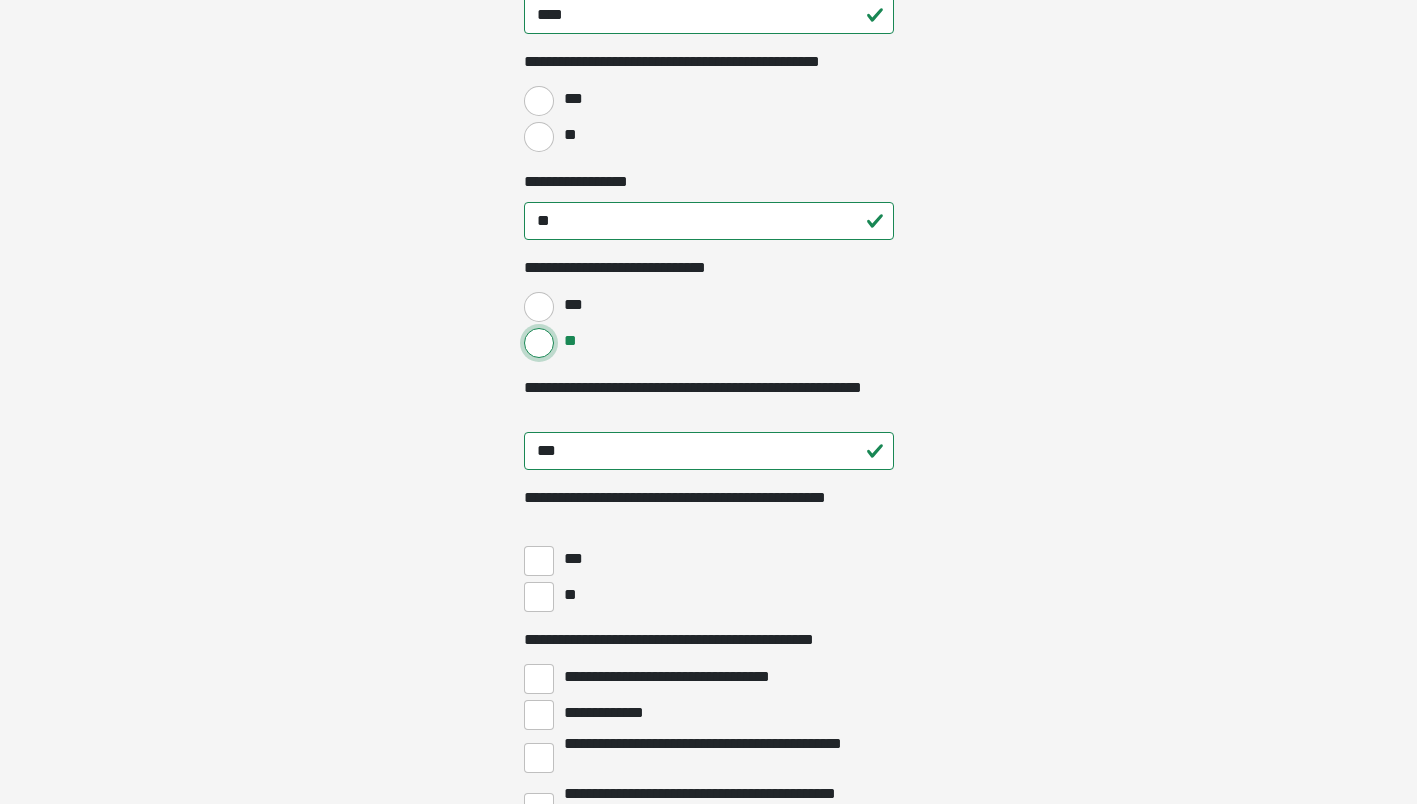 scroll, scrollTop: 4000, scrollLeft: 0, axis: vertical 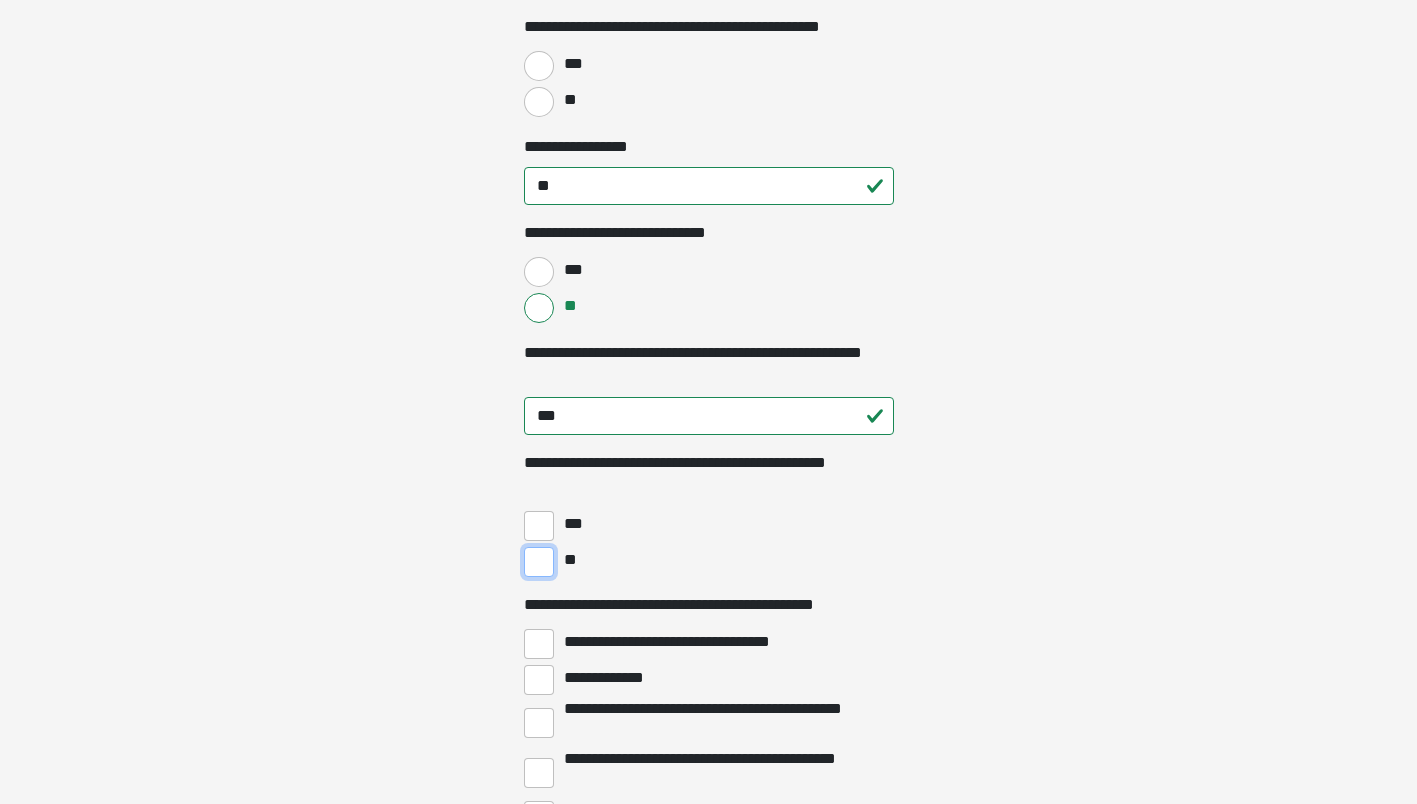 click on "**" at bounding box center (539, 562) 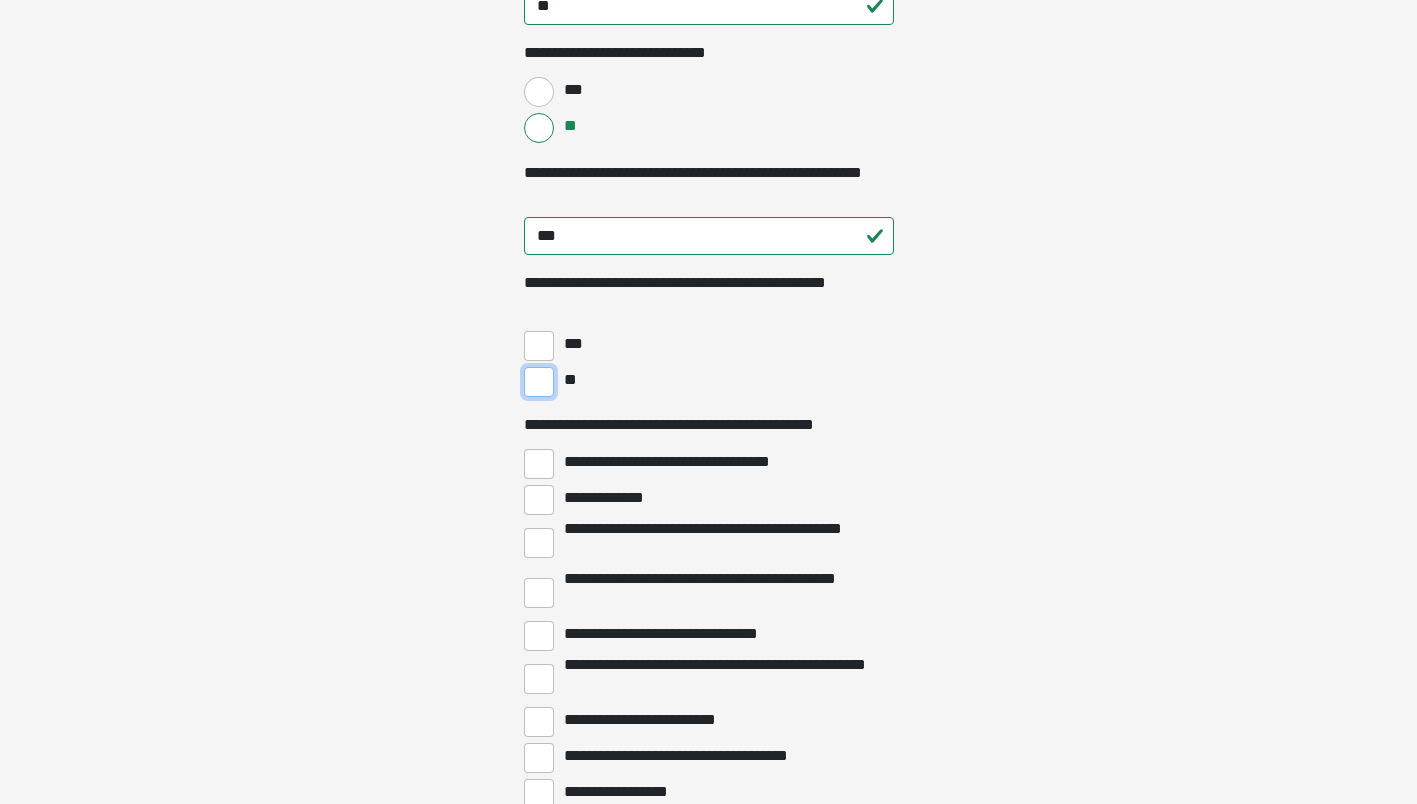 scroll, scrollTop: 4200, scrollLeft: 0, axis: vertical 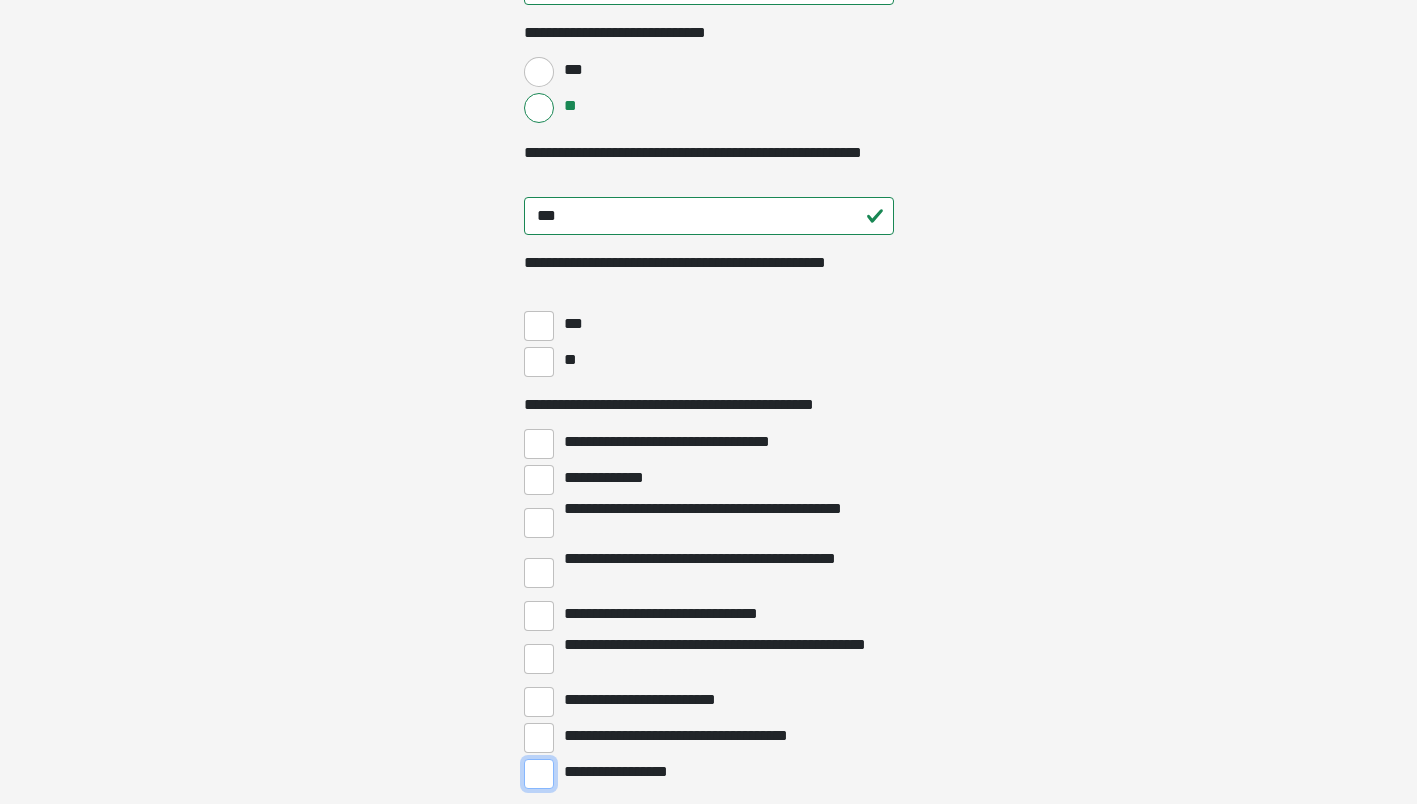 click on "**********" at bounding box center (539, 774) 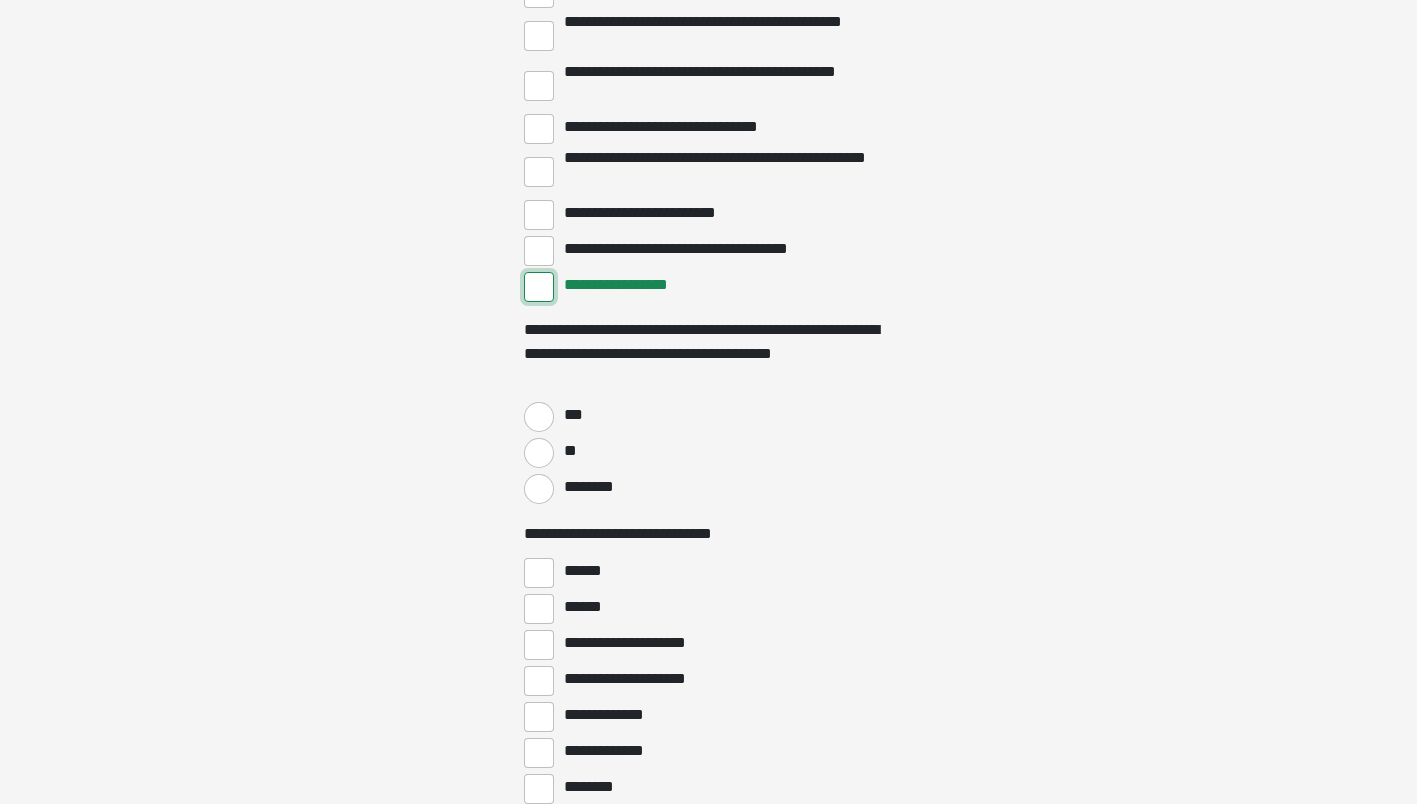 scroll, scrollTop: 4700, scrollLeft: 0, axis: vertical 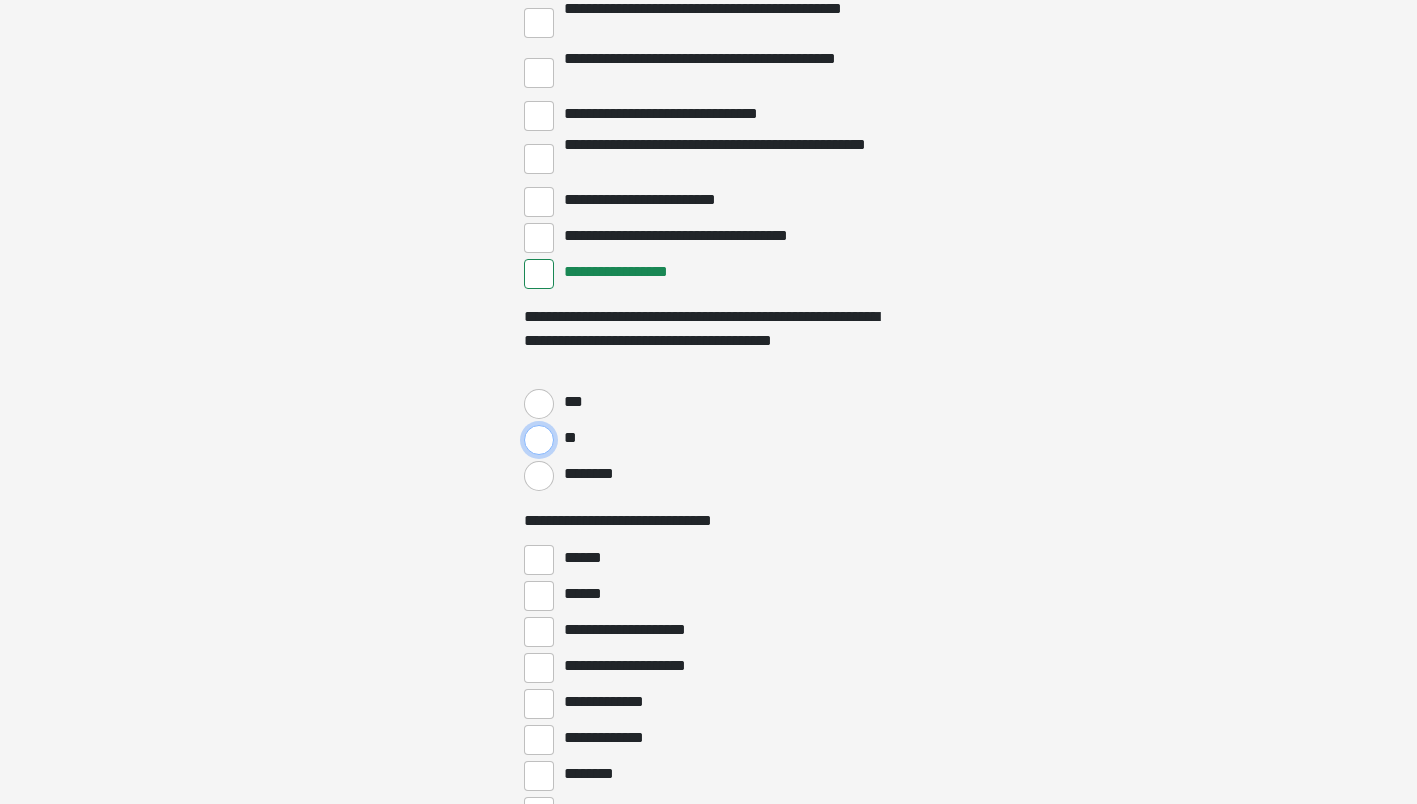 click on "**" at bounding box center (539, 440) 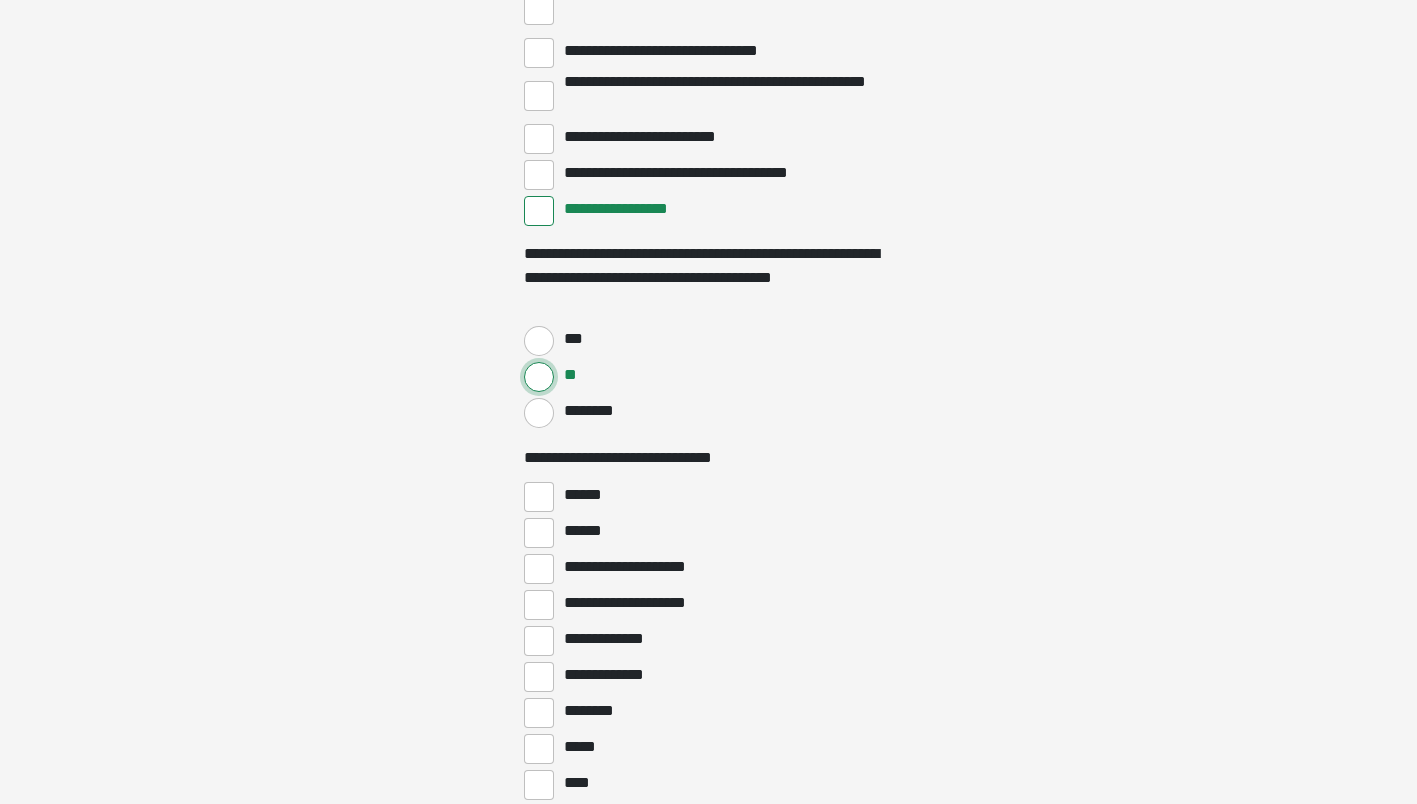 scroll, scrollTop: 4900, scrollLeft: 0, axis: vertical 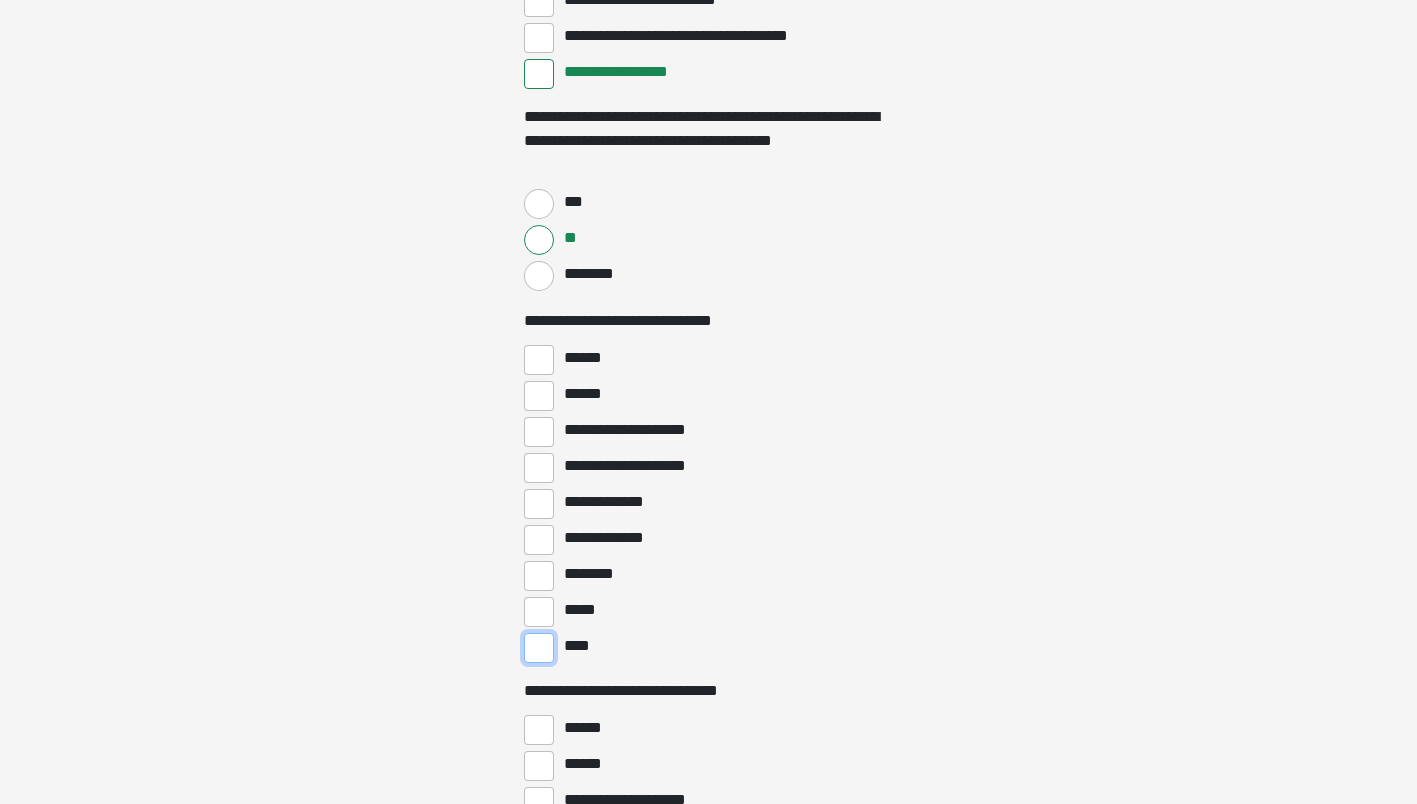 click on "****" at bounding box center (539, 648) 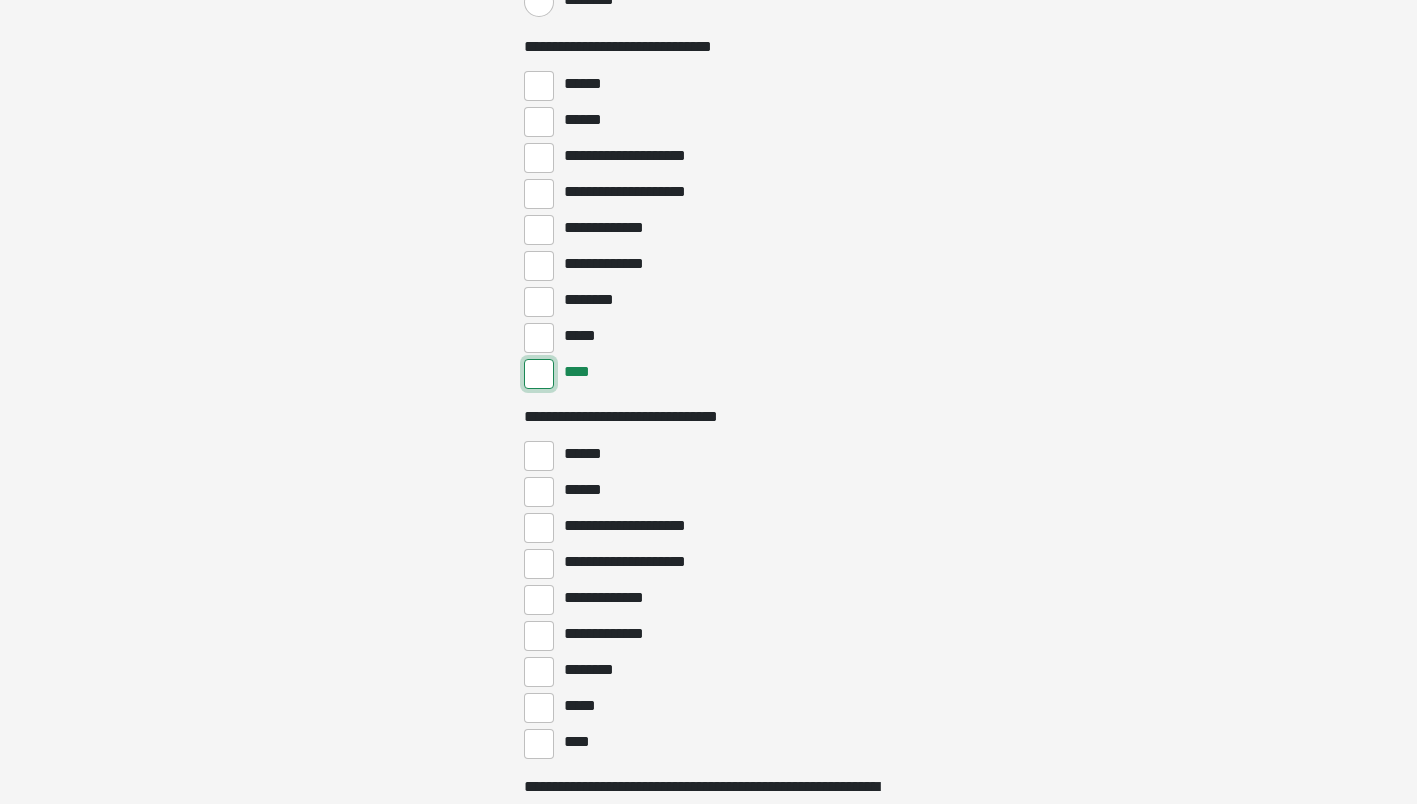 scroll, scrollTop: 5200, scrollLeft: 0, axis: vertical 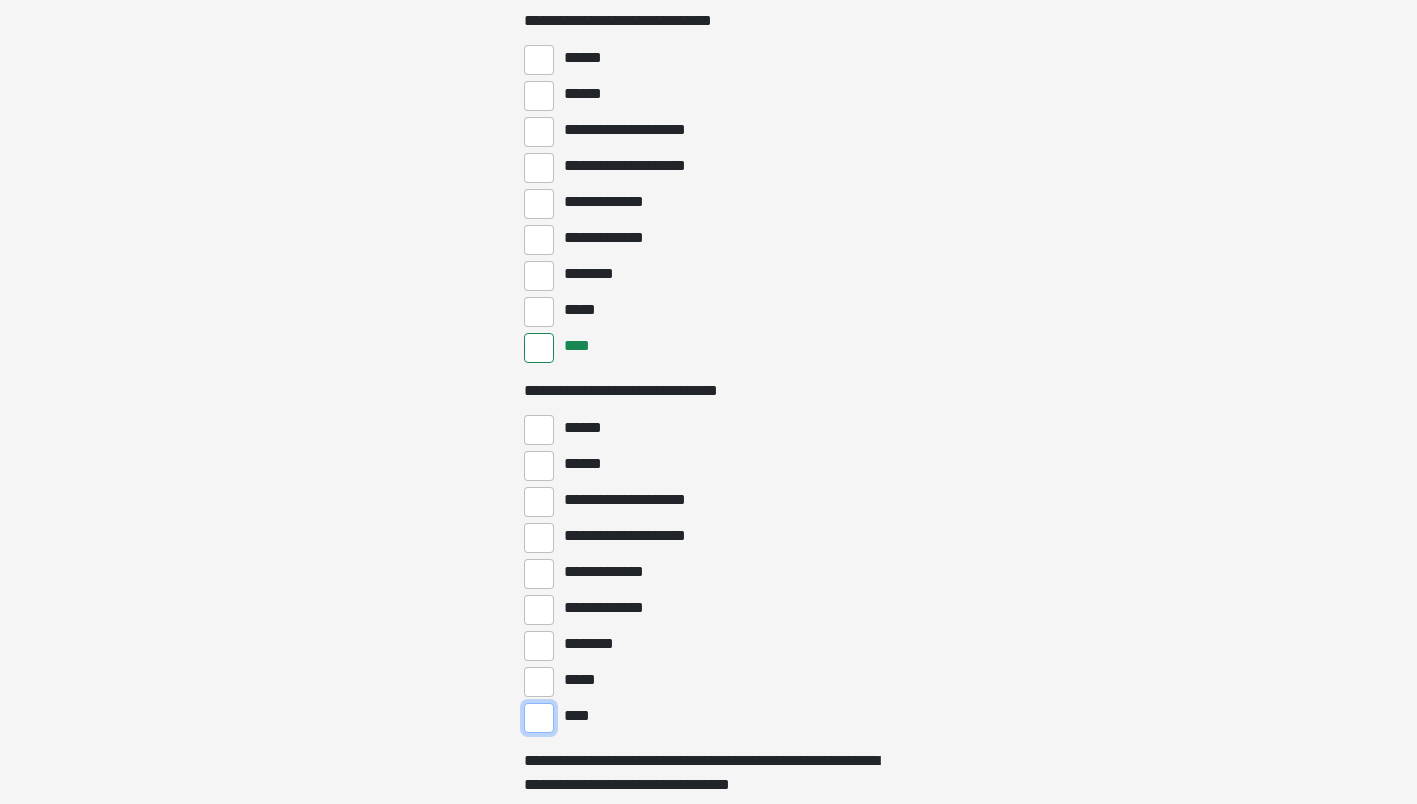click on "****" at bounding box center [539, 718] 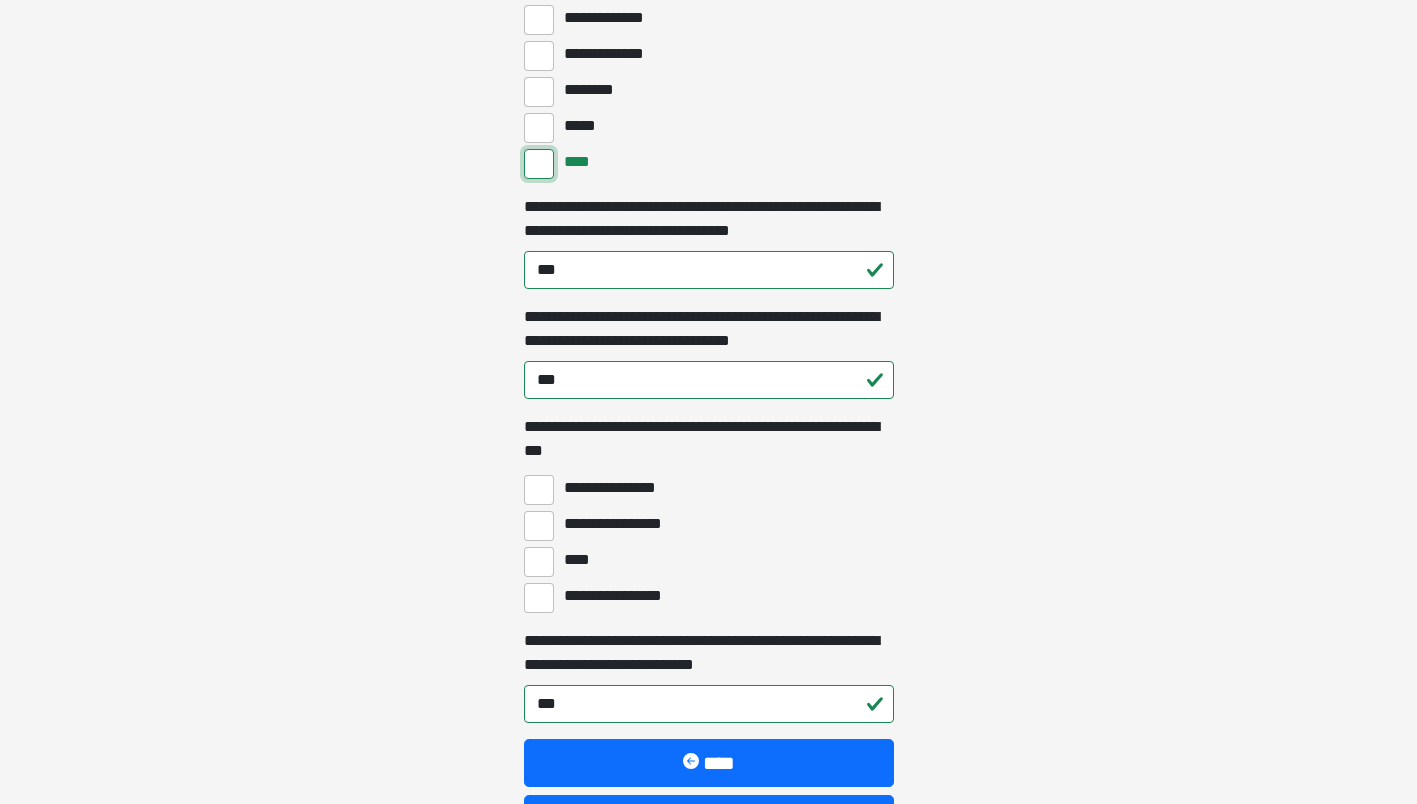 scroll, scrollTop: 5800, scrollLeft: 0, axis: vertical 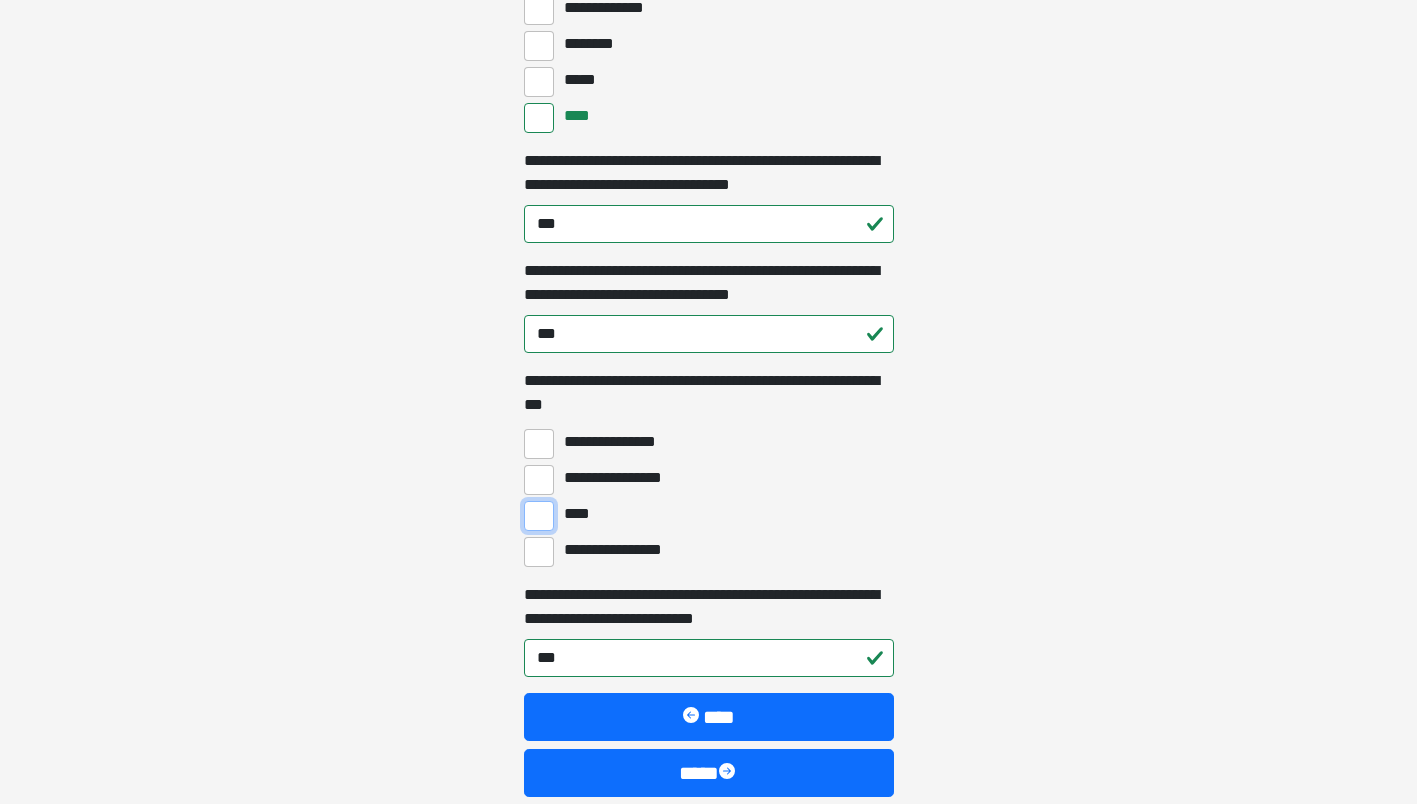 click on "****" at bounding box center [539, 516] 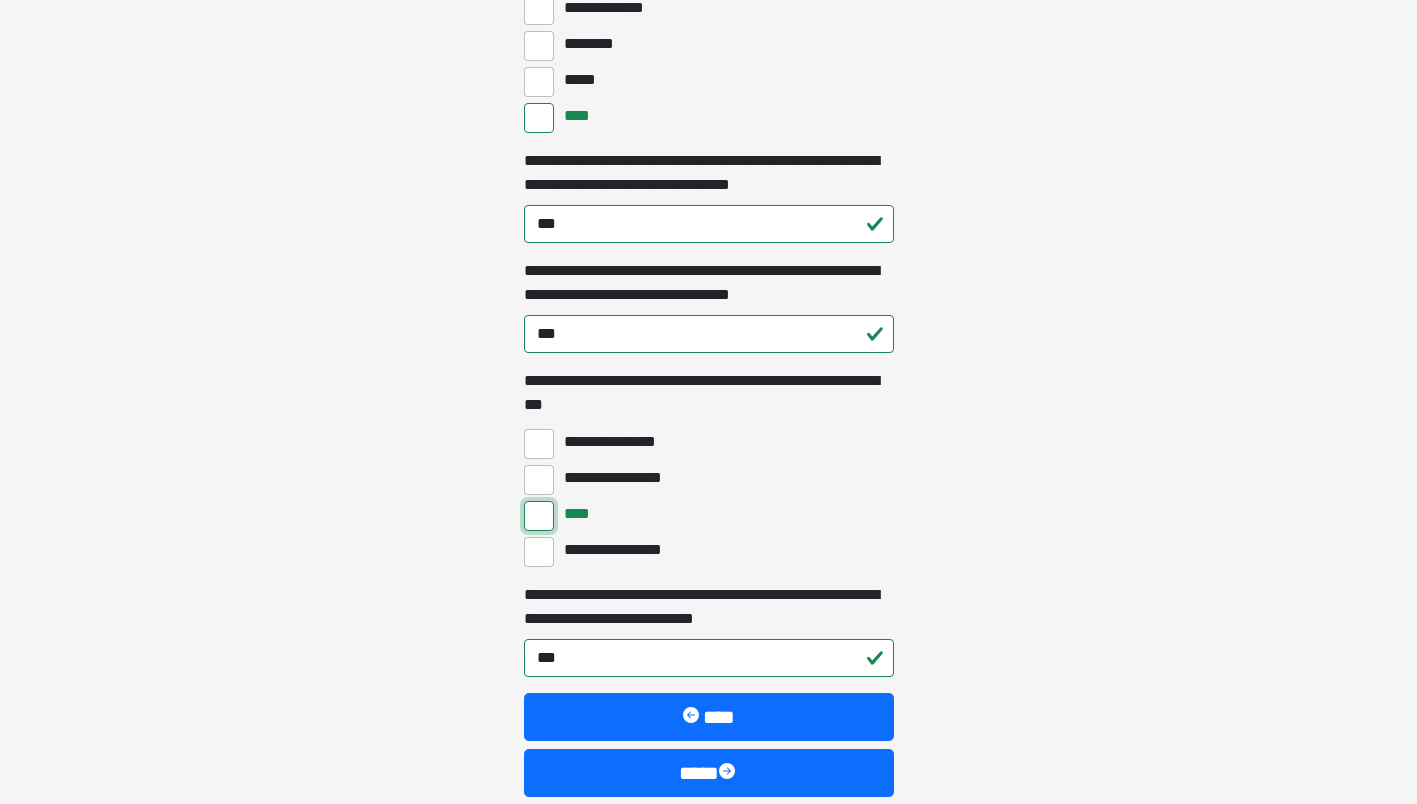 scroll, scrollTop: 5896, scrollLeft: 0, axis: vertical 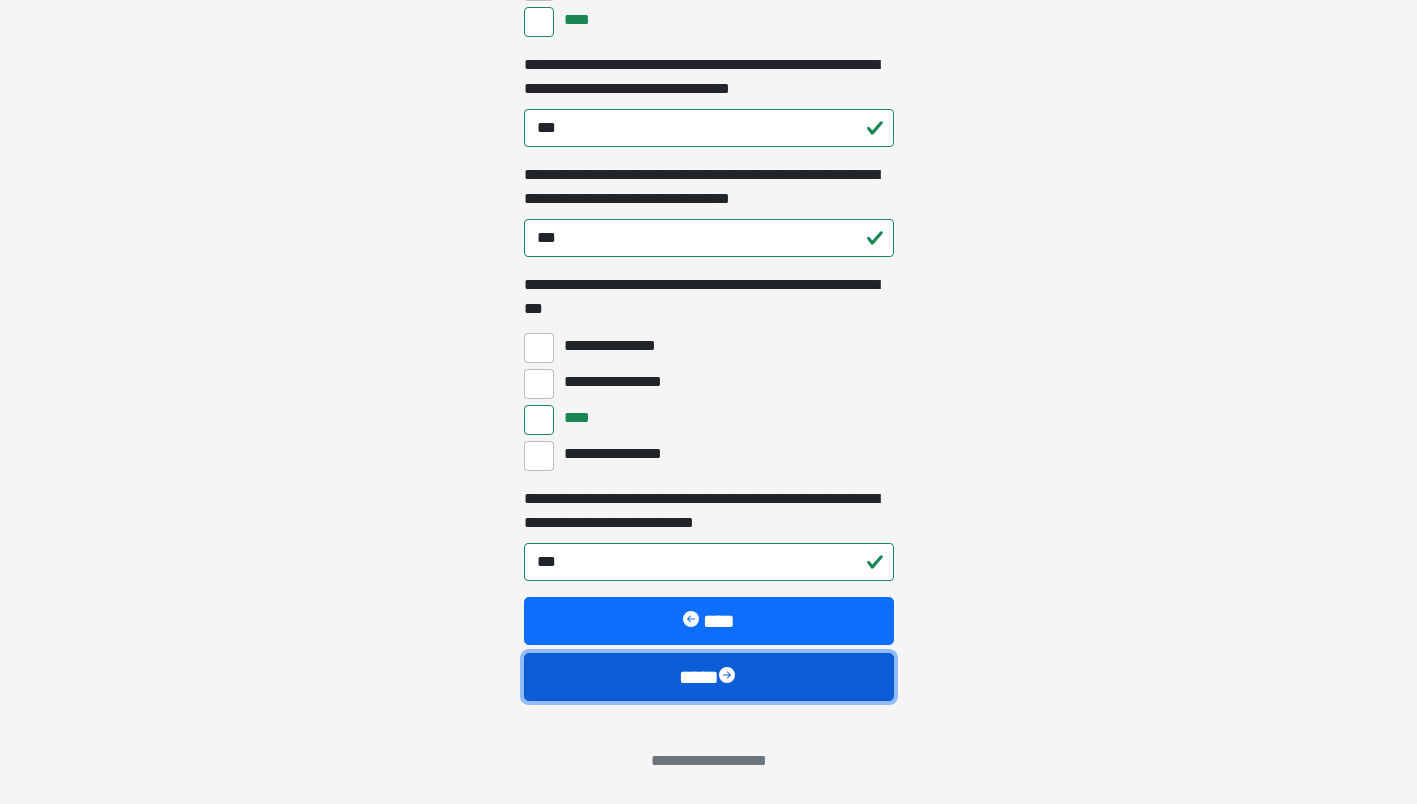 click on "****" at bounding box center [709, 677] 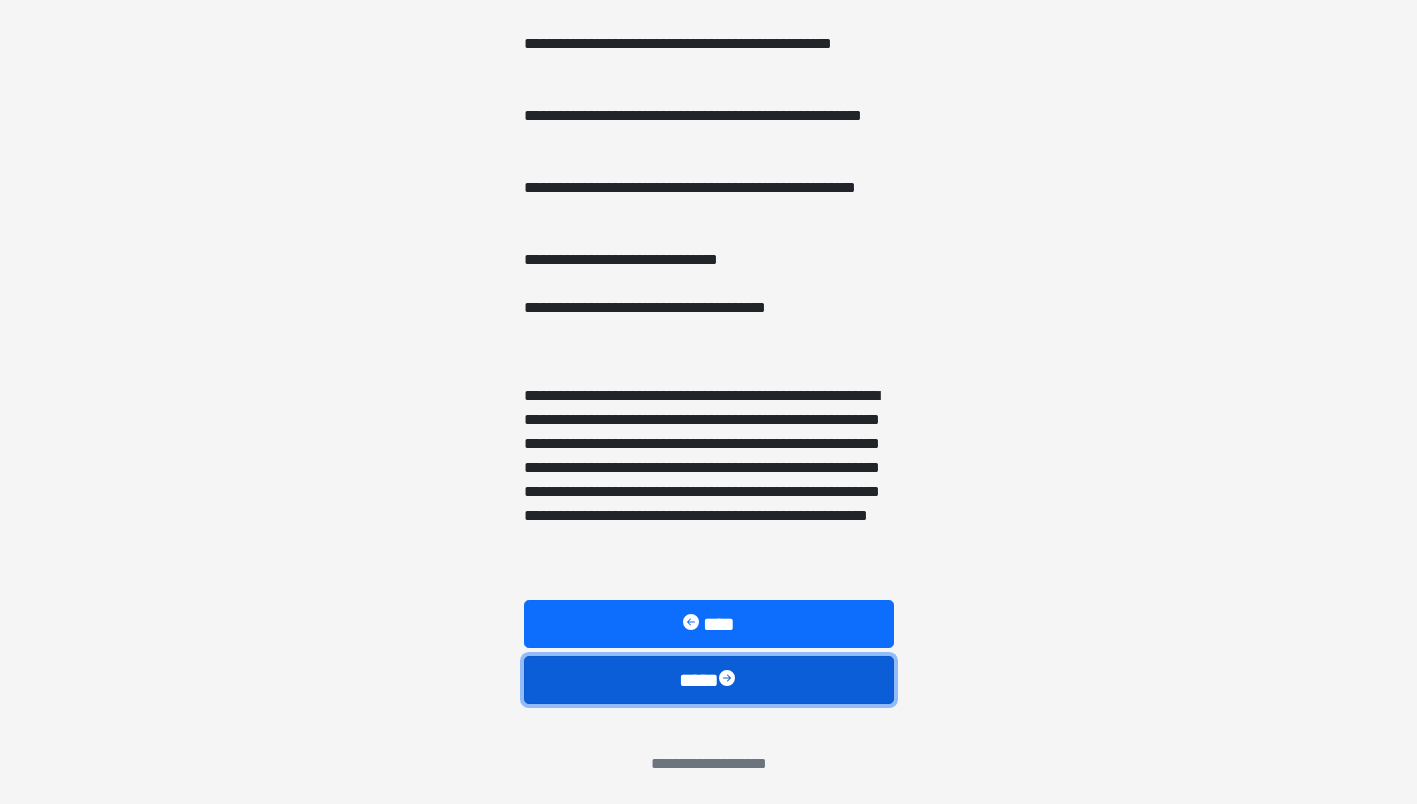scroll, scrollTop: 1426, scrollLeft: 0, axis: vertical 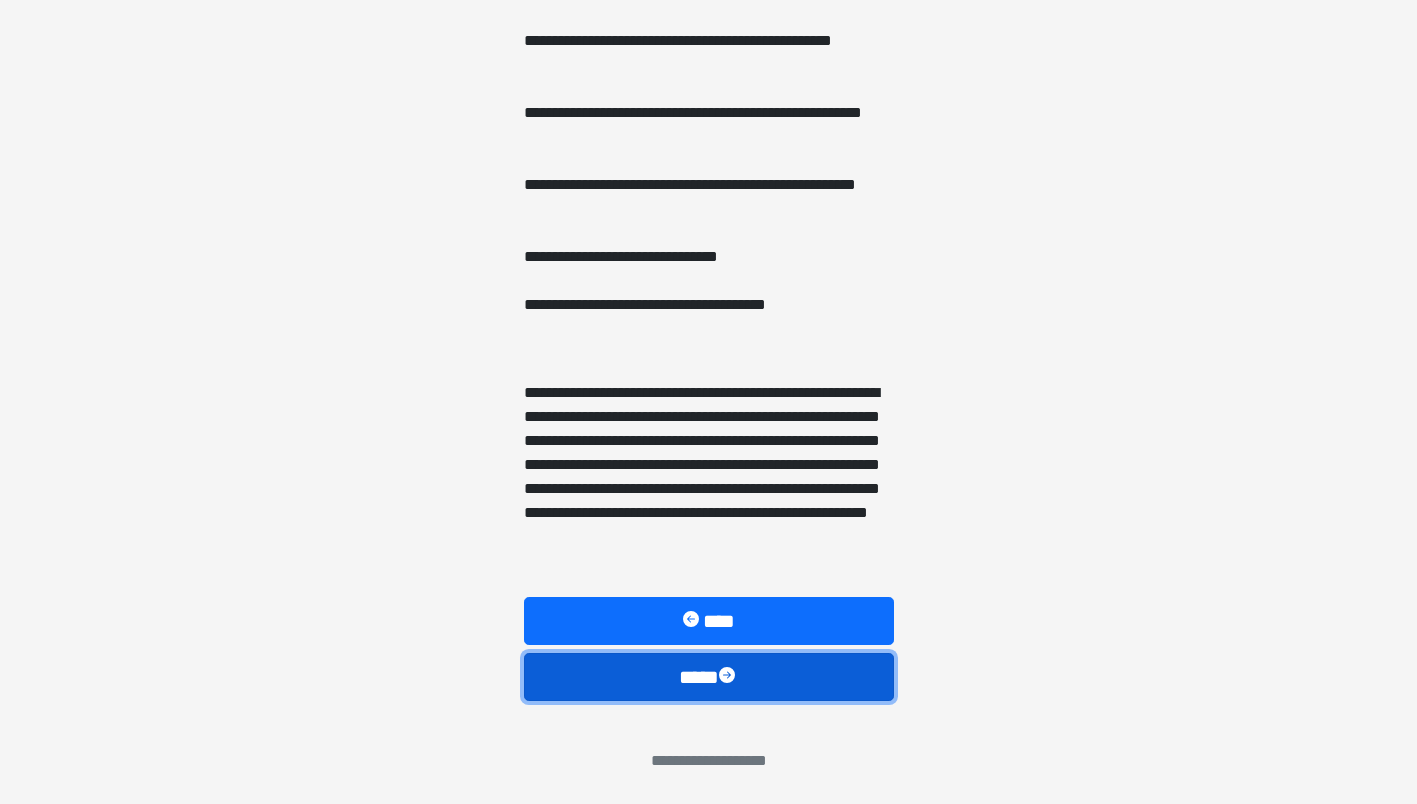 click on "****" at bounding box center [709, 677] 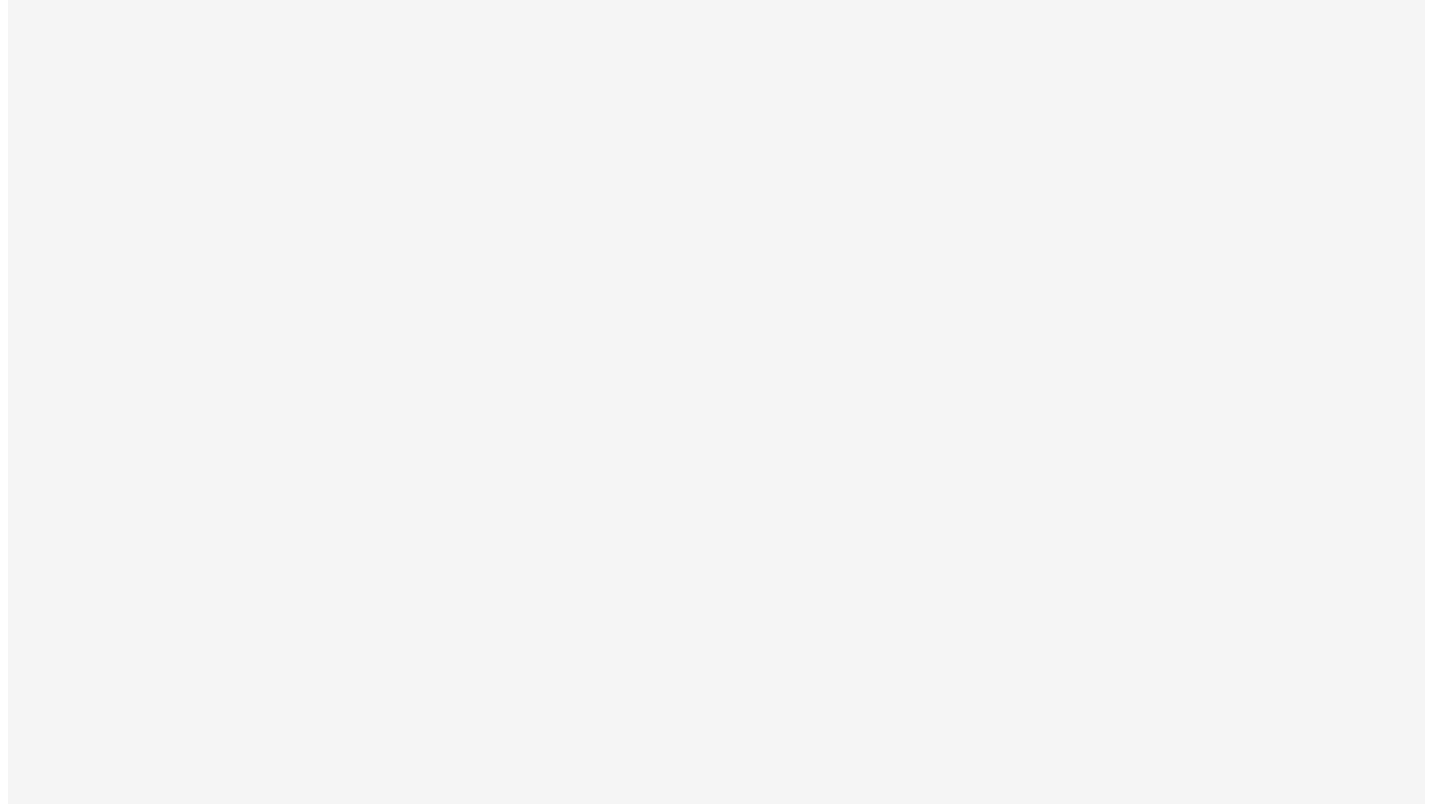 scroll, scrollTop: 0, scrollLeft: 0, axis: both 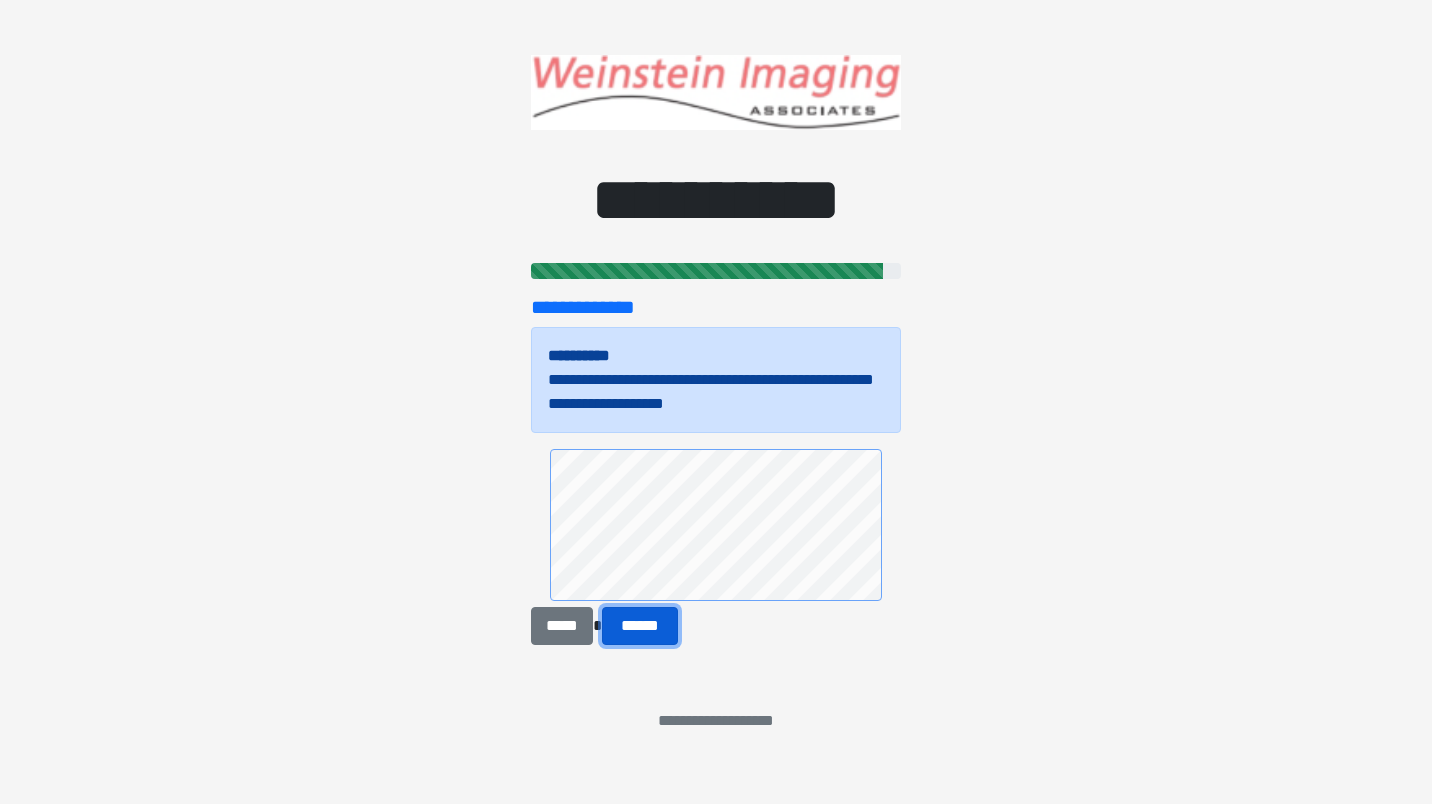 click on "******" at bounding box center (640, 626) 